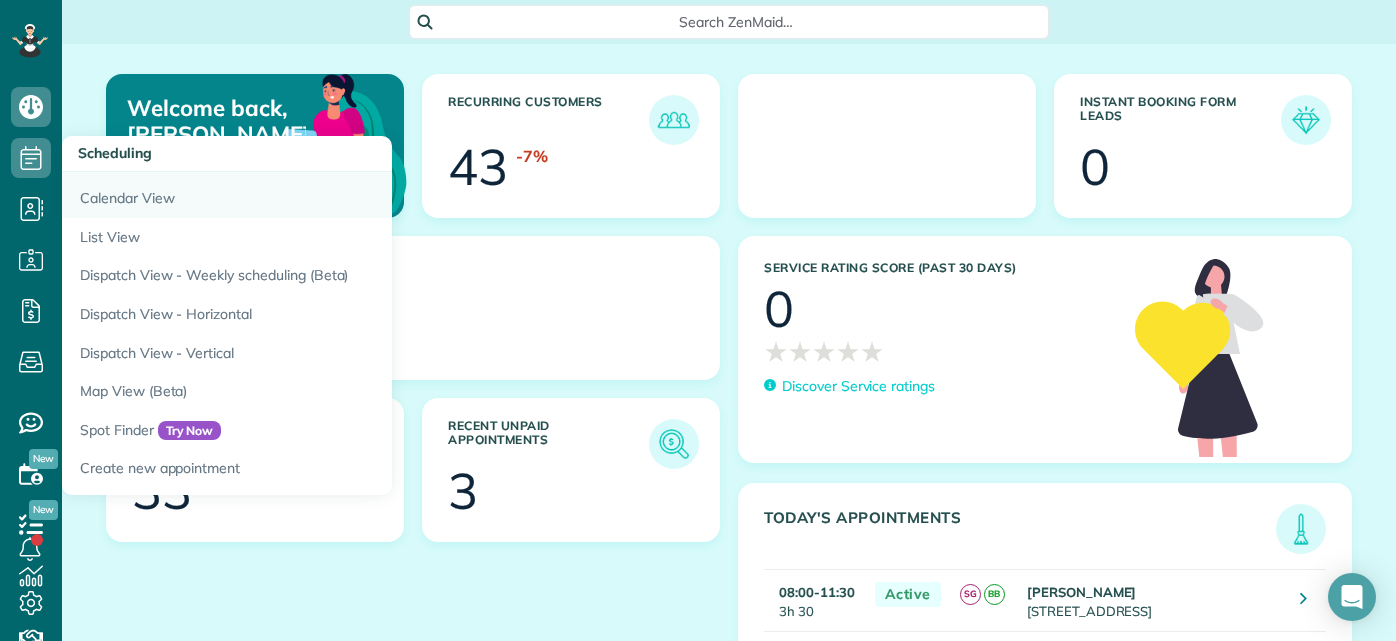 scroll, scrollTop: 0, scrollLeft: 0, axis: both 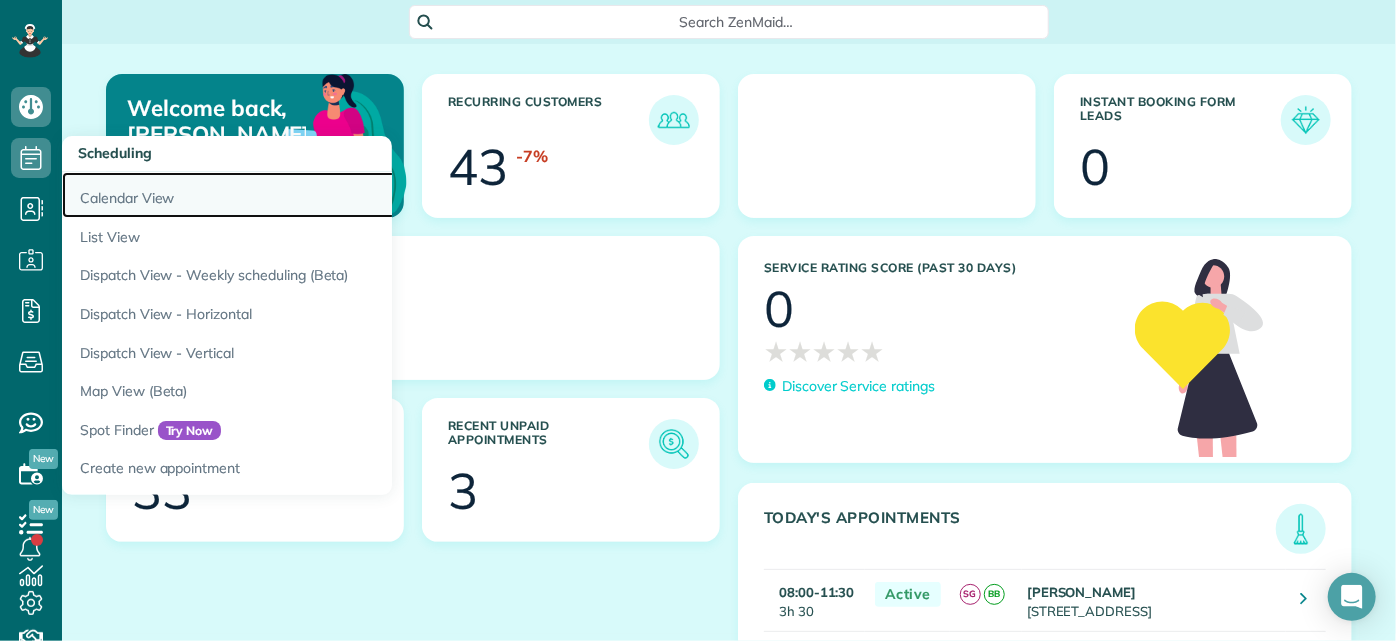 click on "Calendar View" at bounding box center [312, 195] 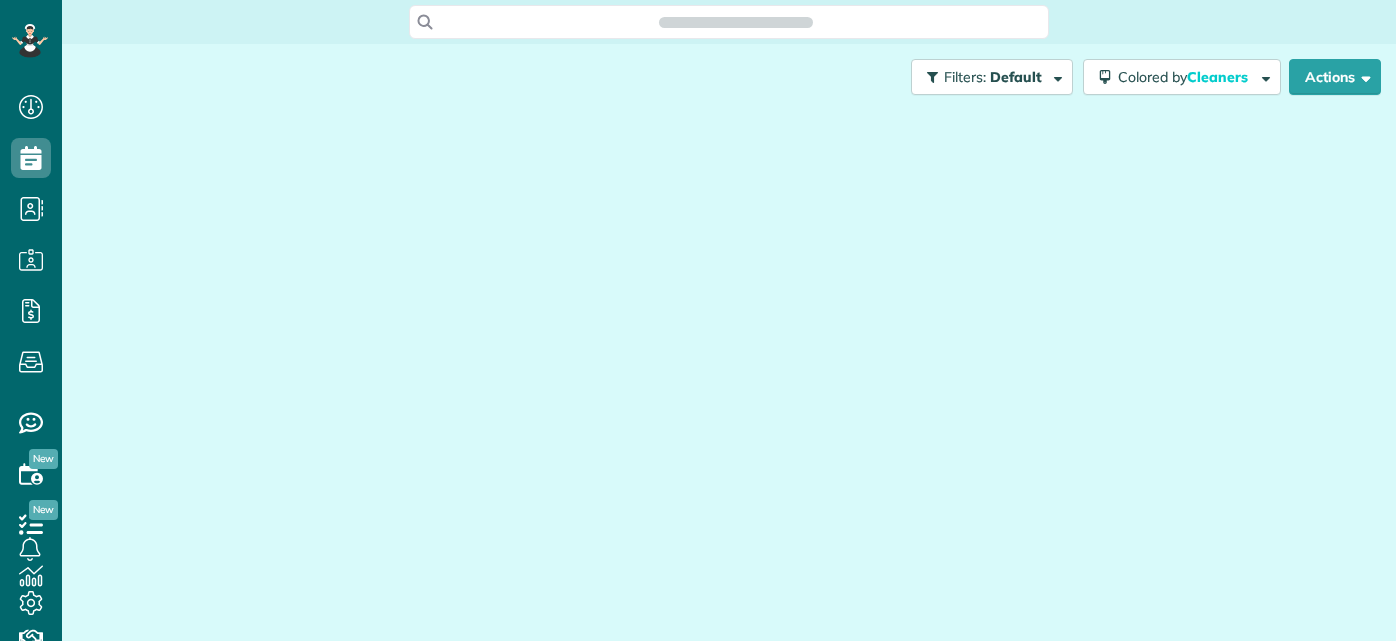 scroll, scrollTop: 0, scrollLeft: 0, axis: both 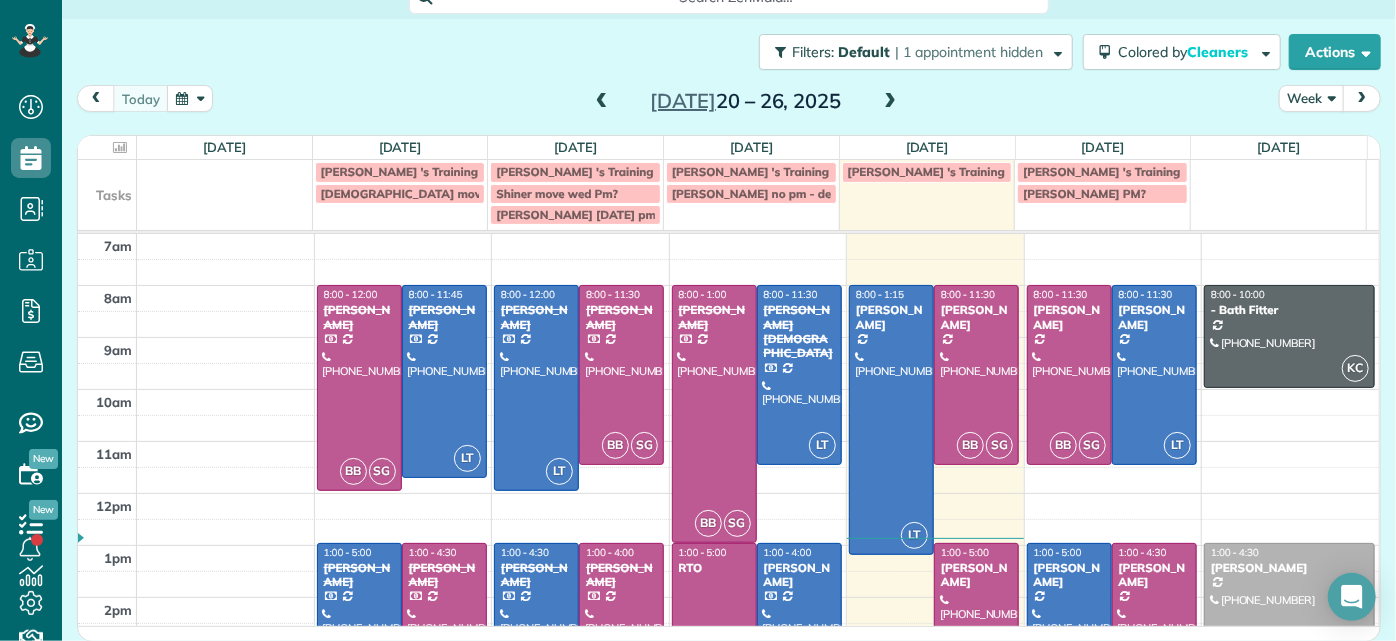click at bounding box center [890, 102] 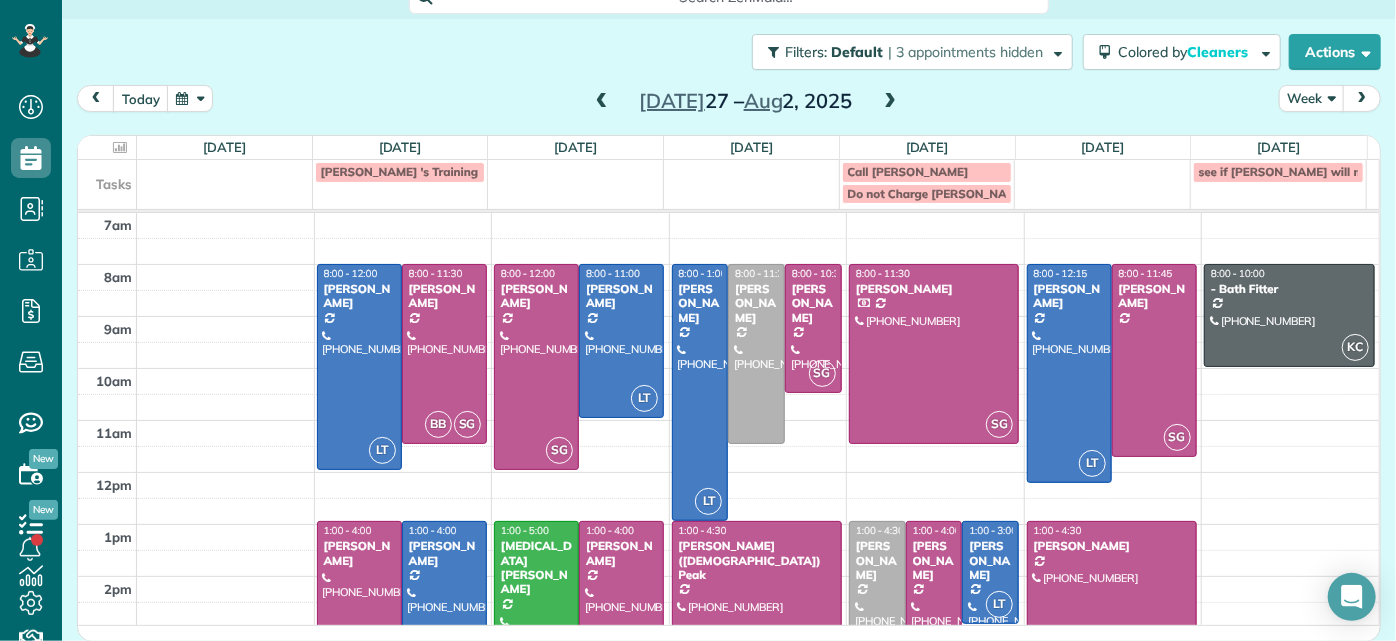 click at bounding box center [602, 102] 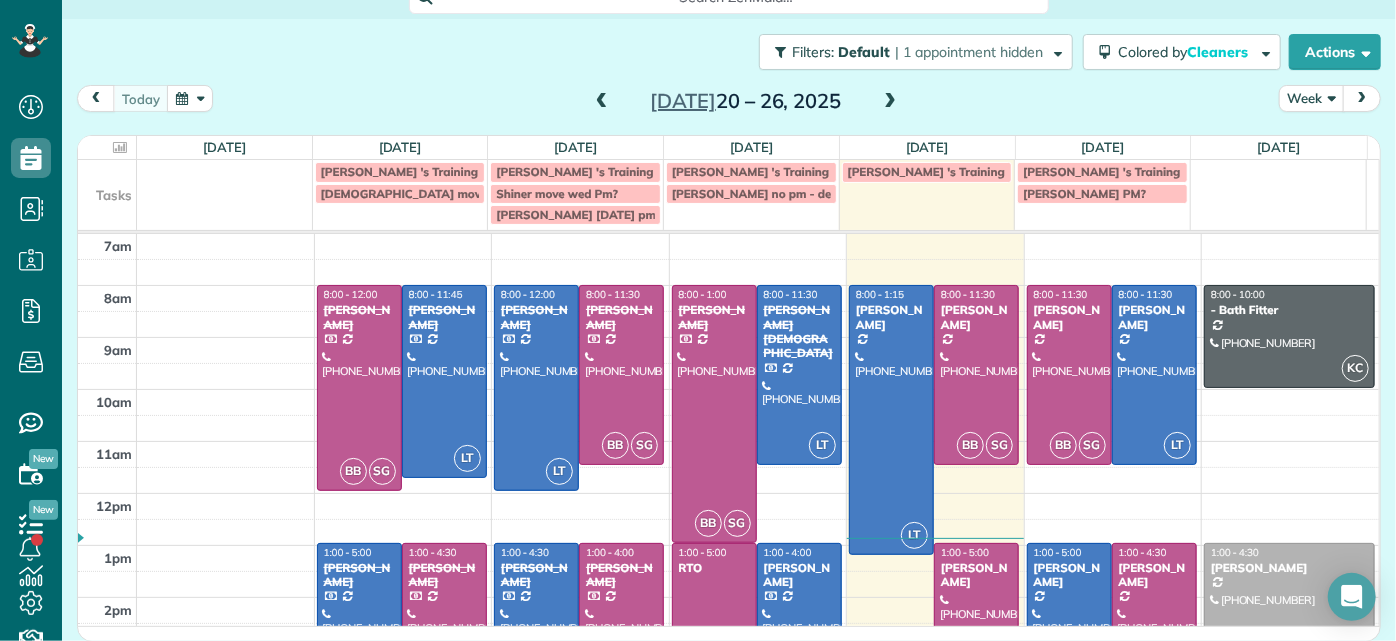 click at bounding box center (890, 102) 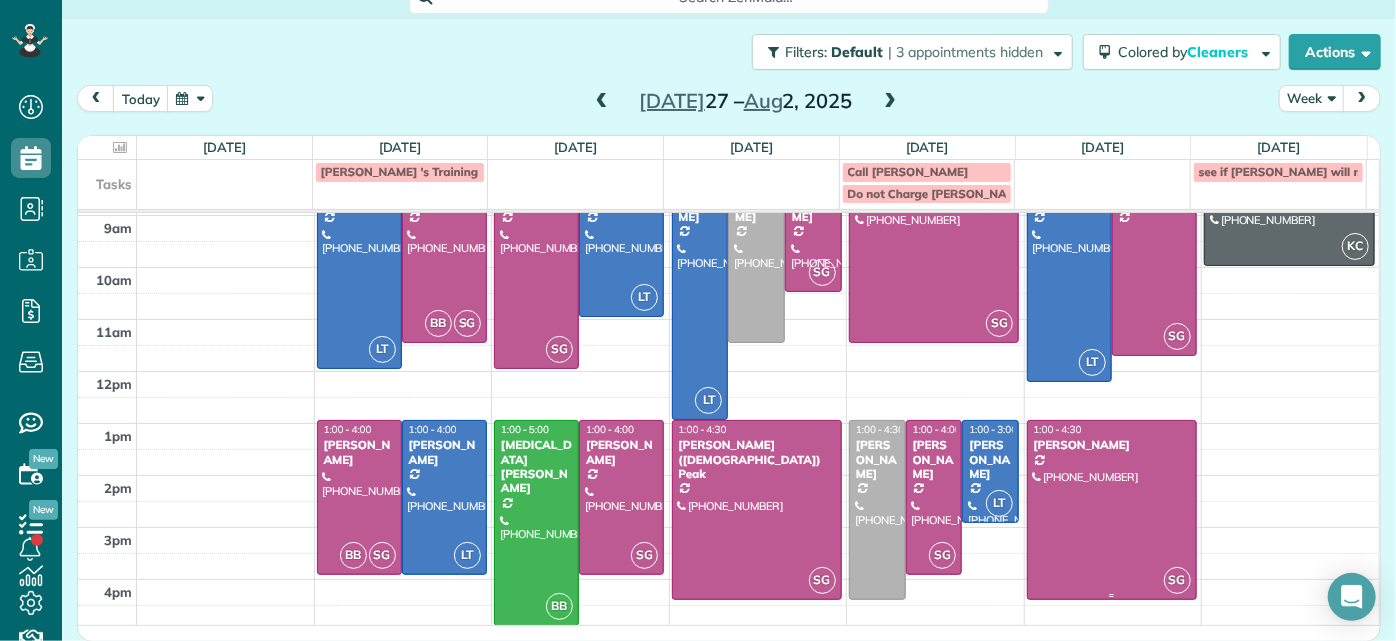 scroll, scrollTop: 0, scrollLeft: 0, axis: both 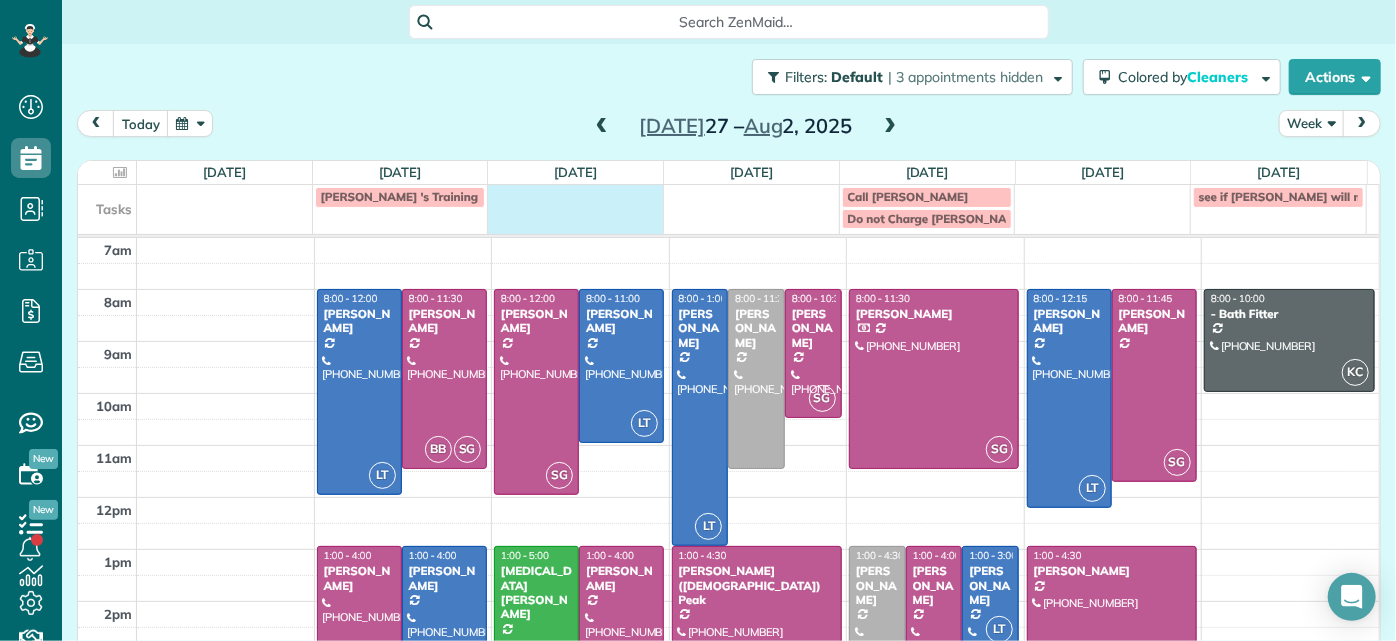 click at bounding box center (576, 207) 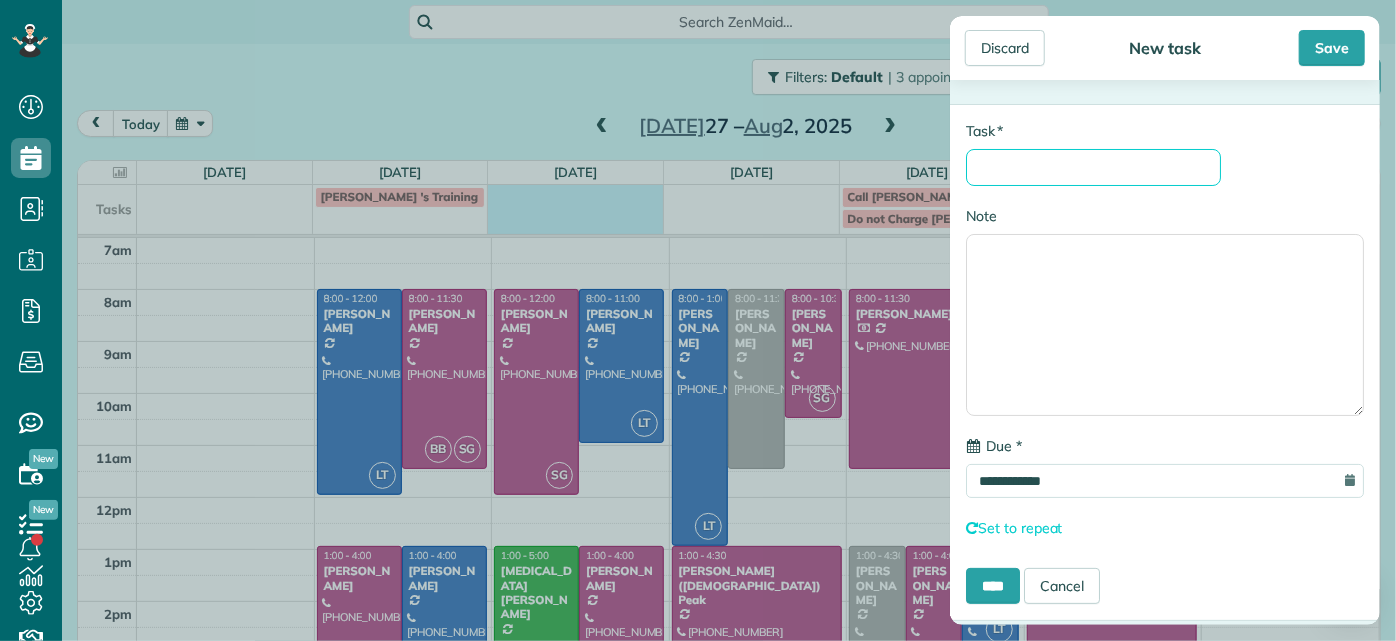 drag, startPoint x: 1018, startPoint y: 154, endPoint x: 1029, endPoint y: 148, distance: 12.529964 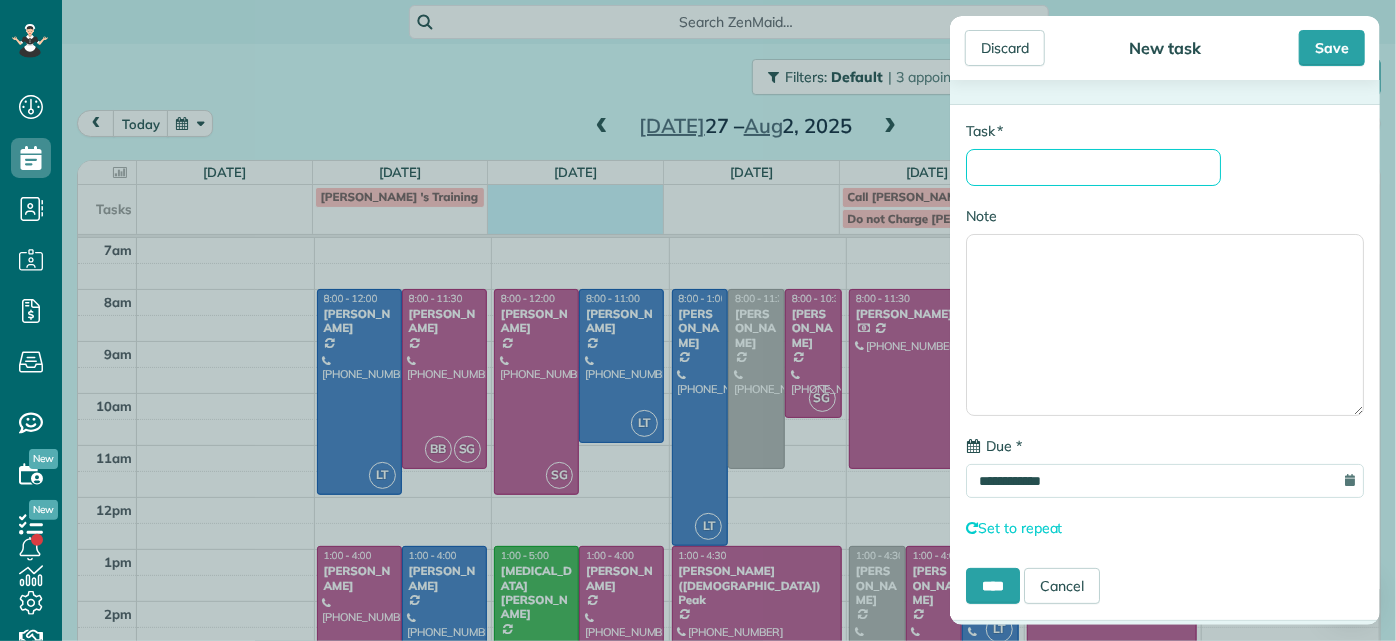 click on "*  Task" at bounding box center [1093, 167] 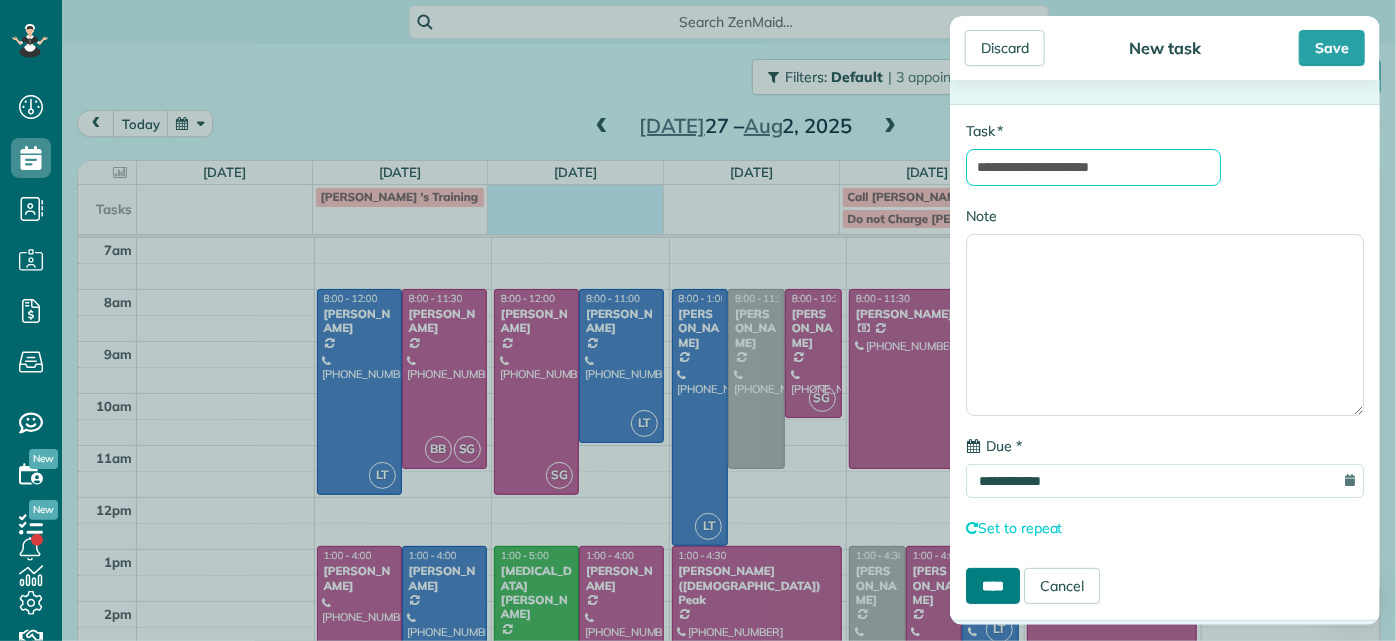 type on "**********" 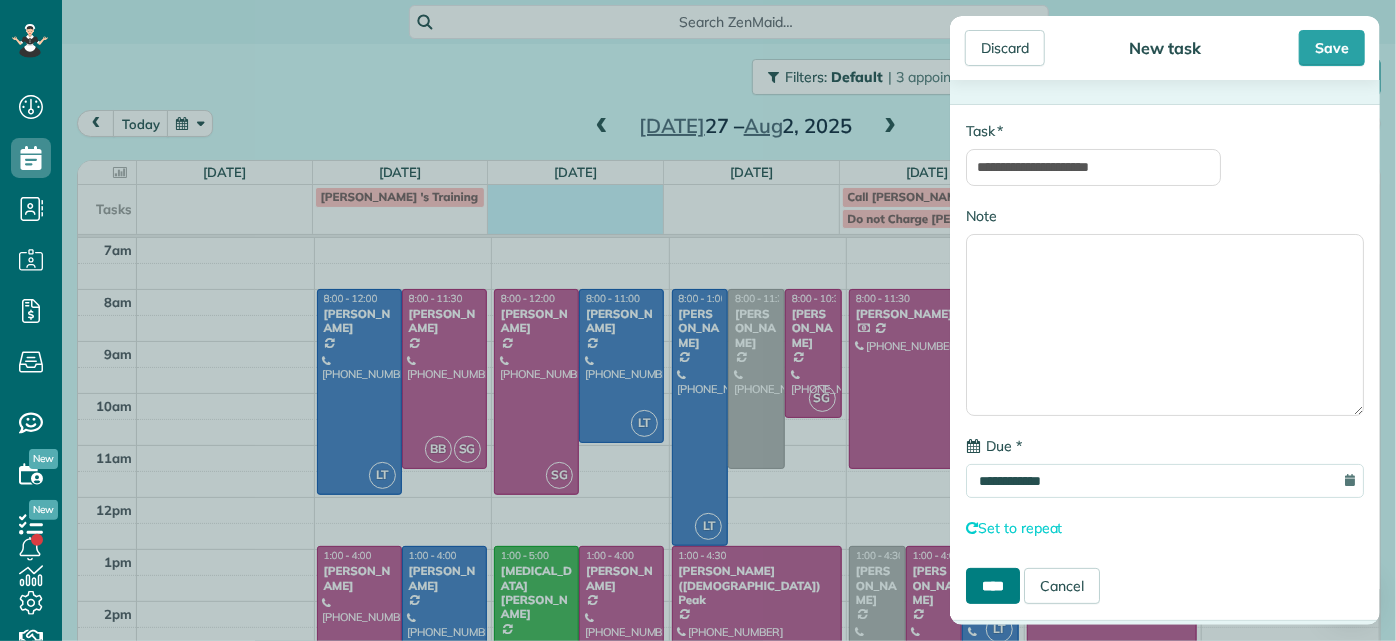 click on "****" at bounding box center (993, 586) 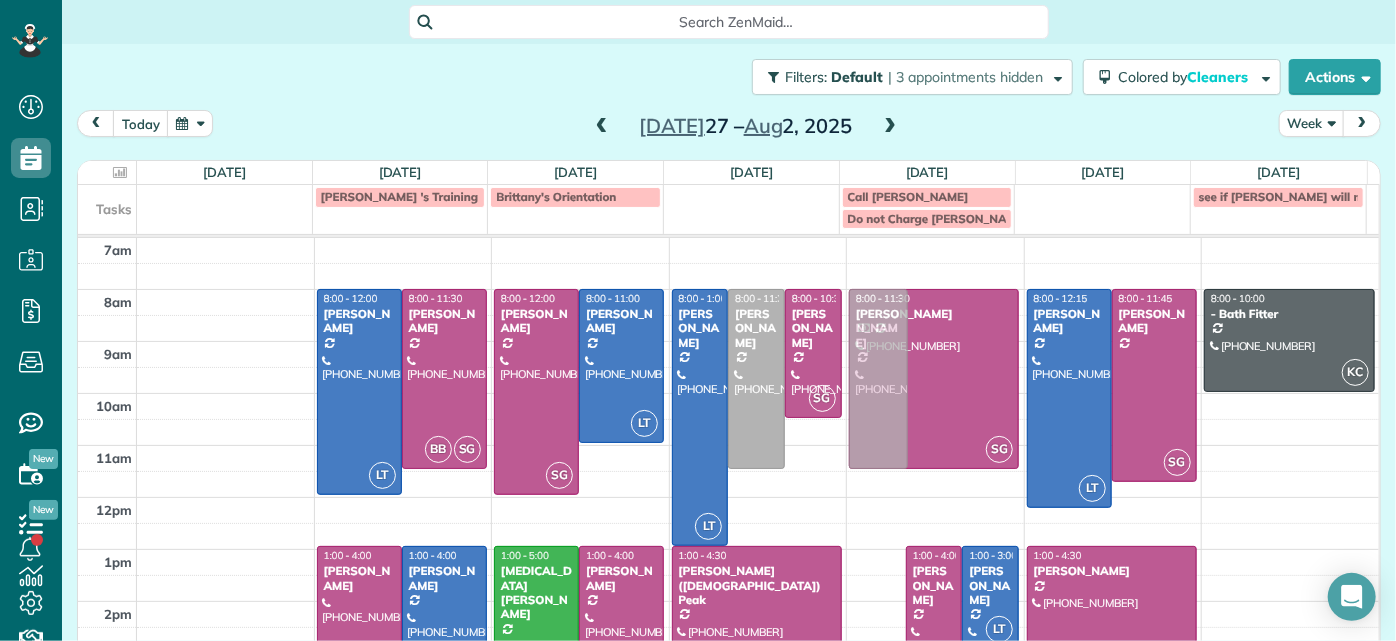 drag, startPoint x: 872, startPoint y: 584, endPoint x: 893, endPoint y: 327, distance: 257.85654 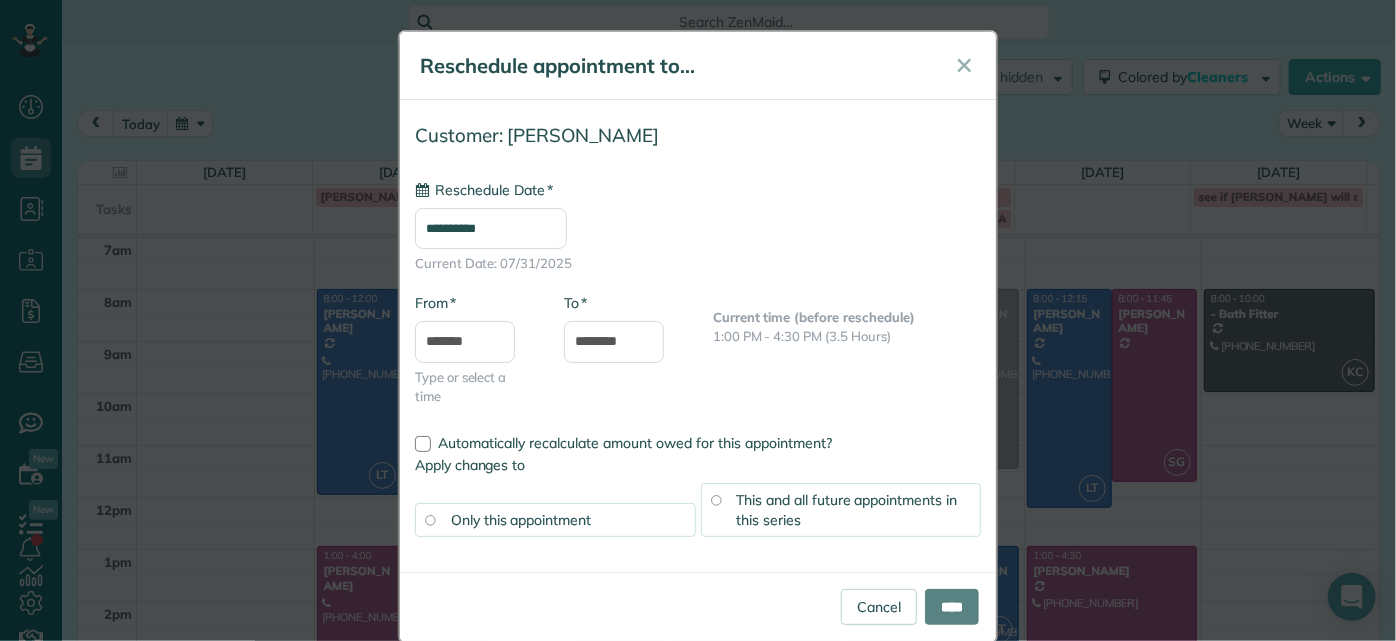 type on "**********" 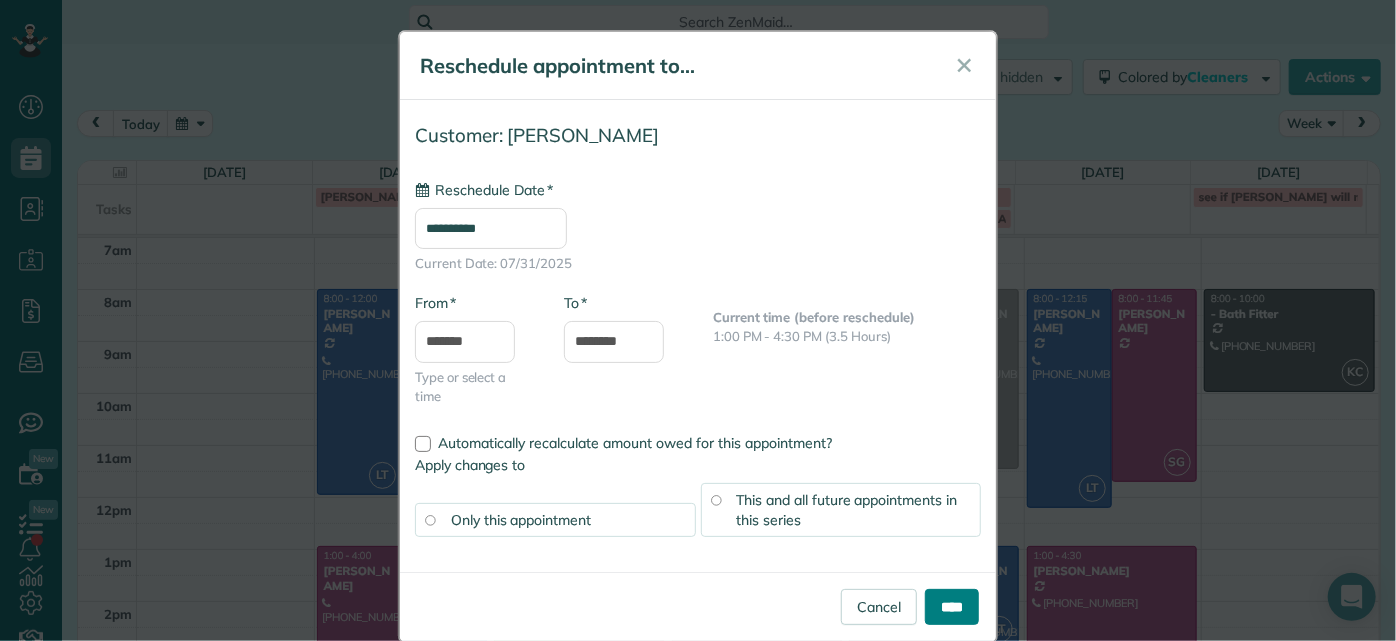 click on "****" at bounding box center (952, 607) 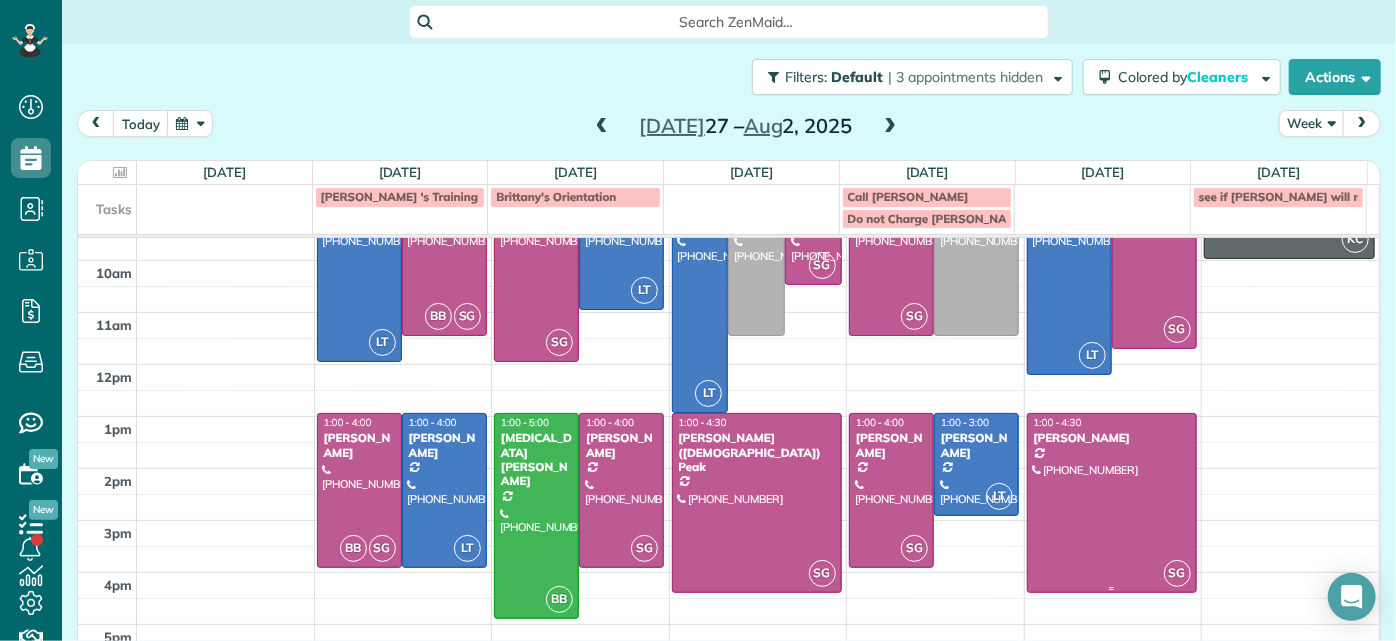 scroll, scrollTop: 42, scrollLeft: 0, axis: vertical 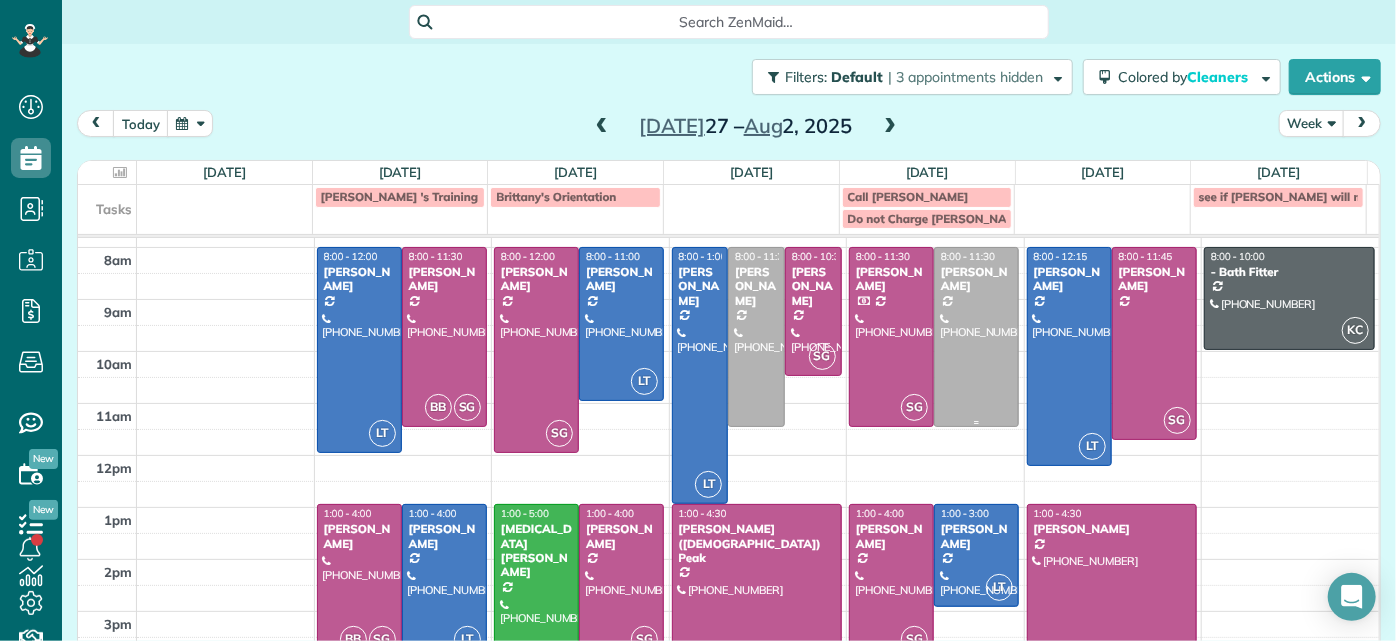 click at bounding box center (976, 337) 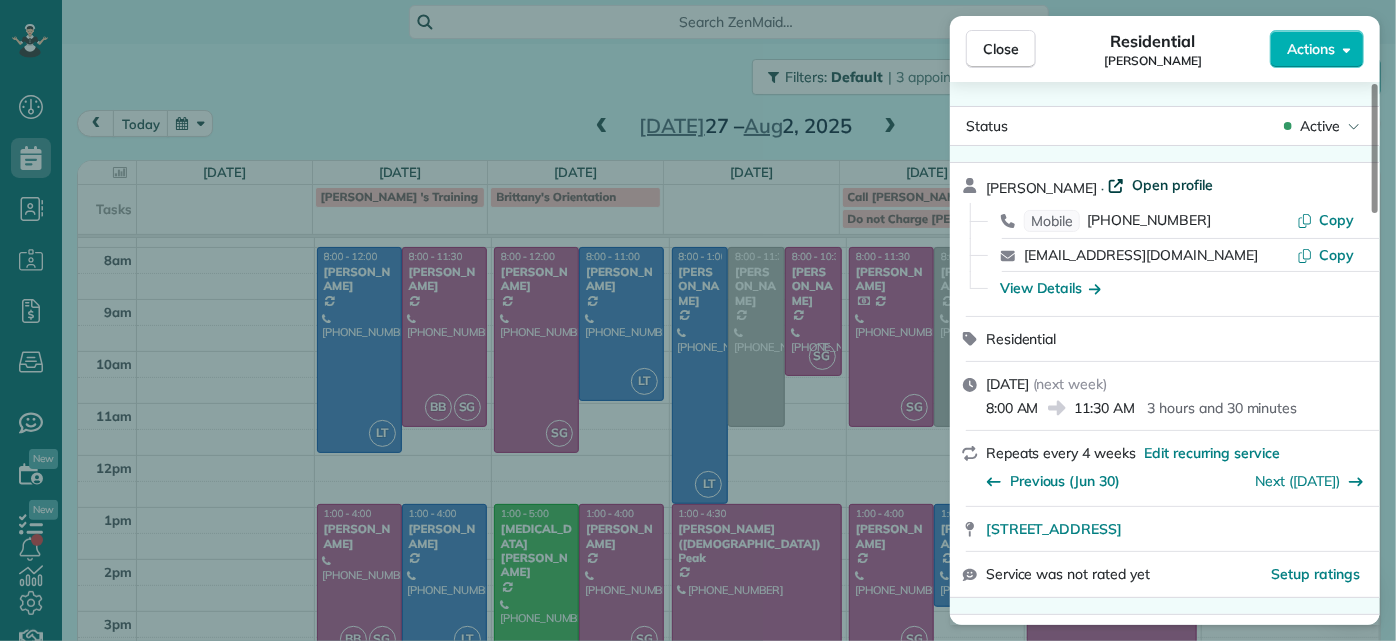 click on "Open profile" at bounding box center (1172, 185) 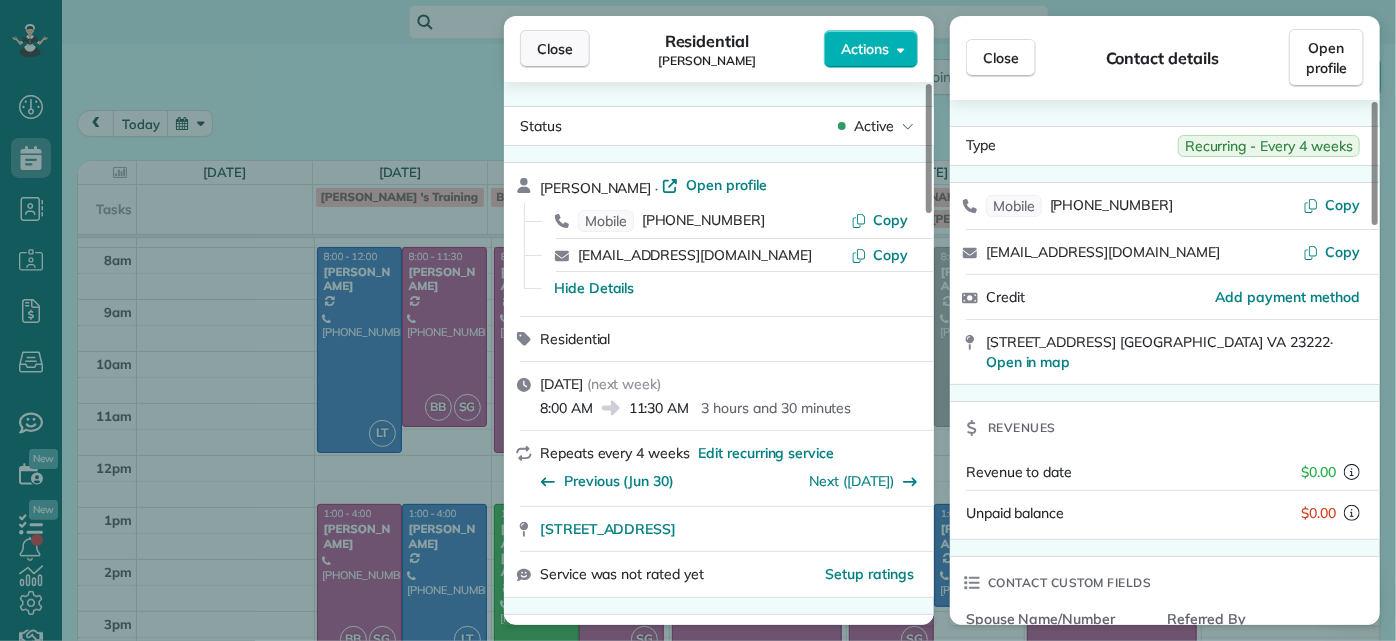 click on "Close" at bounding box center (555, 49) 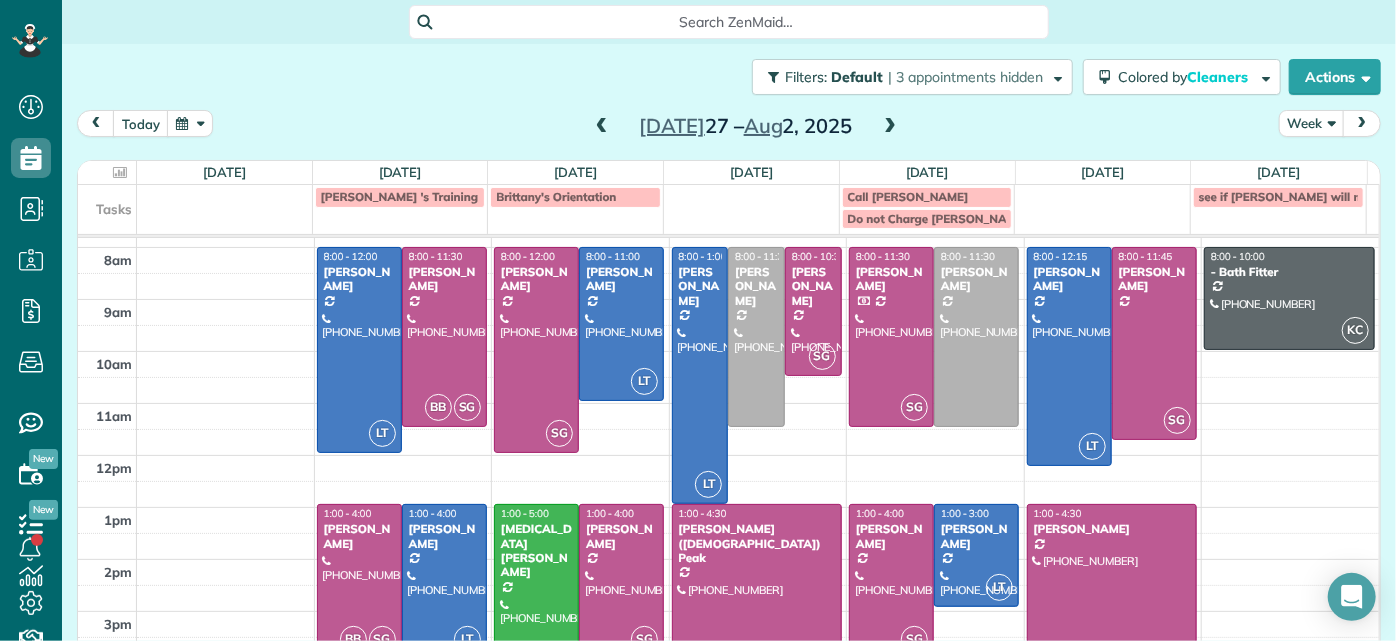 click on "Jul  27 –  Aug  2, 2025" at bounding box center (746, 126) 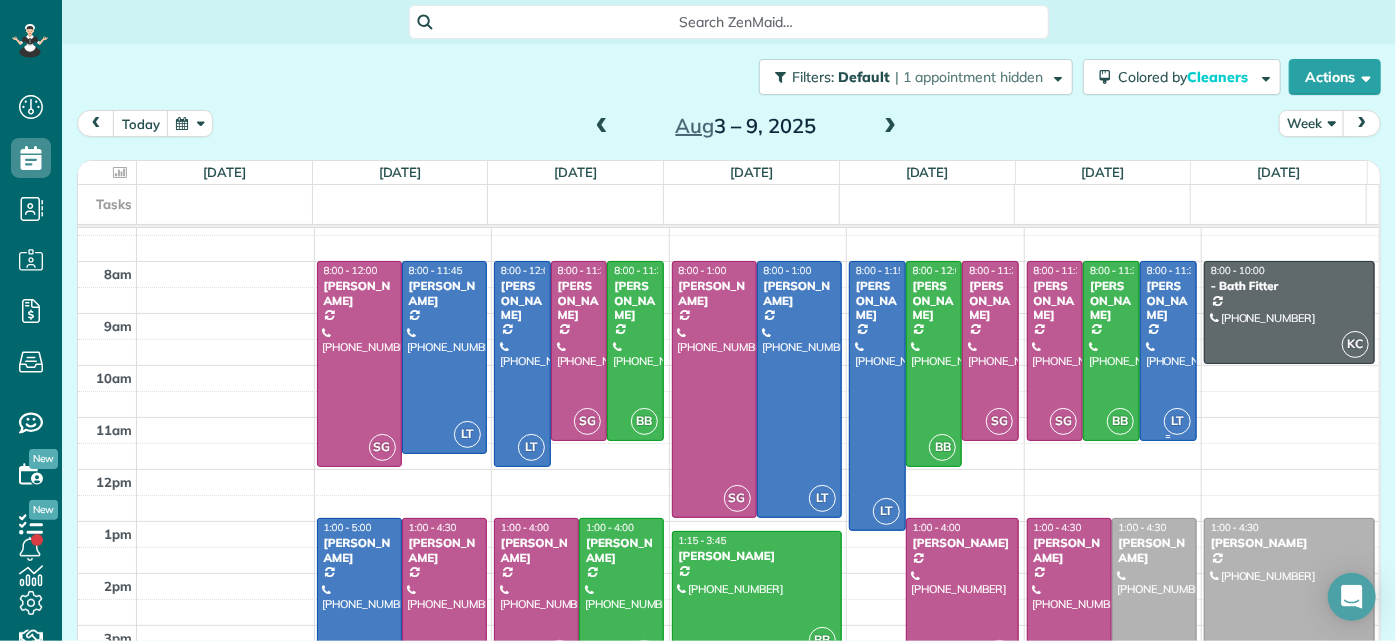 scroll, scrollTop: 0, scrollLeft: 0, axis: both 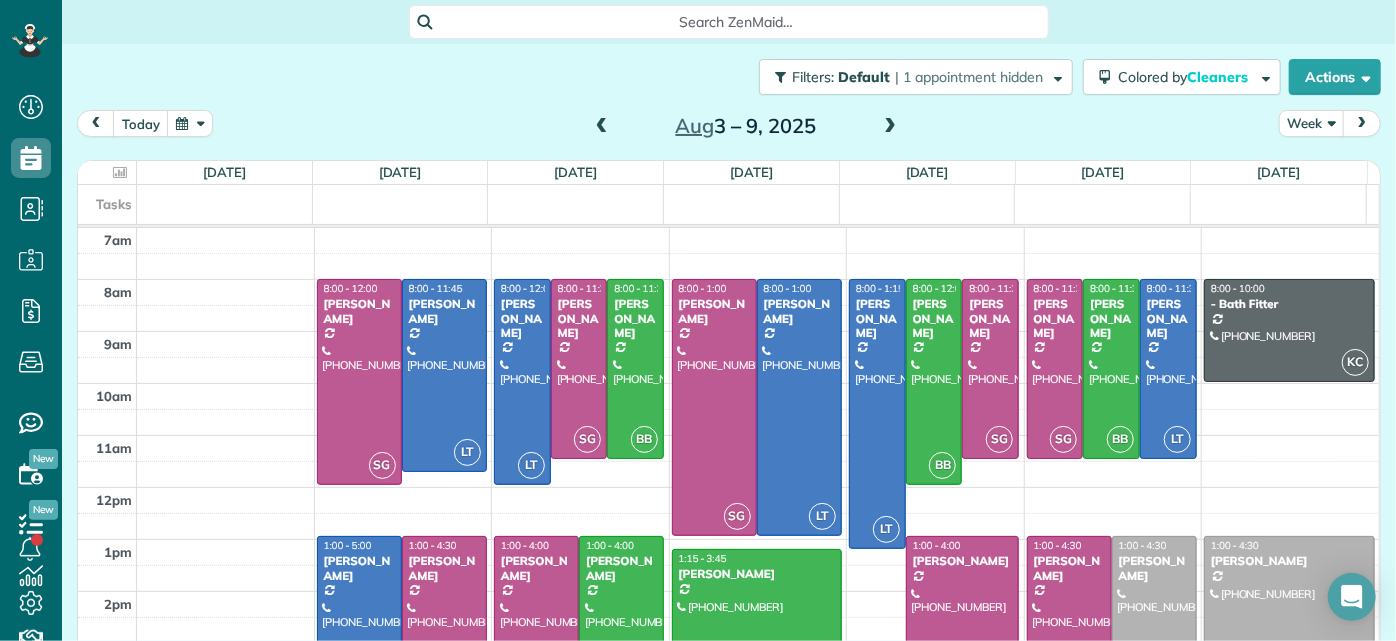 click on "[PERSON_NAME]" at bounding box center (621, 568) 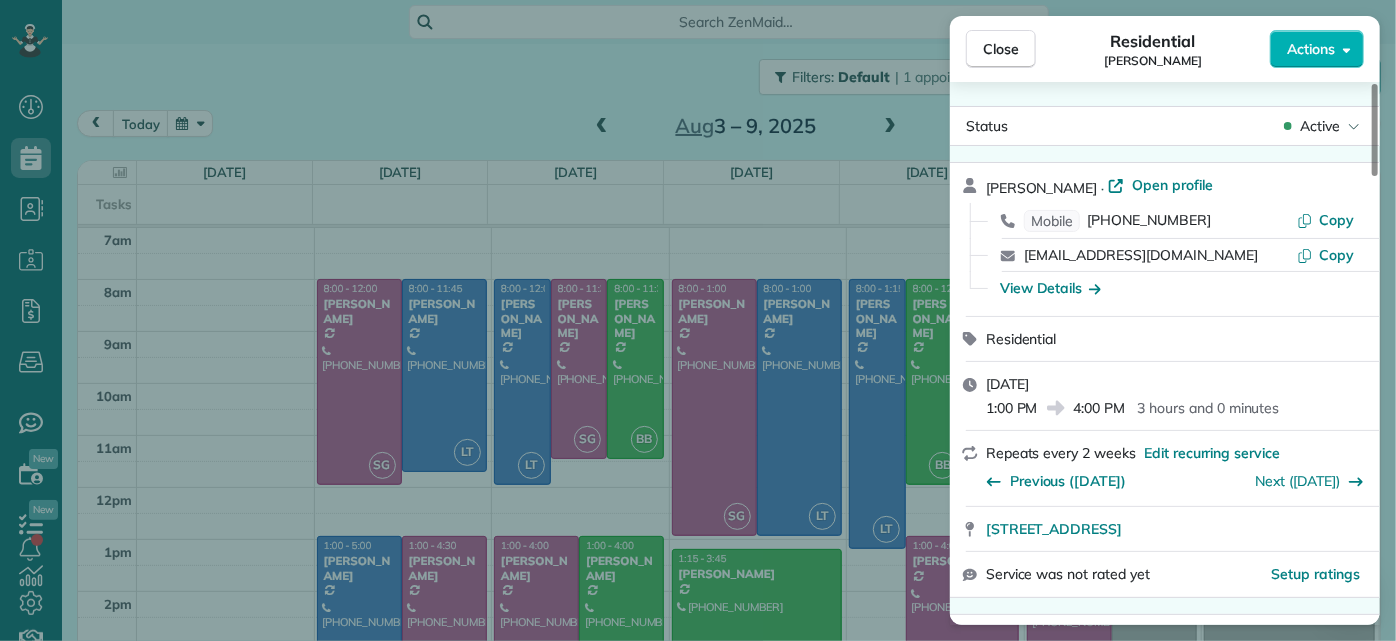 scroll, scrollTop: 272, scrollLeft: 0, axis: vertical 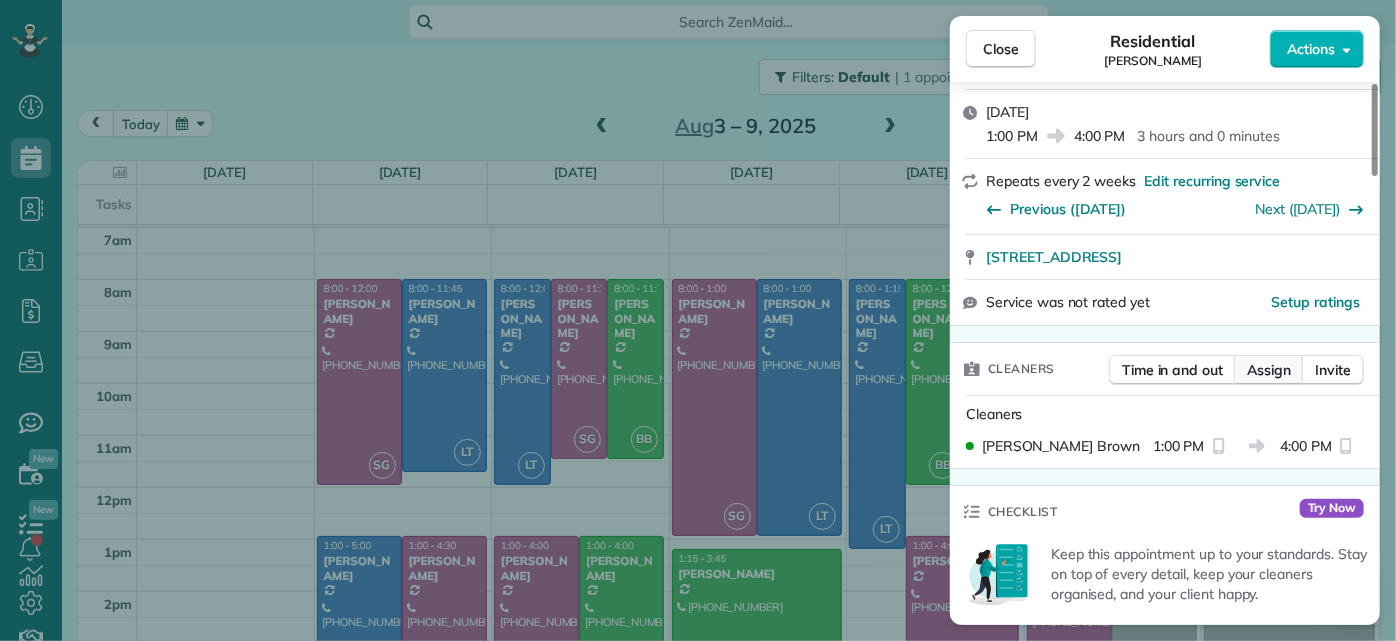 click on "Assign" at bounding box center (1269, 370) 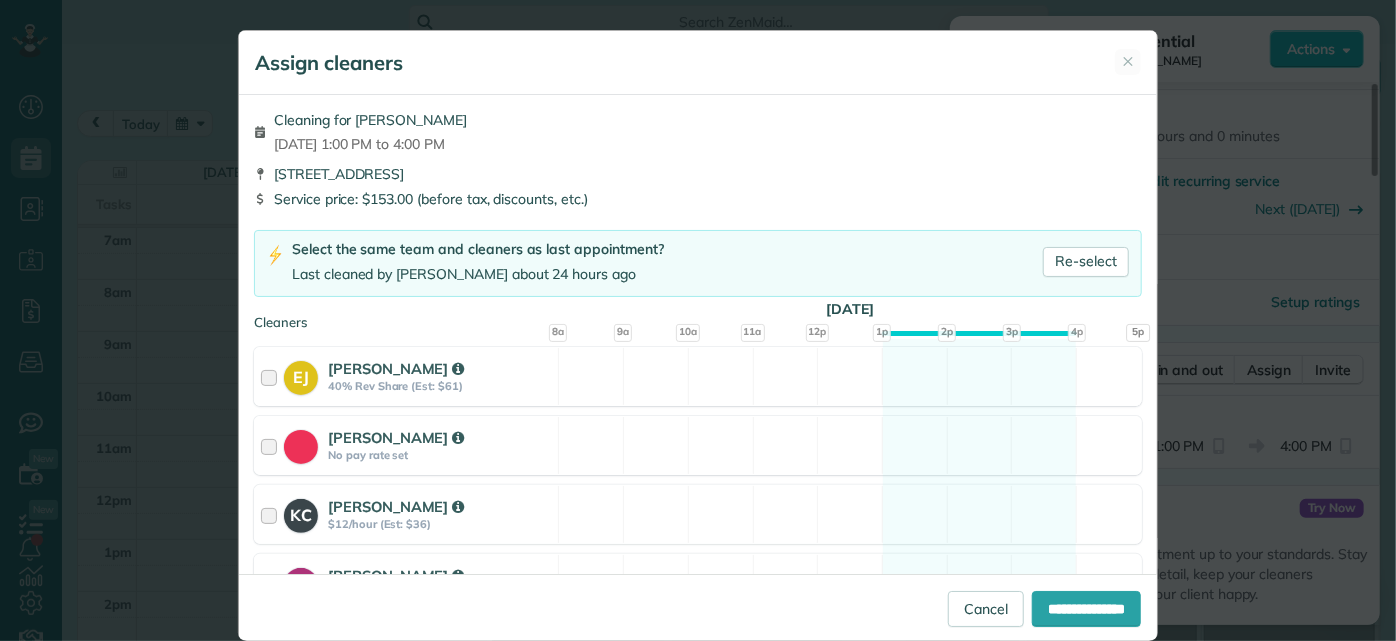 scroll, scrollTop: 363, scrollLeft: 0, axis: vertical 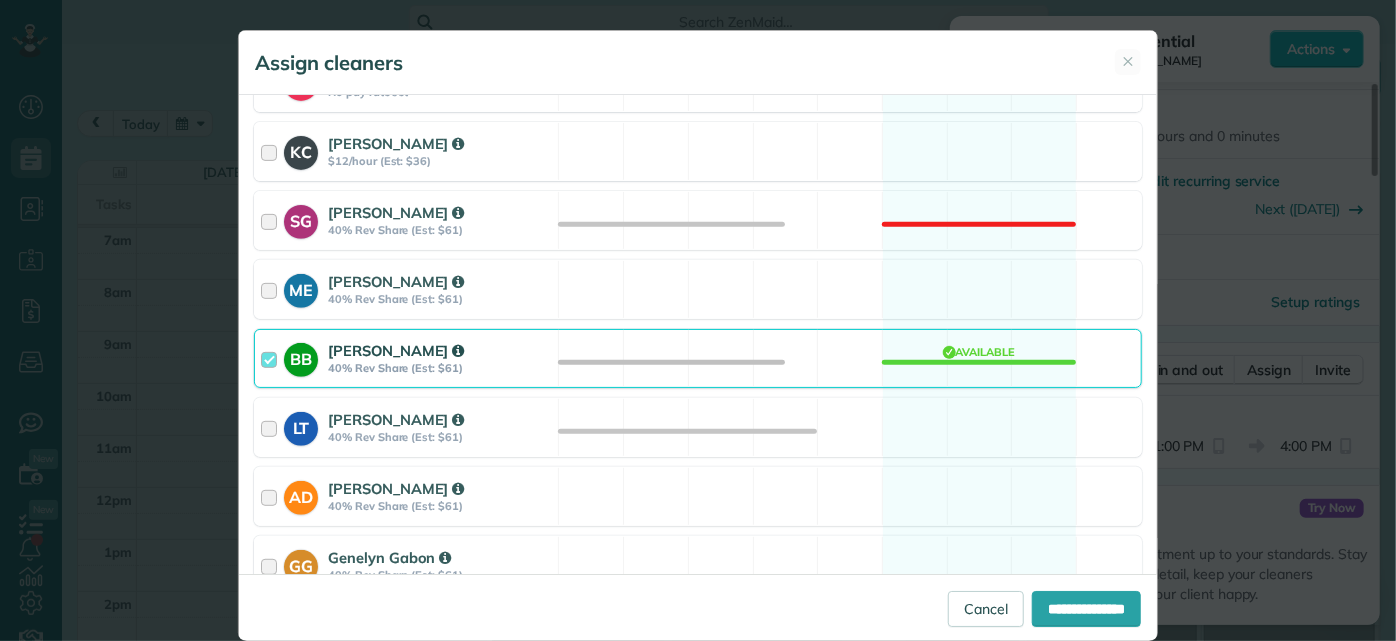 click on "BB
Brittany Brown
40% Rev Share (Est: $61)
Available" at bounding box center (698, 358) 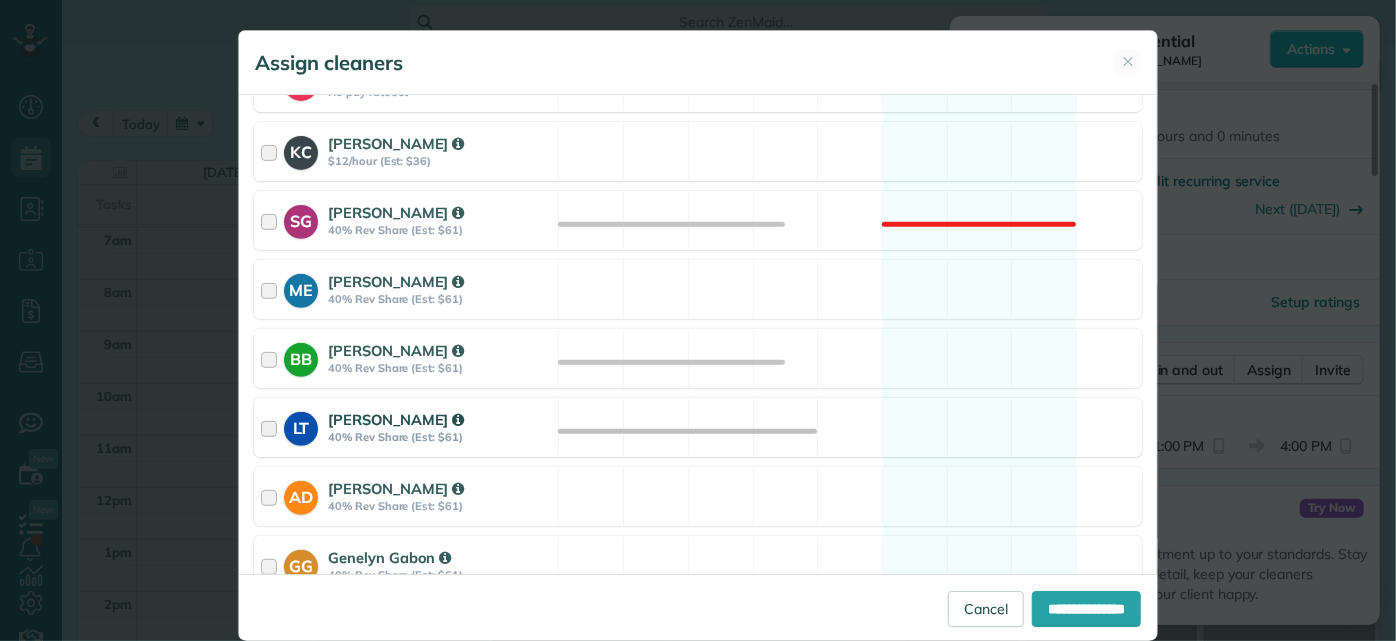 click on "LT
Laura Thaller
40% Rev Share (Est: $61)
Available" at bounding box center (698, 427) 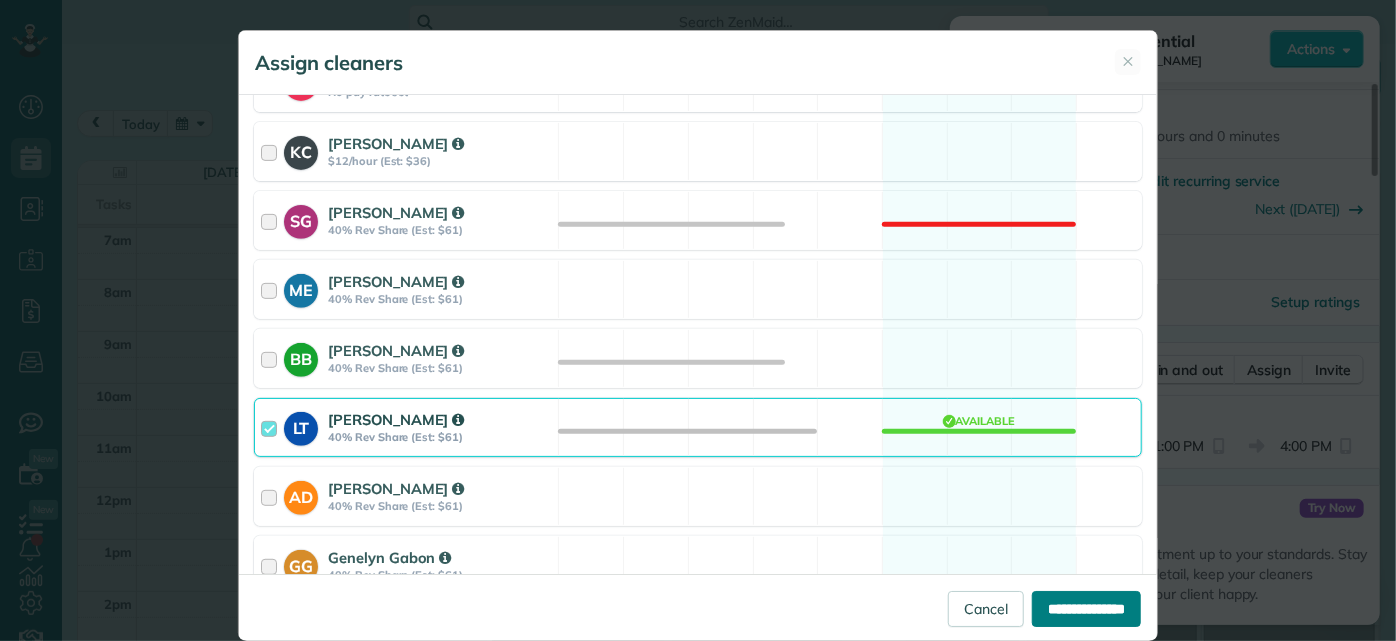 click on "**********" at bounding box center [1086, 609] 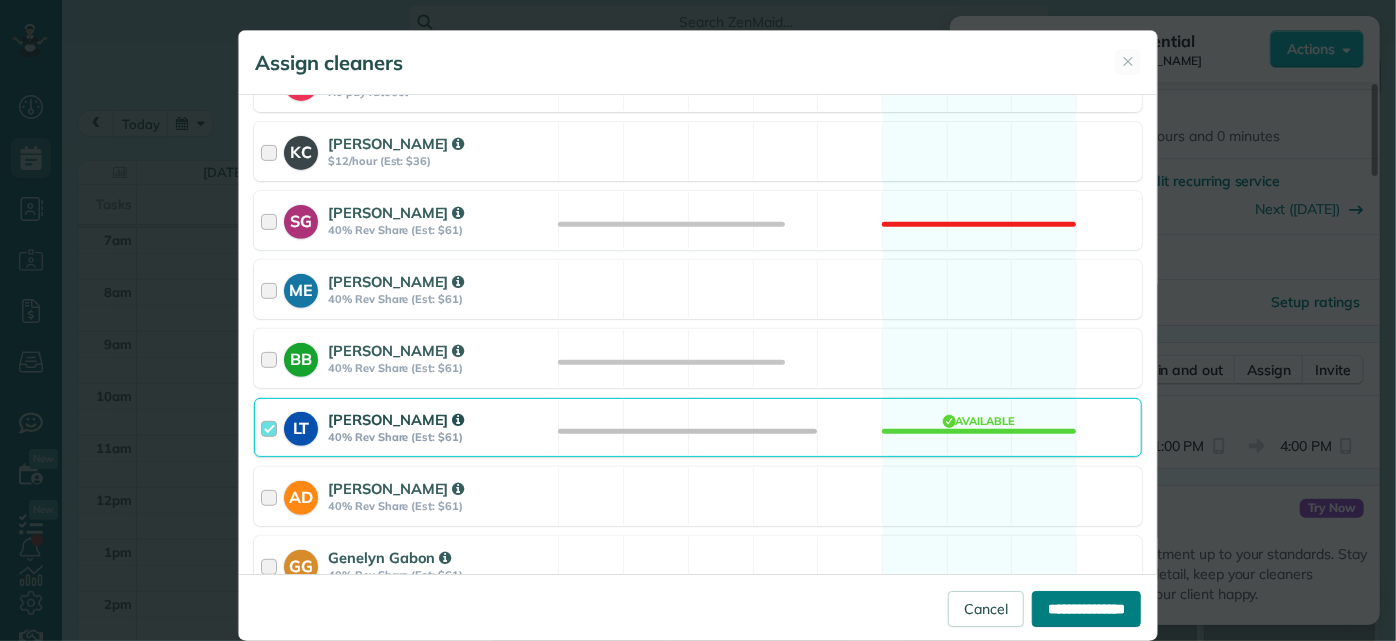 type on "**********" 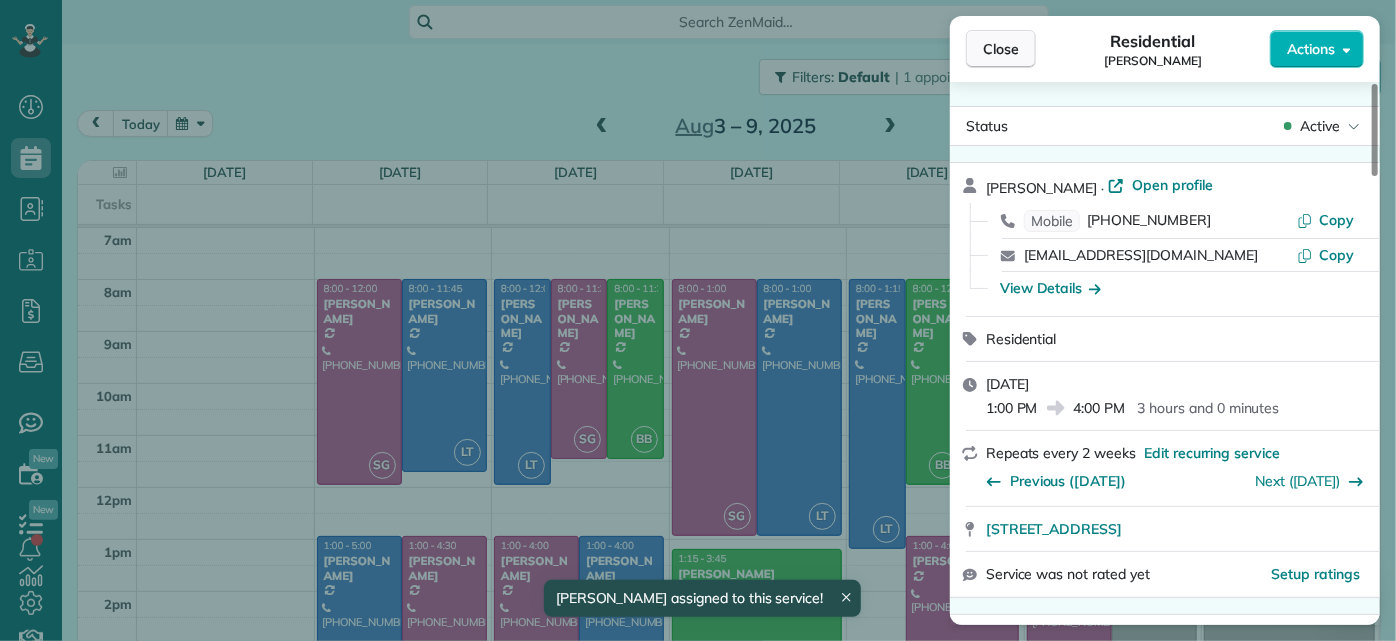 click on "Close" at bounding box center [1001, 49] 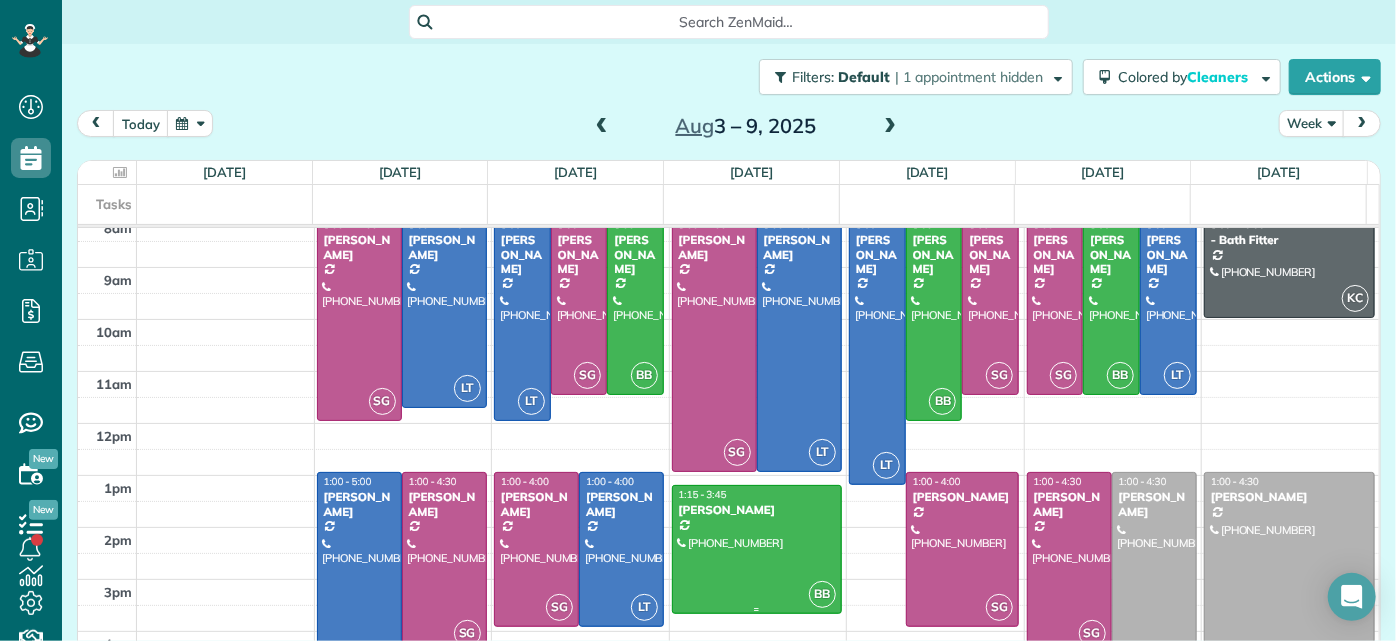 scroll, scrollTop: 33, scrollLeft: 0, axis: vertical 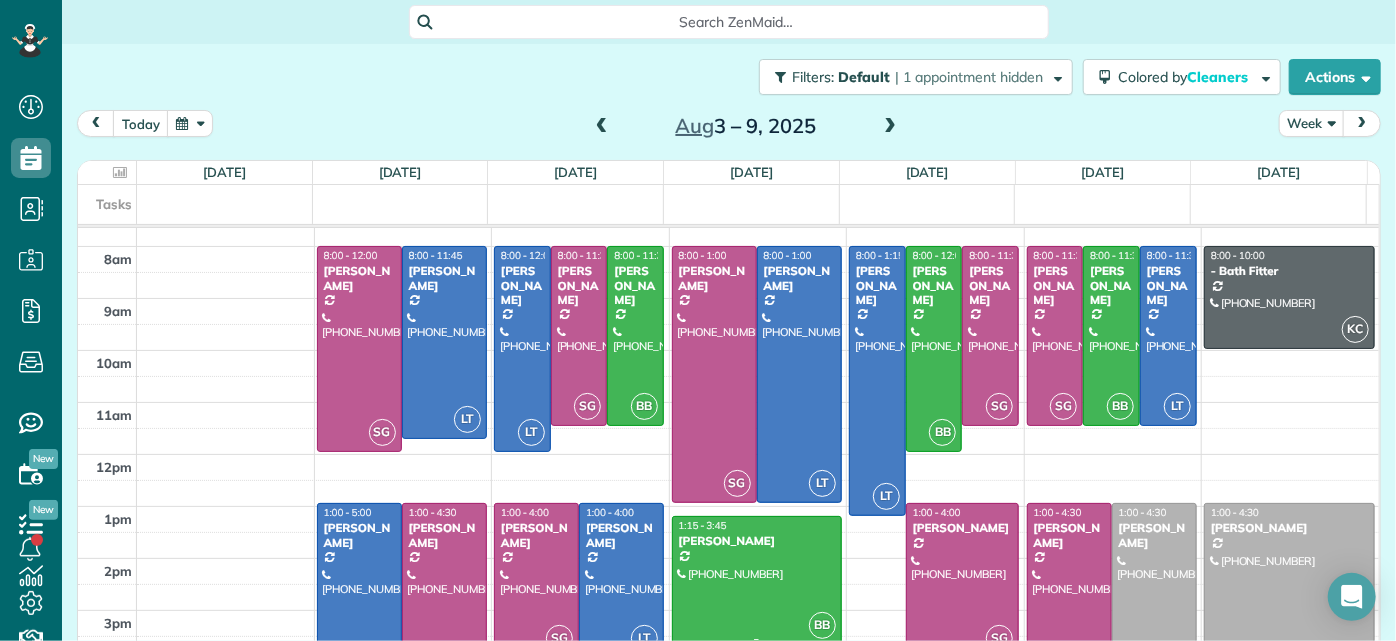 click at bounding box center (757, 580) 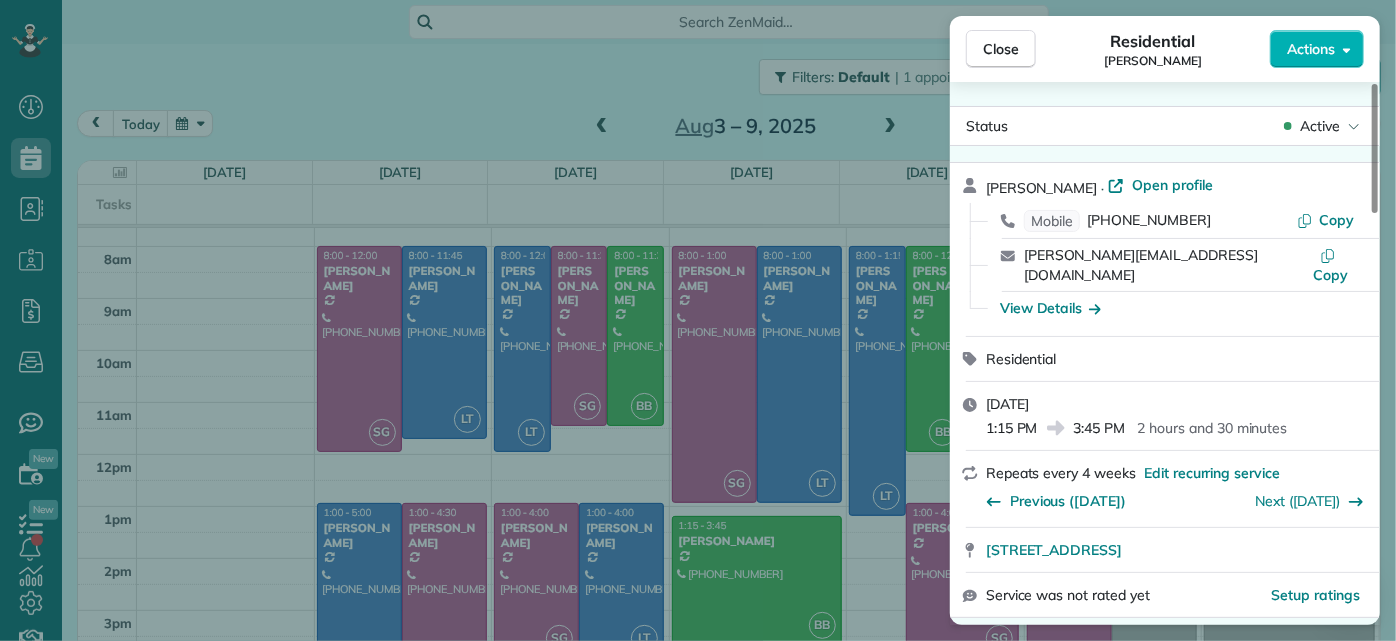 click on "Close Residential Genevieve Malandra Actions Status Active Genevieve Malandra · Open profile Mobile (267) 671-6705 Copy genevieve@basbleupr.com Copy View Details Residential Wednesday, August 06, 2025 1:15 PM 3:45 PM 2 hours and 30 minutes Repeats every 4 weeks Edit recurring service Previous (Jul 09) Next (Sep 03) 301 South 11th Street Apt 2201 Richmond VA 23219 Service was not rated yet Setup ratings Cleaners Time in and out Assign Invite Cleaners Brittany   Brown 1:15 PM 3:45 PM Checklist Try Now Keep this appointment up to your standards. Stay on top of every detail, keep your cleaners organised, and your client happy. Assign a checklist Watch a 5 min demo Billing Billing actions Price $145.00 Overcharge $0.00 Discount $0.00 Coupon discount - Primary tax - Secondary tax - Total appointment price $145.00 Tips collected New feature! $0.00 Unpaid Mark as paid Total including tip $145.00 Get paid online in no-time! Send an invoice and reward your cleaners with tips Charge customer credit card Man Hours 2.5 -" at bounding box center [698, 320] 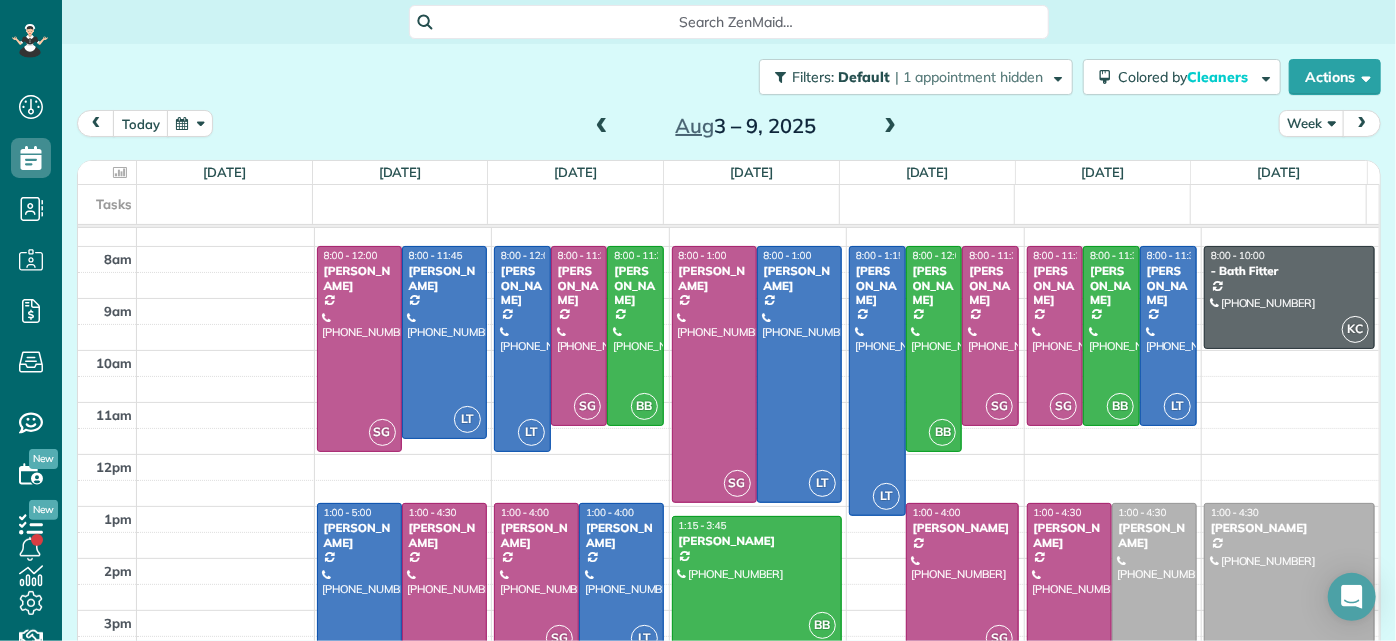 click on "Tasks" at bounding box center [722, 204] 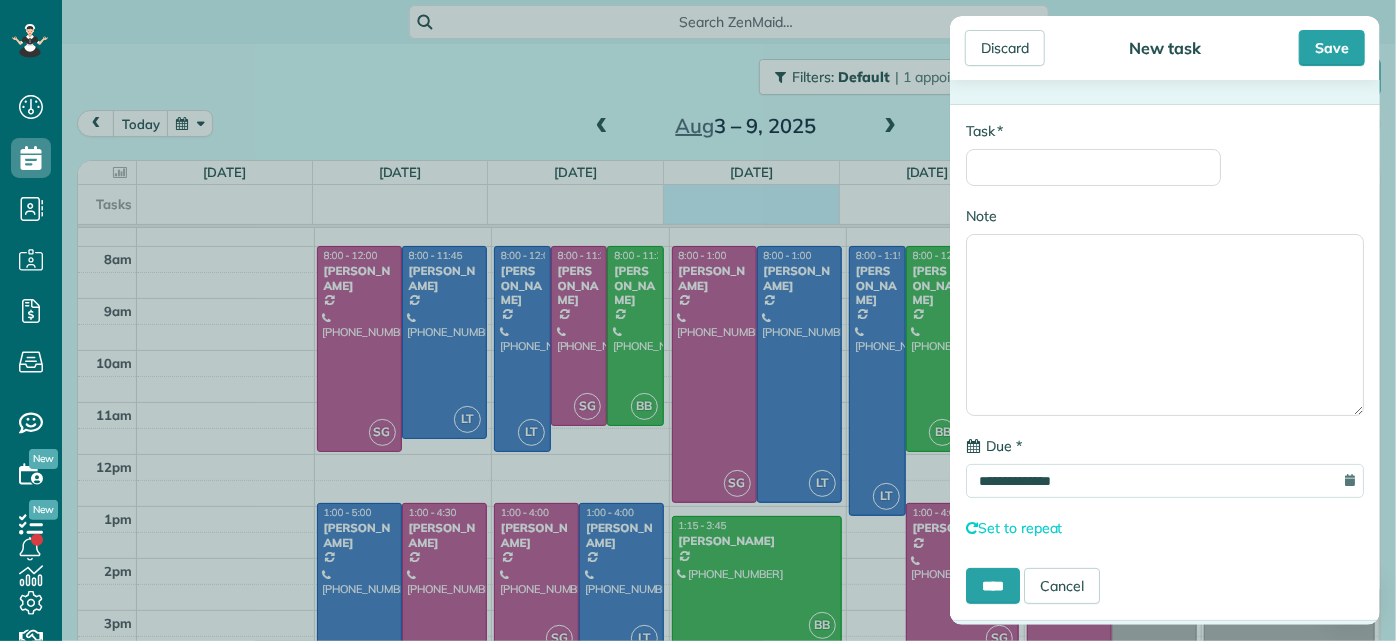 click on "**********" at bounding box center (698, 320) 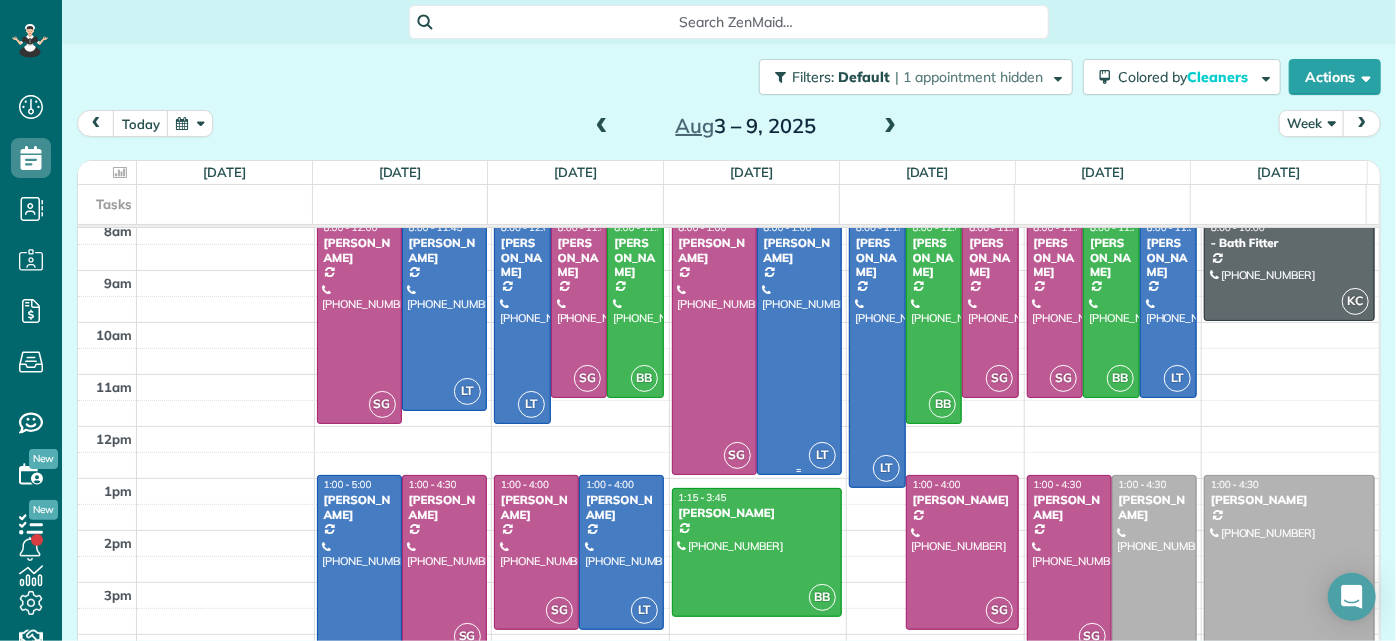 scroll, scrollTop: 124, scrollLeft: 0, axis: vertical 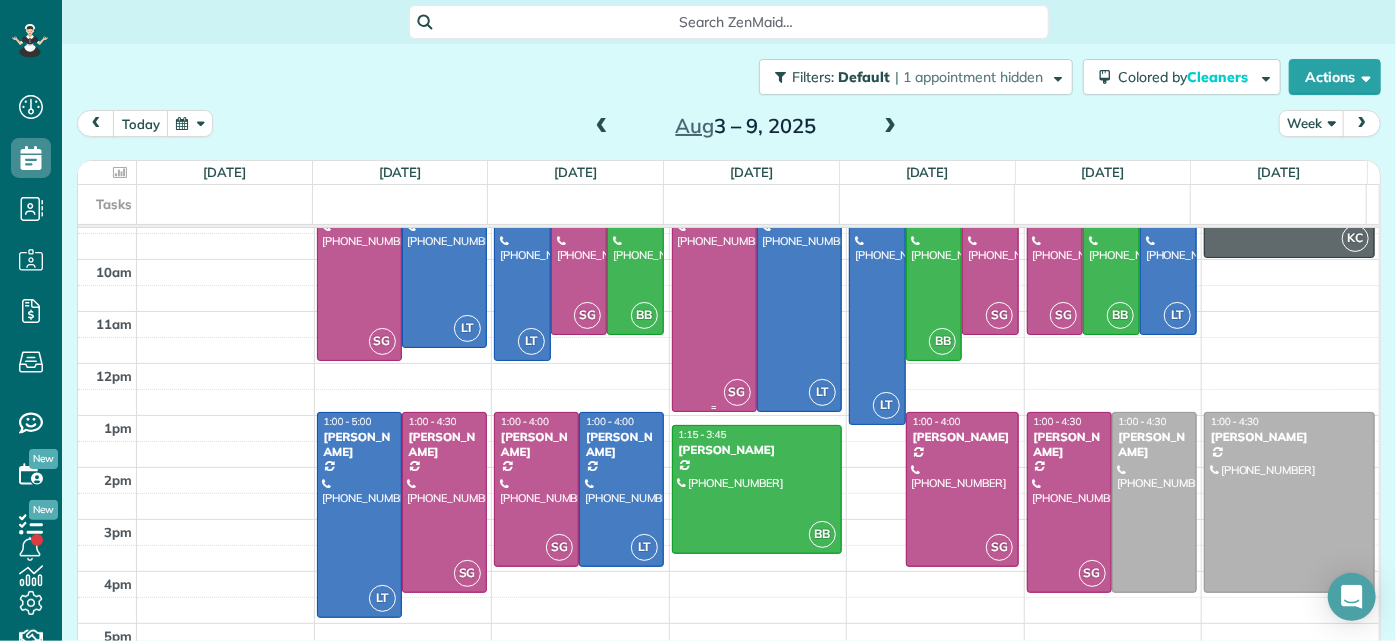 click at bounding box center [714, 283] 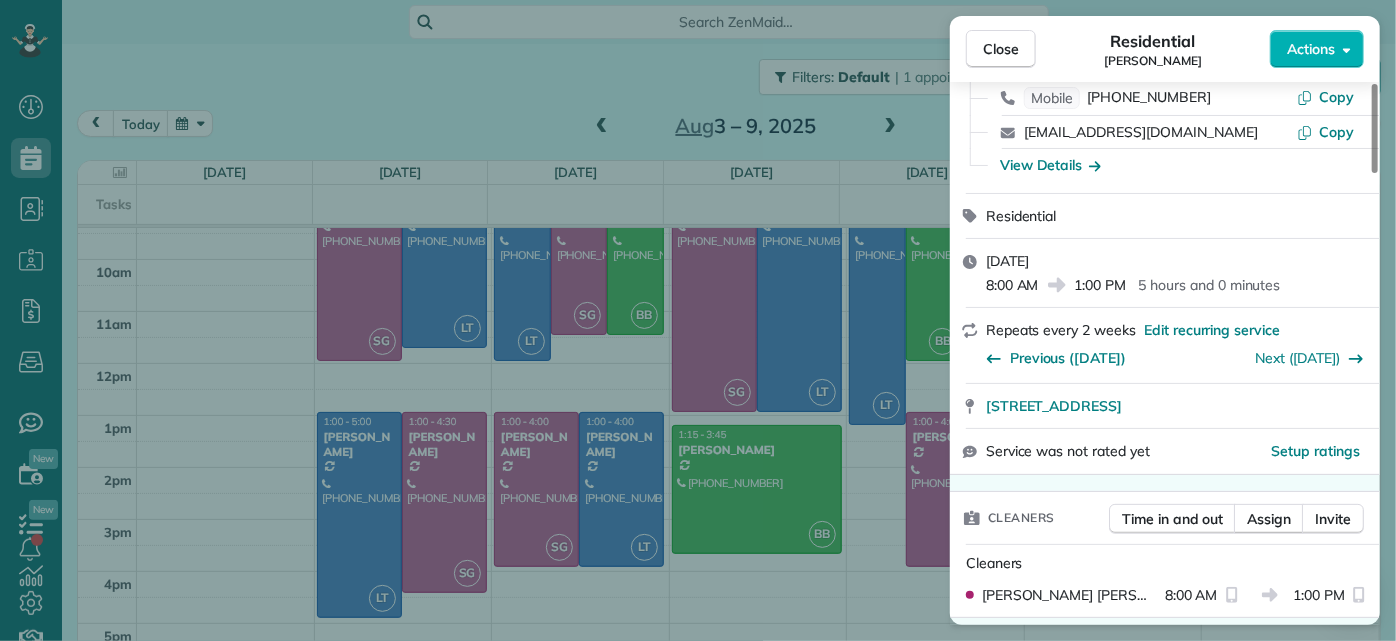 scroll, scrollTop: 454, scrollLeft: 0, axis: vertical 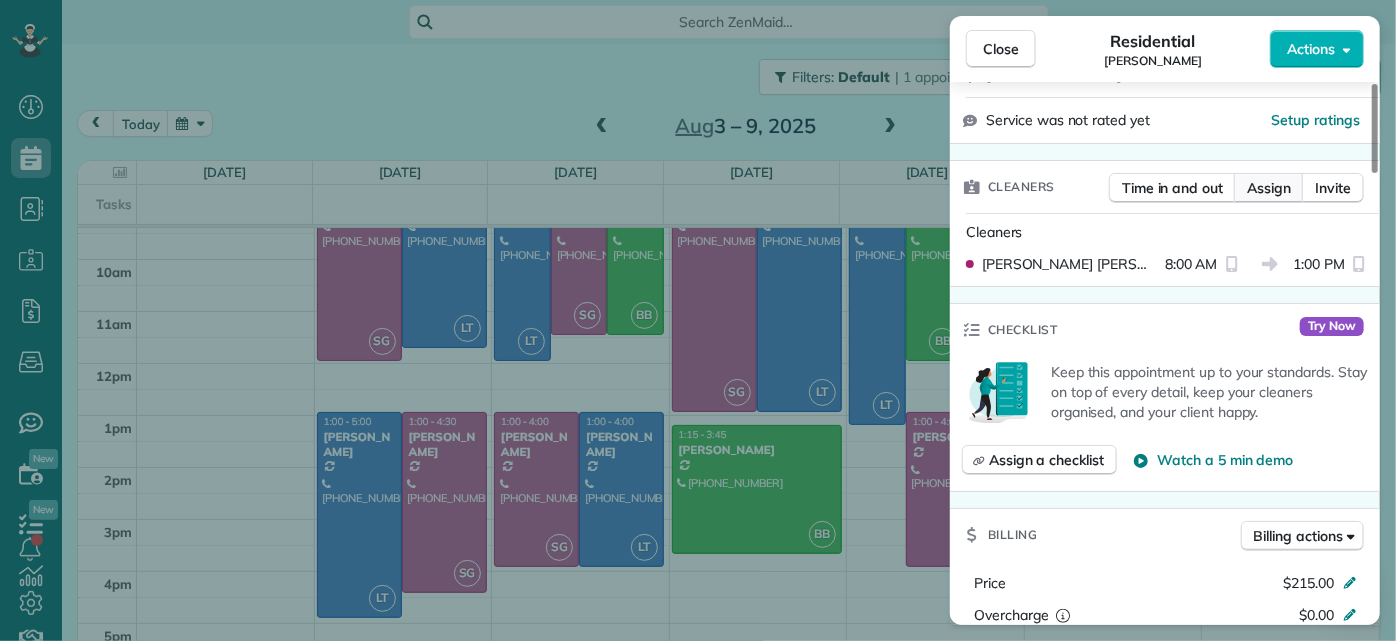 click on "Assign" at bounding box center (1269, 188) 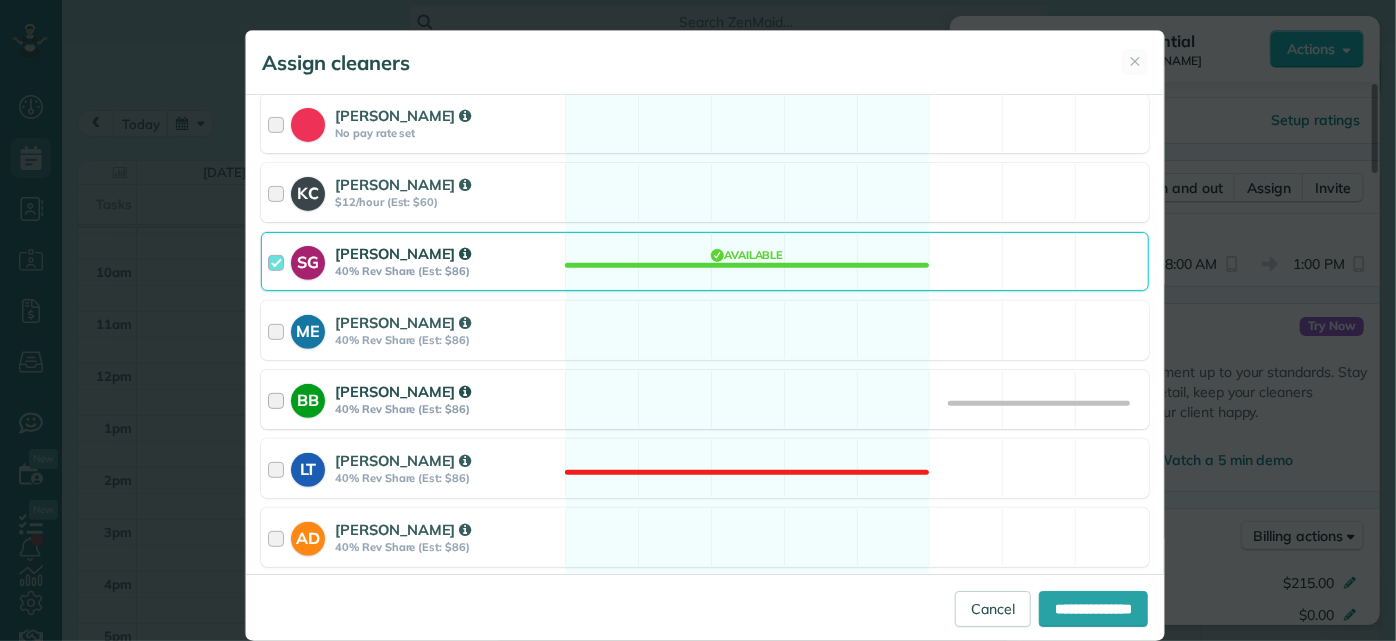 scroll, scrollTop: 363, scrollLeft: 0, axis: vertical 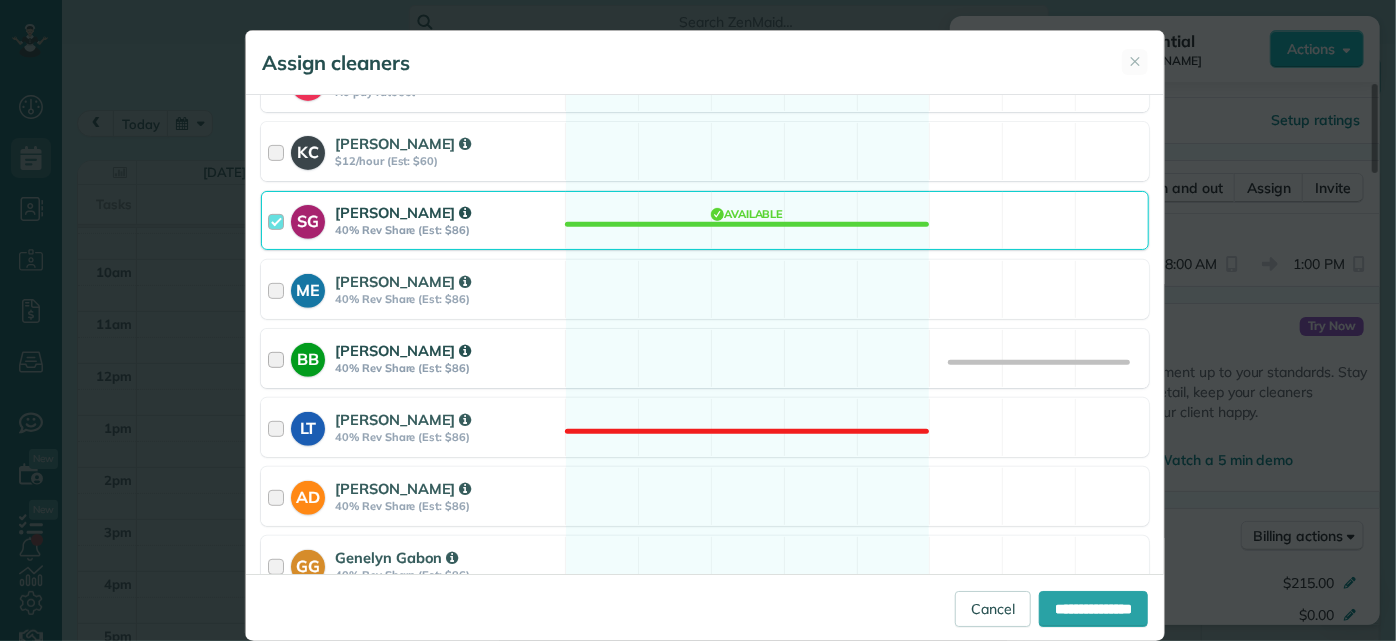 click on "BB
[PERSON_NAME]
40% Rev Share (Est: $86)
Available" at bounding box center (705, 358) 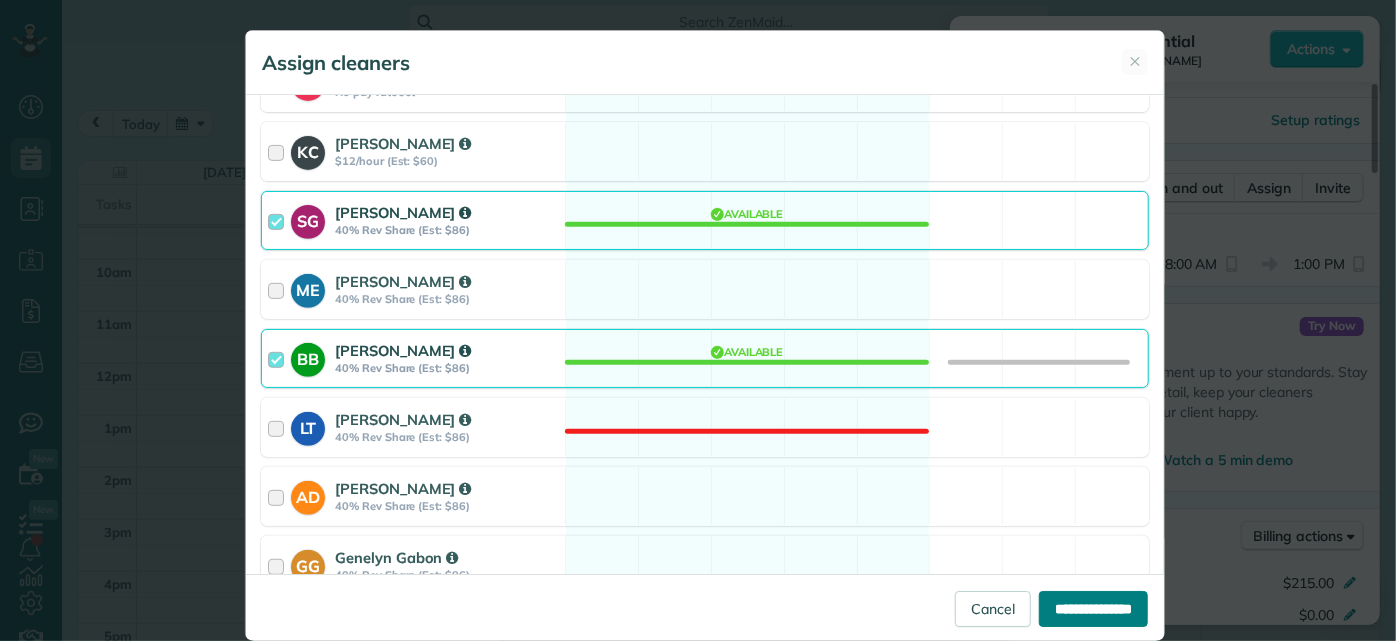 click on "**********" at bounding box center (1093, 609) 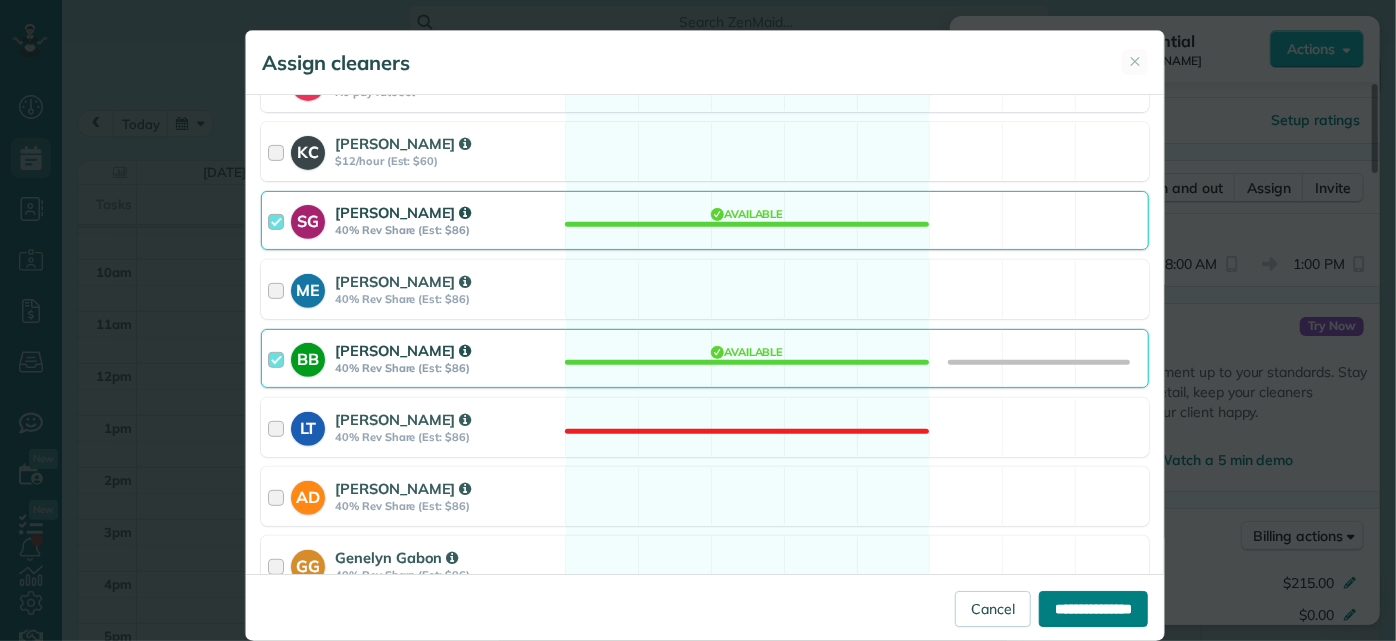 type on "**********" 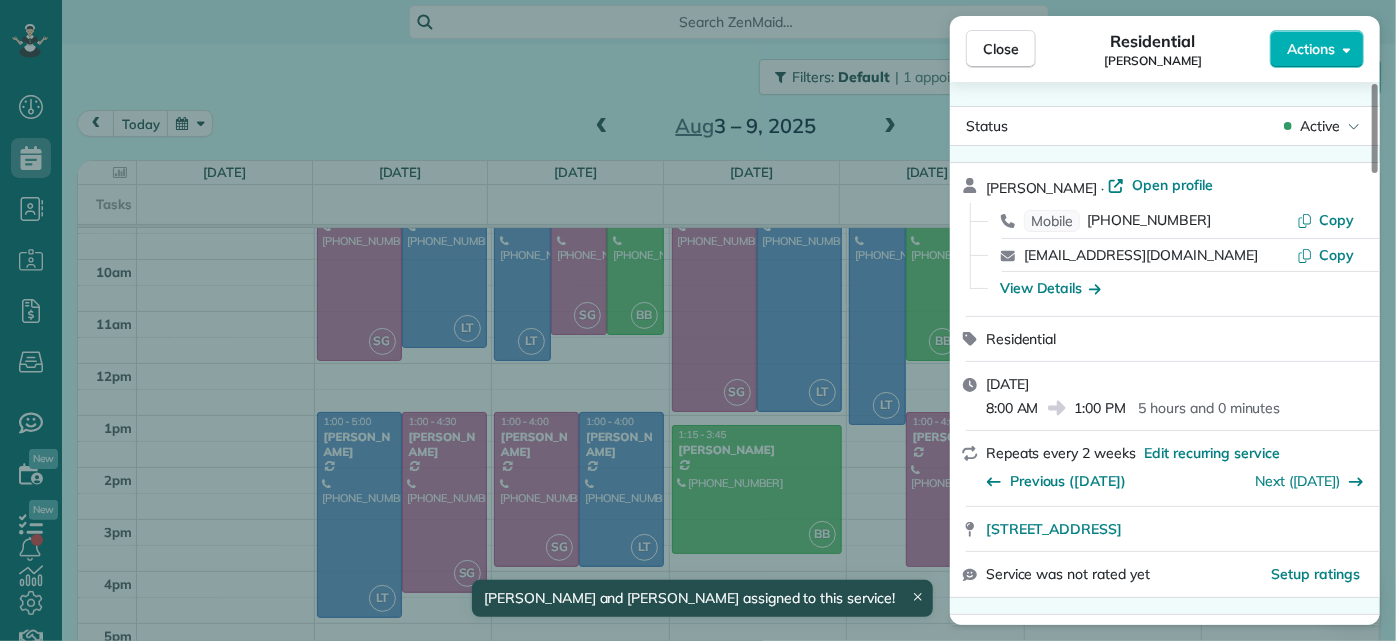 click on "Close Residential Denise Nelson Actions Status Active Denise Nelson · Open profile Mobile (804) 363-7437 Copy denisenelson2005@gmail.com Copy View Details Residential Wednesday, August 06, 2025 8:00 AM 1:00 PM 5 hours and 0 minutes Repeats every 2 weeks Edit recurring service Previous (Jul 23) Next (Aug 20) 9625 Kingussle Lane Richmond VA 23236 Service was not rated yet Setup ratings Cleaners Time in and out Assign Invite Cleaners Sophie   Gibbs 8:00 AM 1:00 PM Checklist Try Now Keep this appointment up to your standards. Stay on top of every detail, keep your cleaners organised, and your client happy. Assign a checklist Watch a 5 min demo Billing Billing actions Price $215.00 Overcharge $0.00 Discount $0.00 Coupon discount - Primary tax - Secondary tax - Total appointment price $215.00 Tips collected New feature! $0.00 Unpaid Mark as paid Total including tip $215.00 Get paid online in no-time! Send an invoice and reward your cleaners with tips Charge customer credit card Appointment custom fields Man Hours" at bounding box center [698, 320] 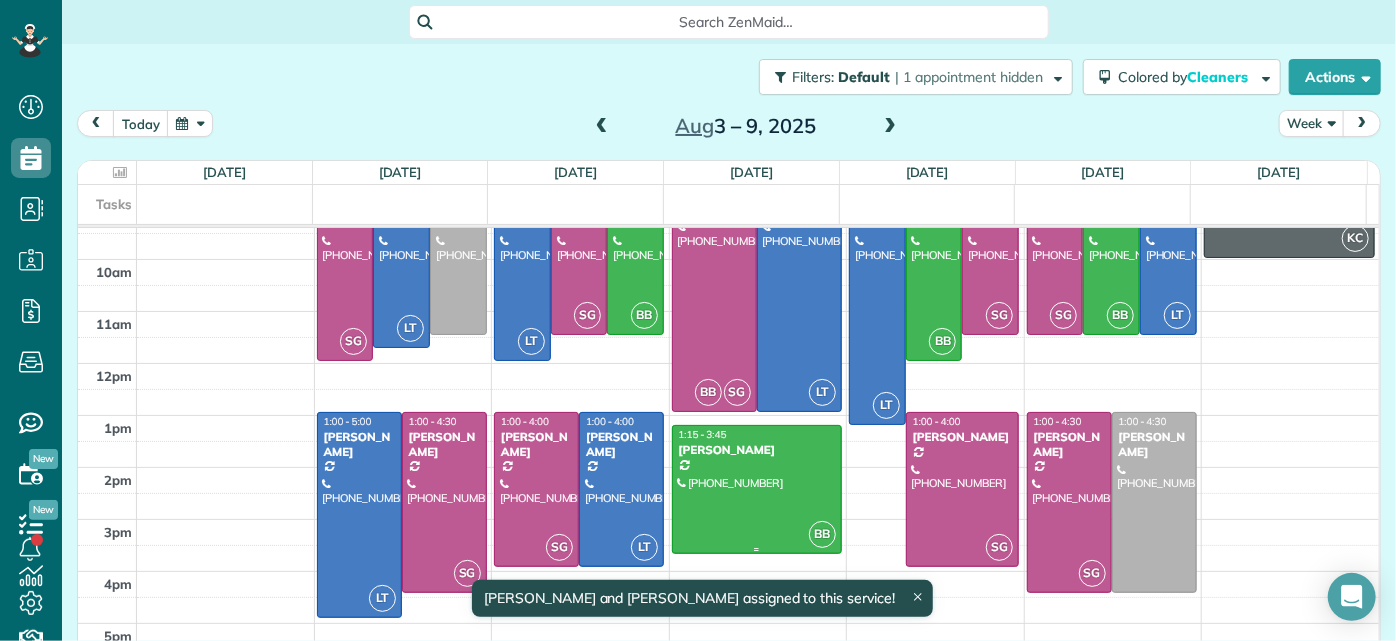 click at bounding box center (757, 489) 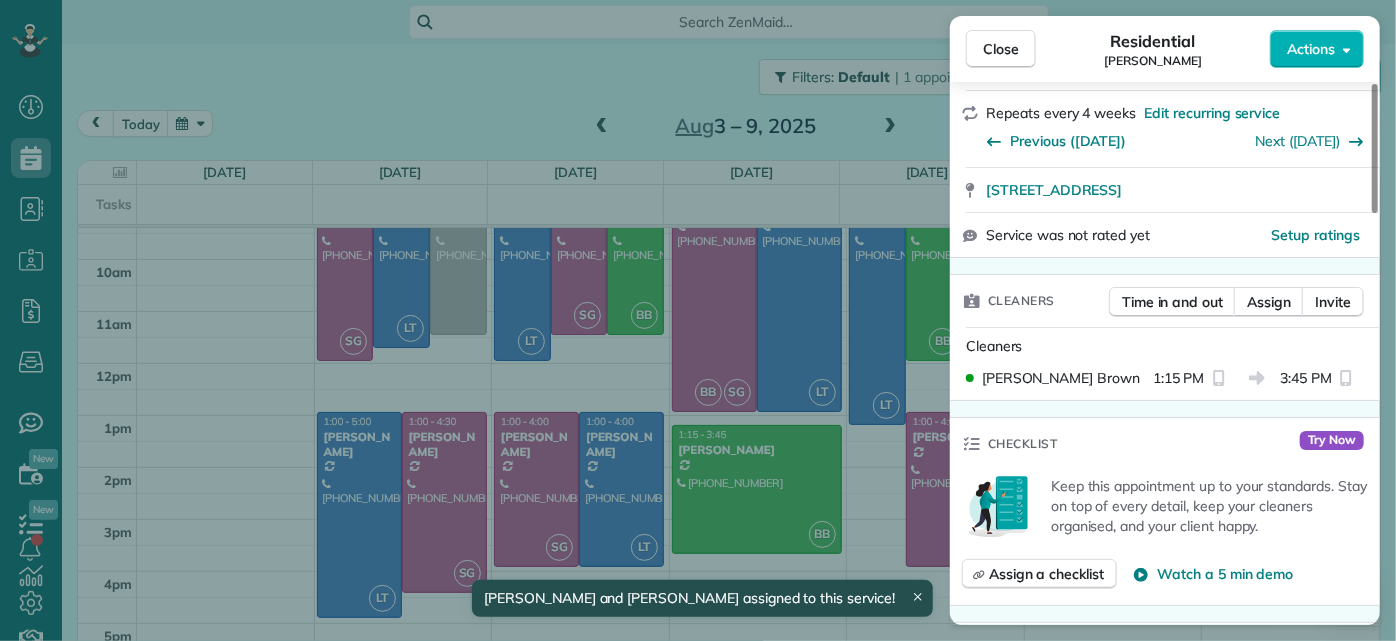 scroll, scrollTop: 363, scrollLeft: 0, axis: vertical 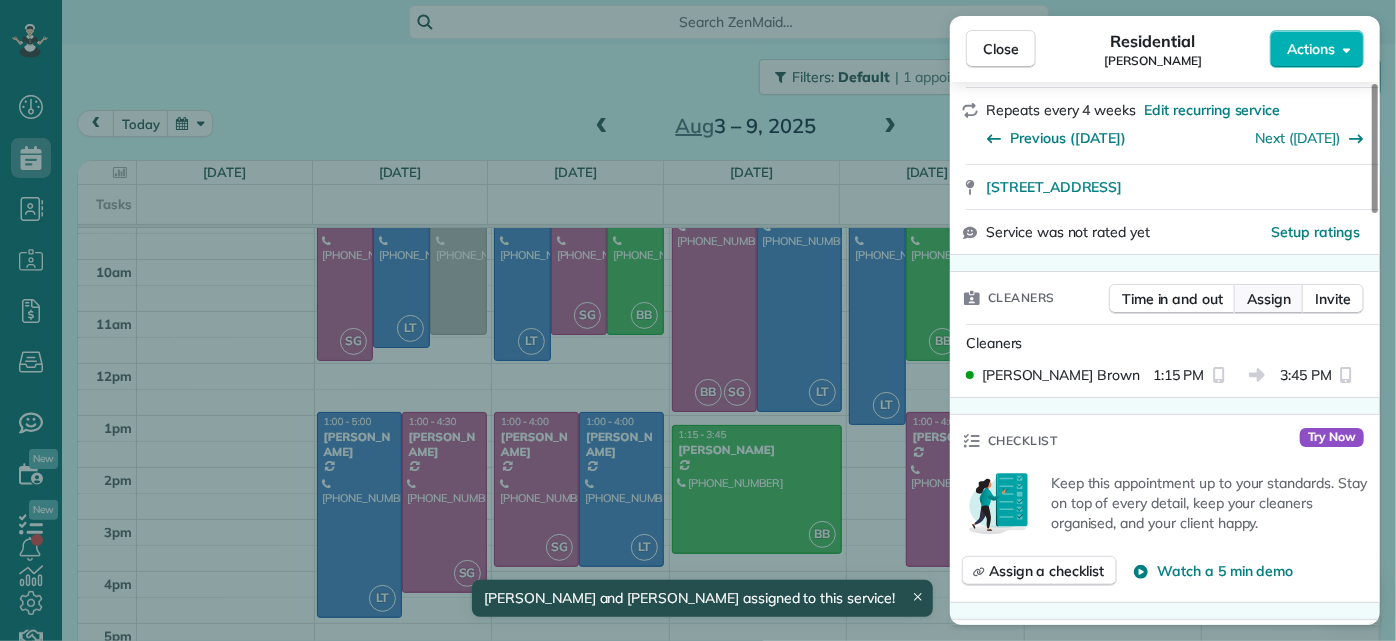 click on "Assign" at bounding box center (1269, 299) 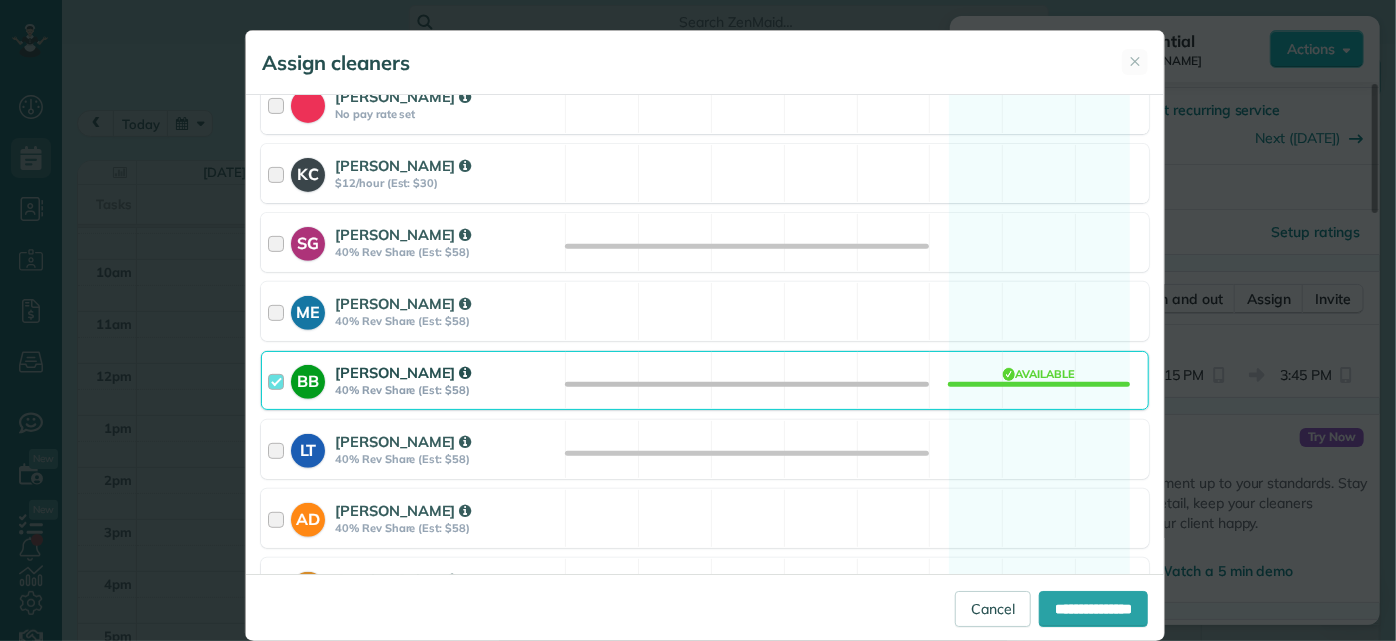 scroll, scrollTop: 267, scrollLeft: 0, axis: vertical 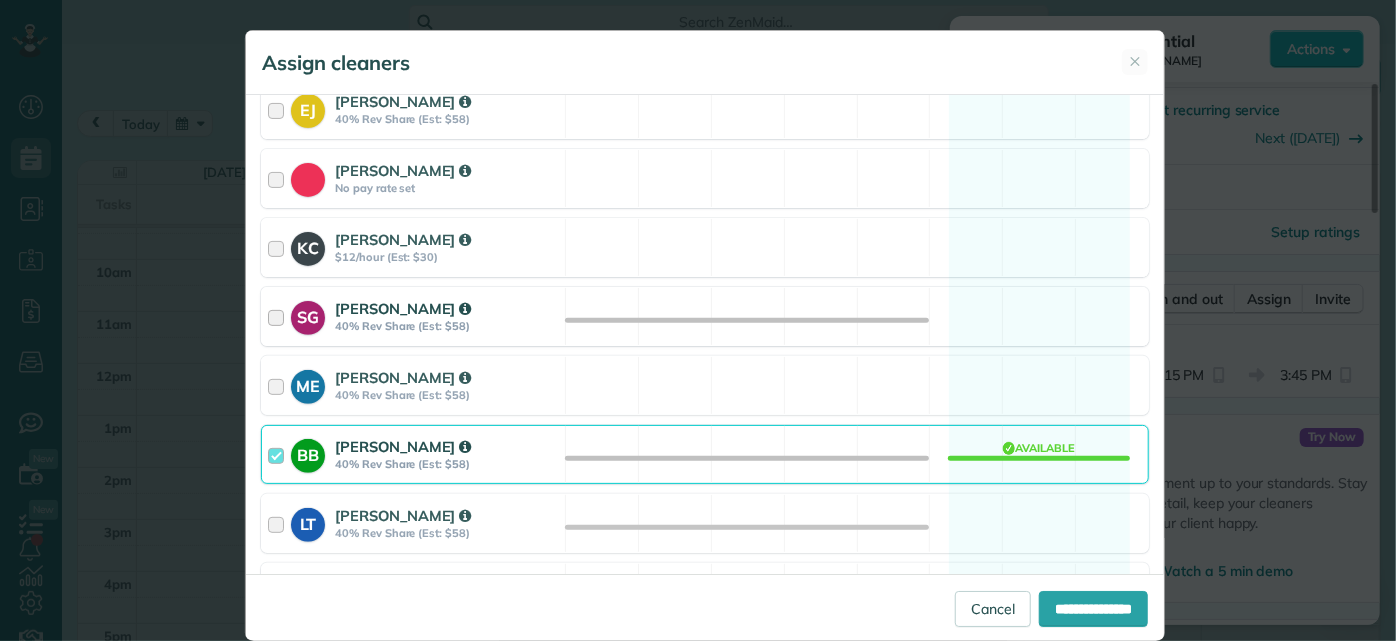 click on "SG
Sophie Gibbs
40% Rev Share (Est: $58)
Available" at bounding box center [705, 316] 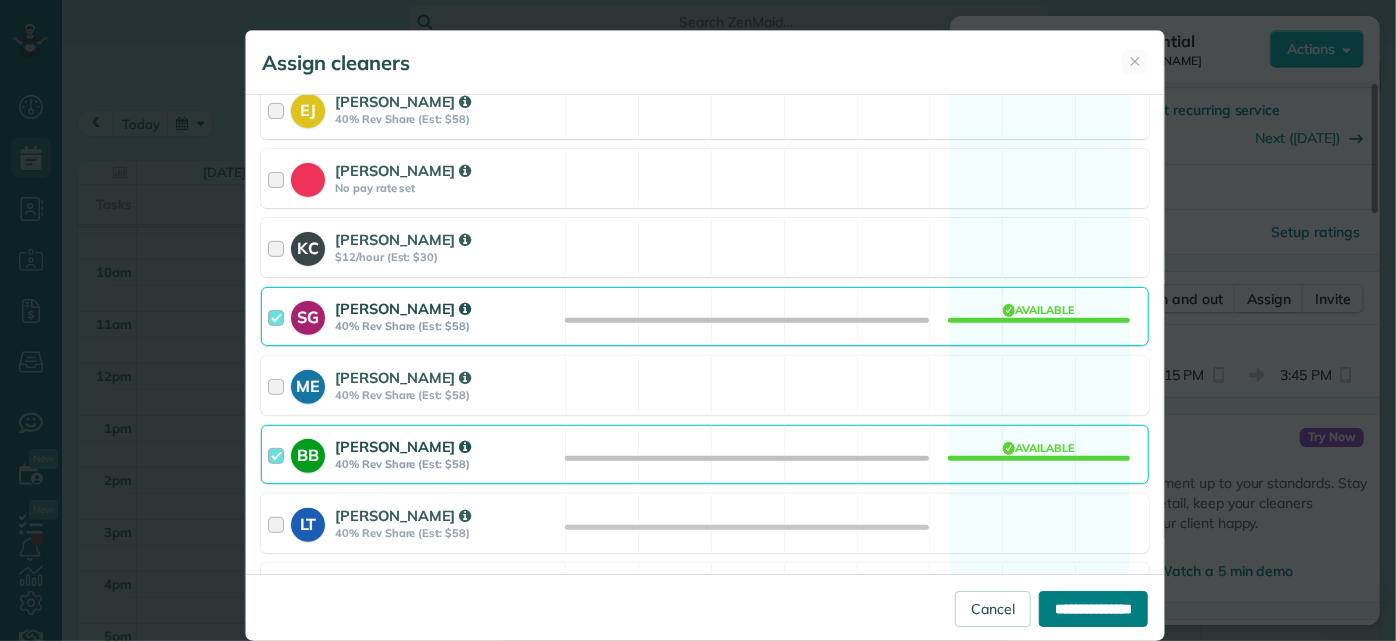 click on "**********" at bounding box center [1093, 609] 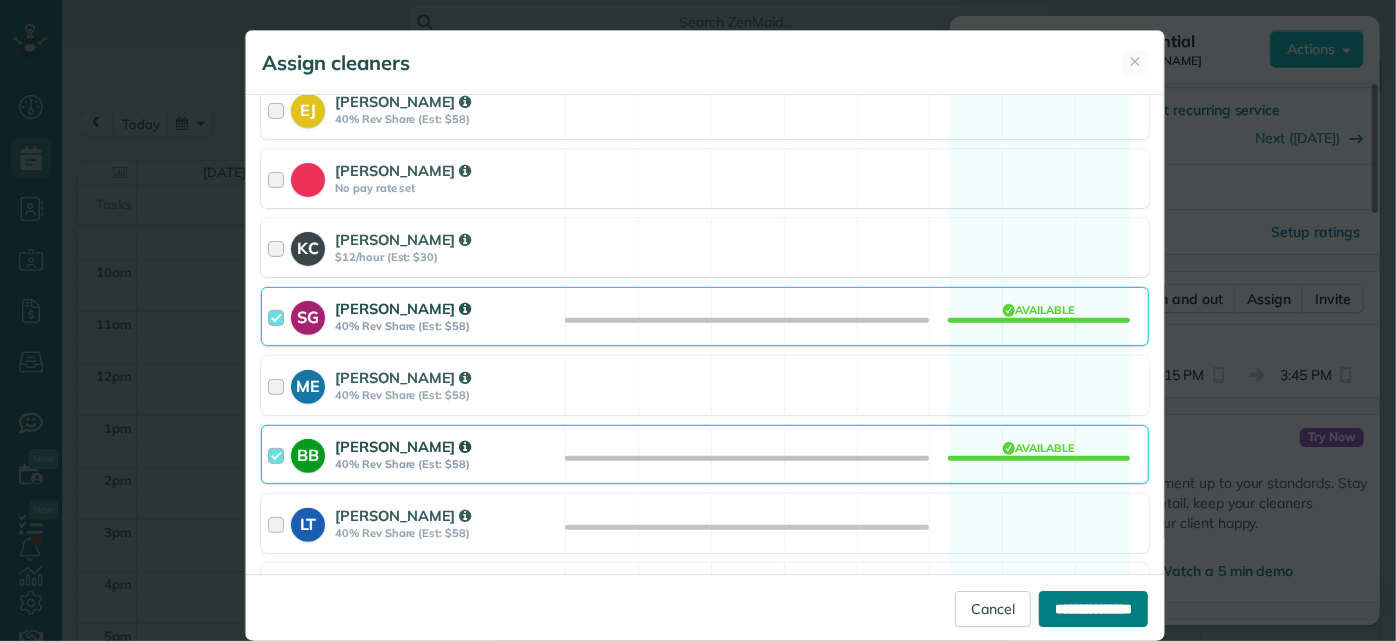 type on "**********" 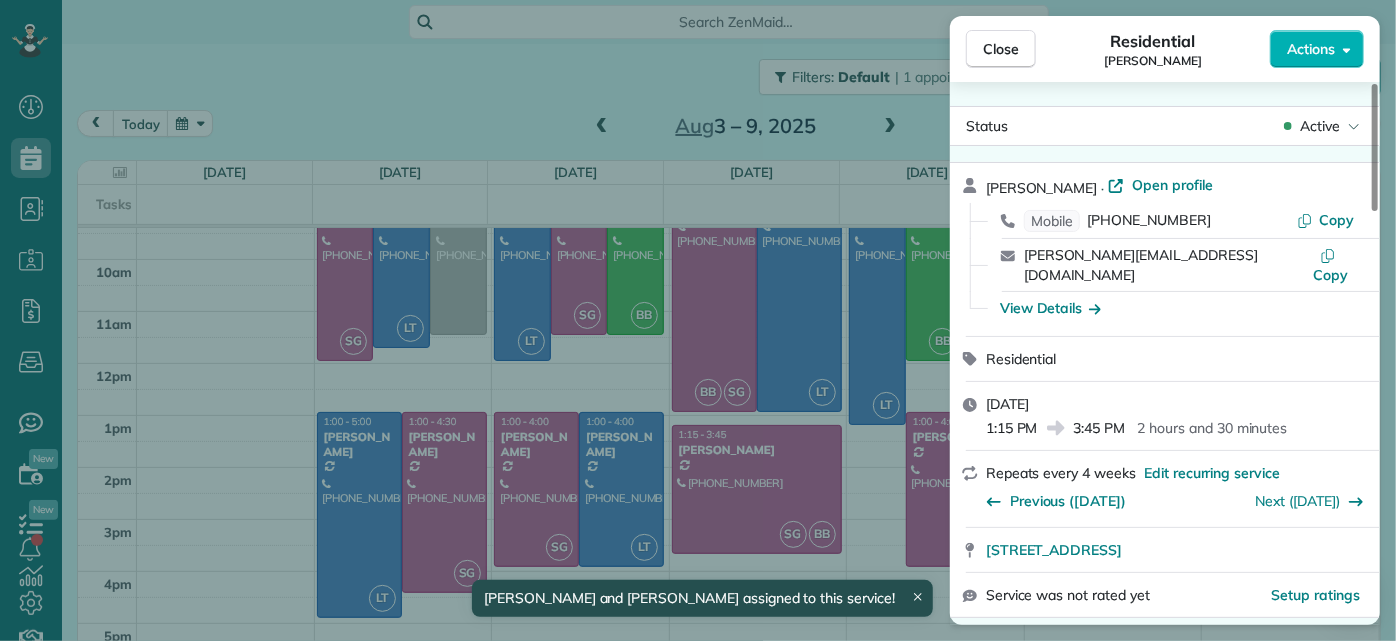 click on "Close Residential Genevieve Malandra Actions Status Active Genevieve Malandra · Open profile Mobile (267) 671-6705 Copy genevieve@basbleupr.com Copy View Details Residential Wednesday, August 06, 2025 1:15 PM 3:45 PM 2 hours and 30 minutes Repeats every 4 weeks Edit recurring service Previous (Jul 09) Next (Sep 03) 301 South 11th Street Apt 2201 Richmond VA 23219 Service was not rated yet Setup ratings Cleaners Time in and out Assign Invite Cleaners Sophie   Gibbs 1:15 PM 3:45 PM Brittany   Brown 1:15 PM 3:45 PM Checklist Try Now Keep this appointment up to your standards. Stay on top of every detail, keep your cleaners organised, and your client happy. Assign a checklist Watch a 5 min demo Billing Billing actions Price $145.00 Overcharge $0.00 Discount $0.00 Coupon discount - Primary tax - Secondary tax - Total appointment price $145.00 Tips collected New feature! $0.00 Unpaid Mark as paid Total including tip $145.00 Get paid online in no-time! Send an invoice and reward your cleaners with tips Man Hours -" at bounding box center [698, 320] 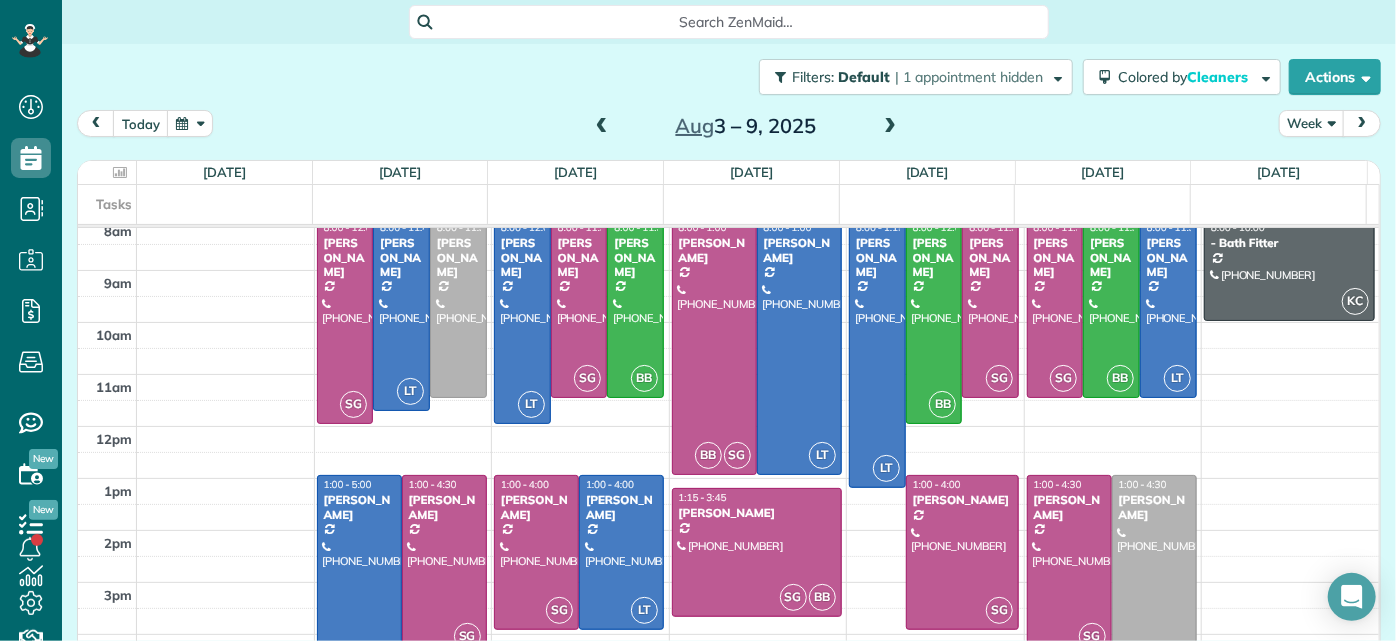 scroll, scrollTop: 33, scrollLeft: 0, axis: vertical 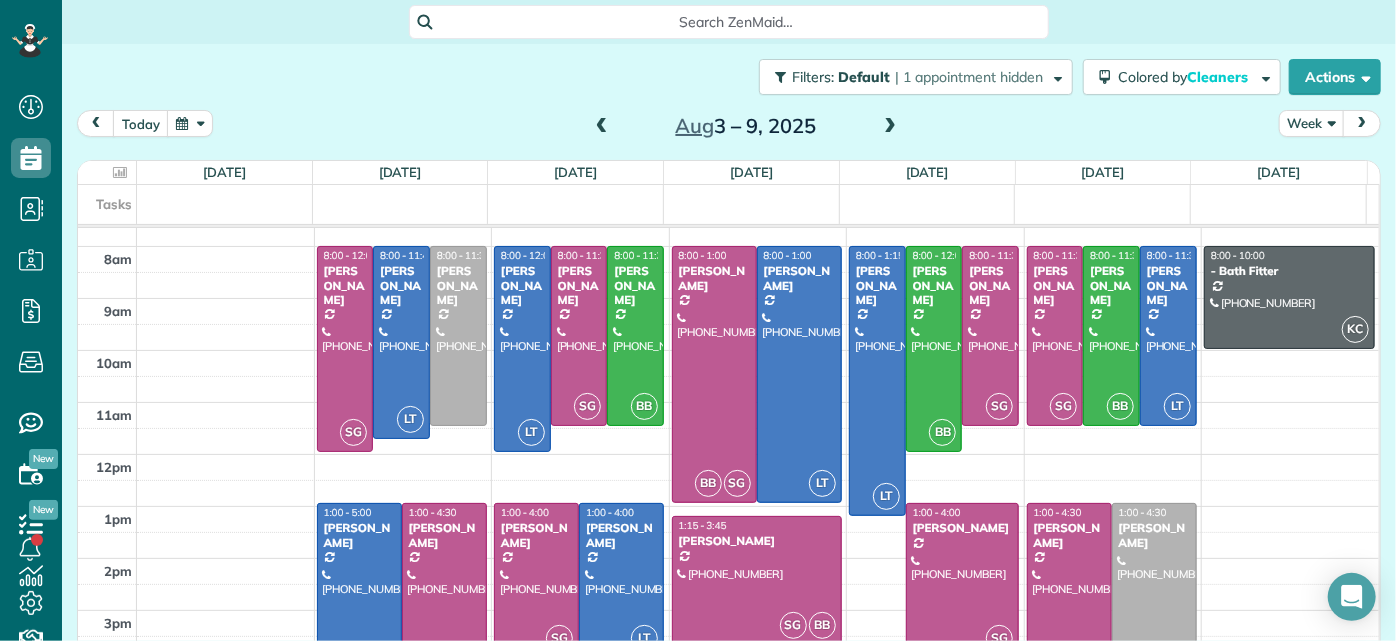 click at bounding box center [602, 127] 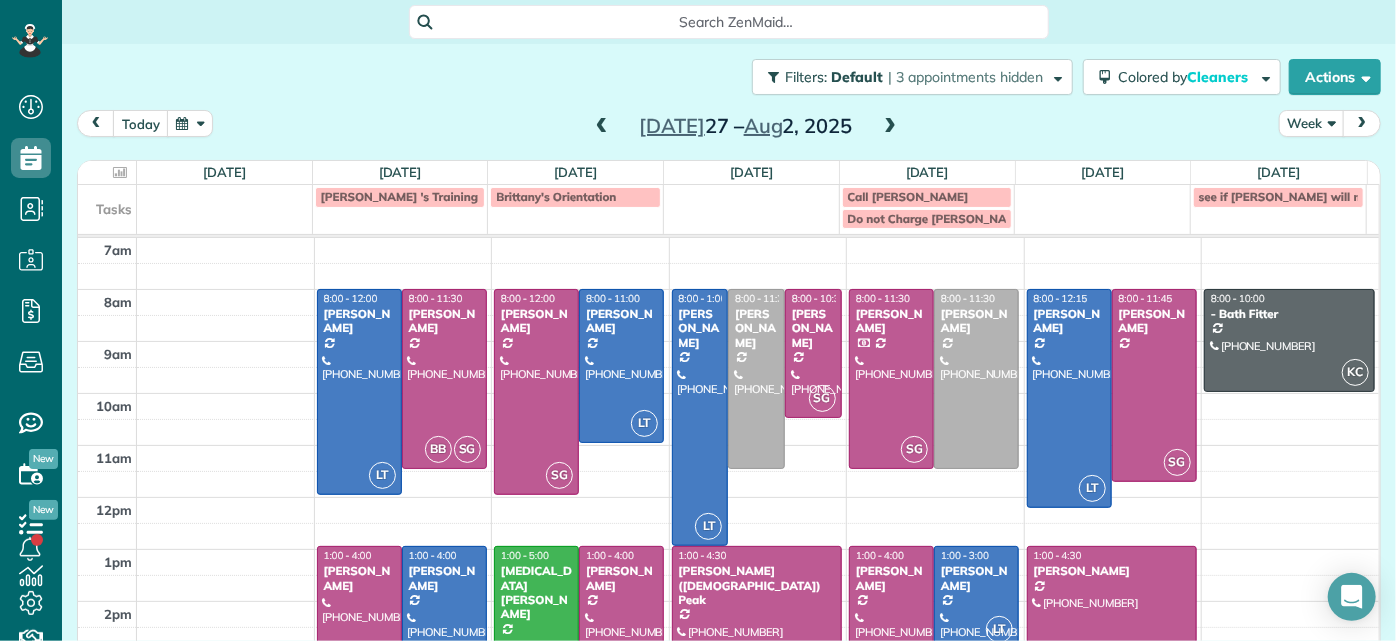 click at bounding box center [890, 127] 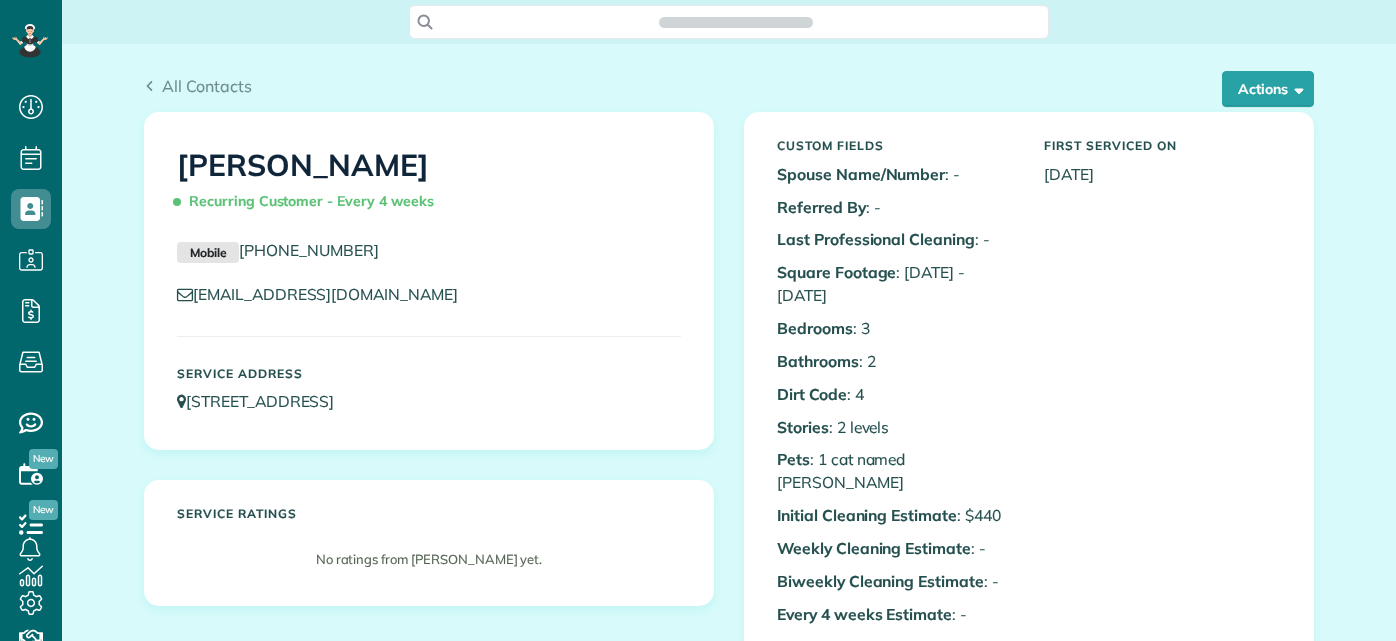 scroll, scrollTop: 0, scrollLeft: 0, axis: both 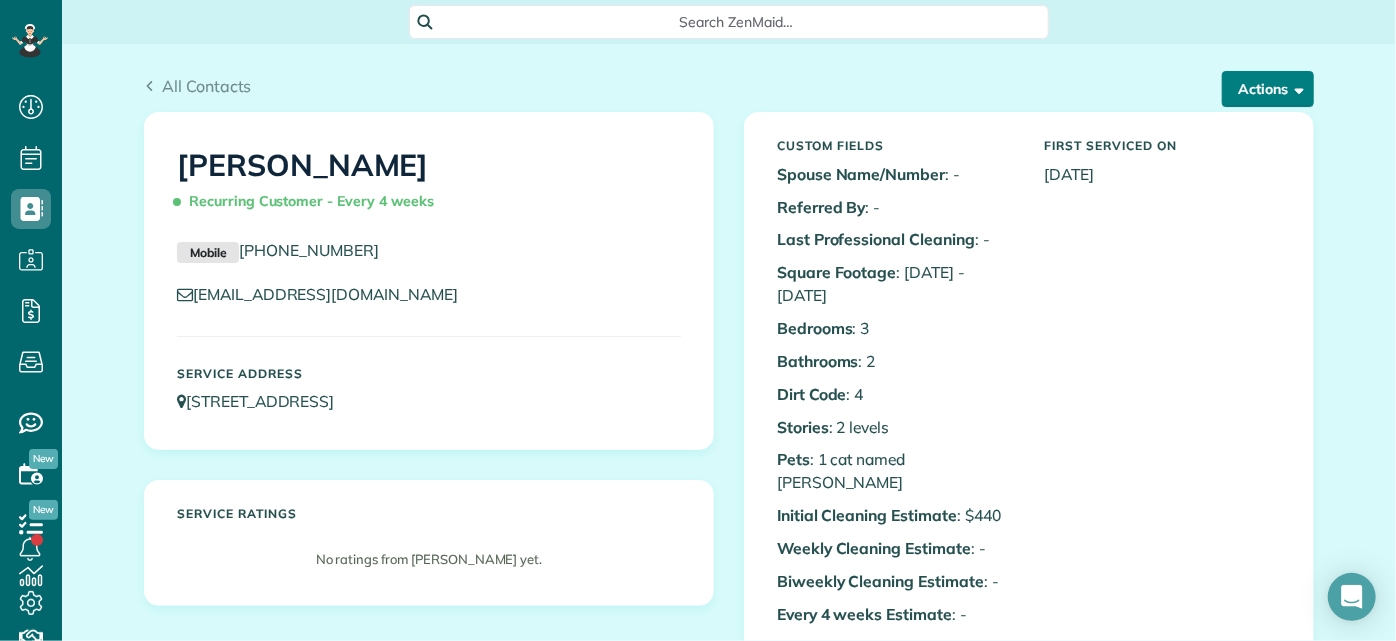 click on "Actions" at bounding box center [1268, 89] 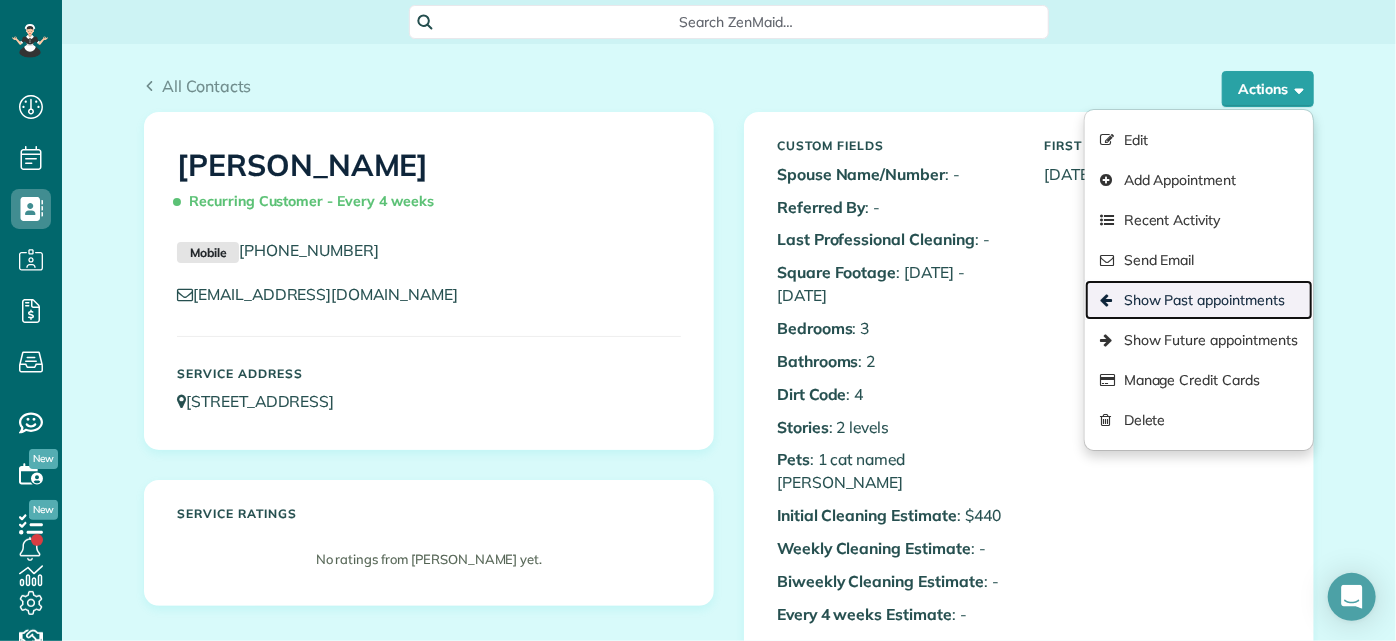 click on "Show Past appointments" at bounding box center (1199, 300) 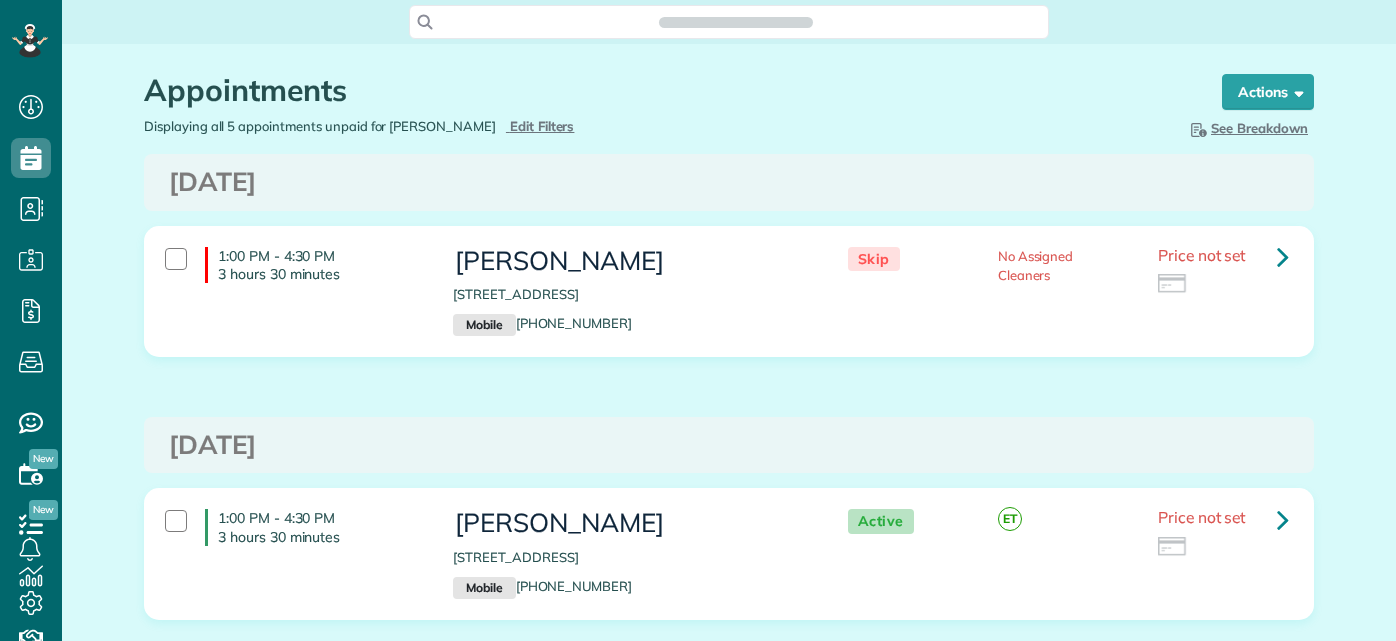 scroll, scrollTop: 0, scrollLeft: 0, axis: both 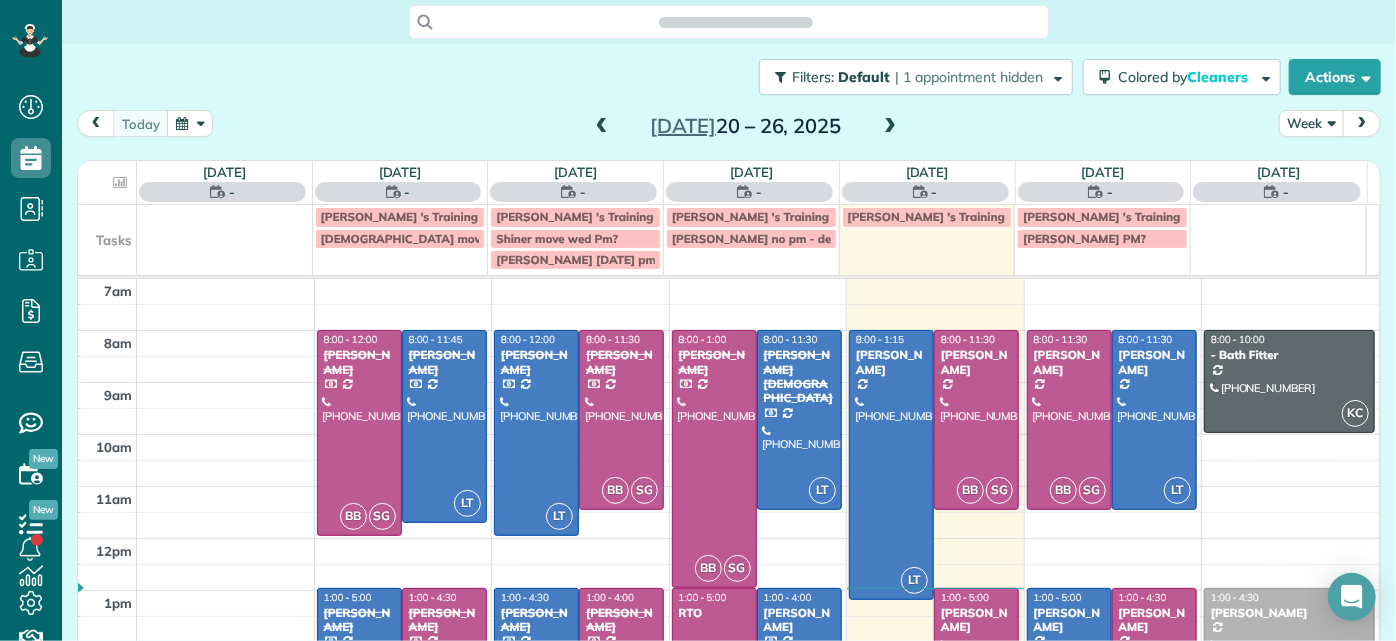 click at bounding box center (890, 127) 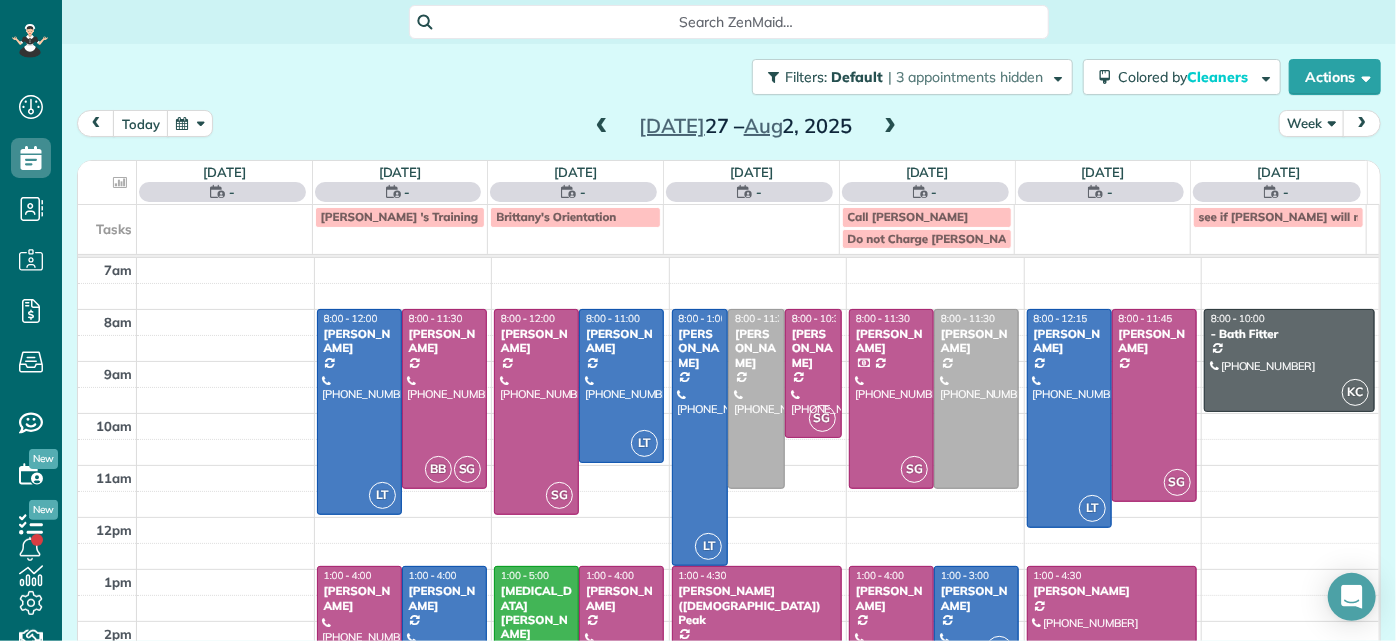 click at bounding box center (890, 127) 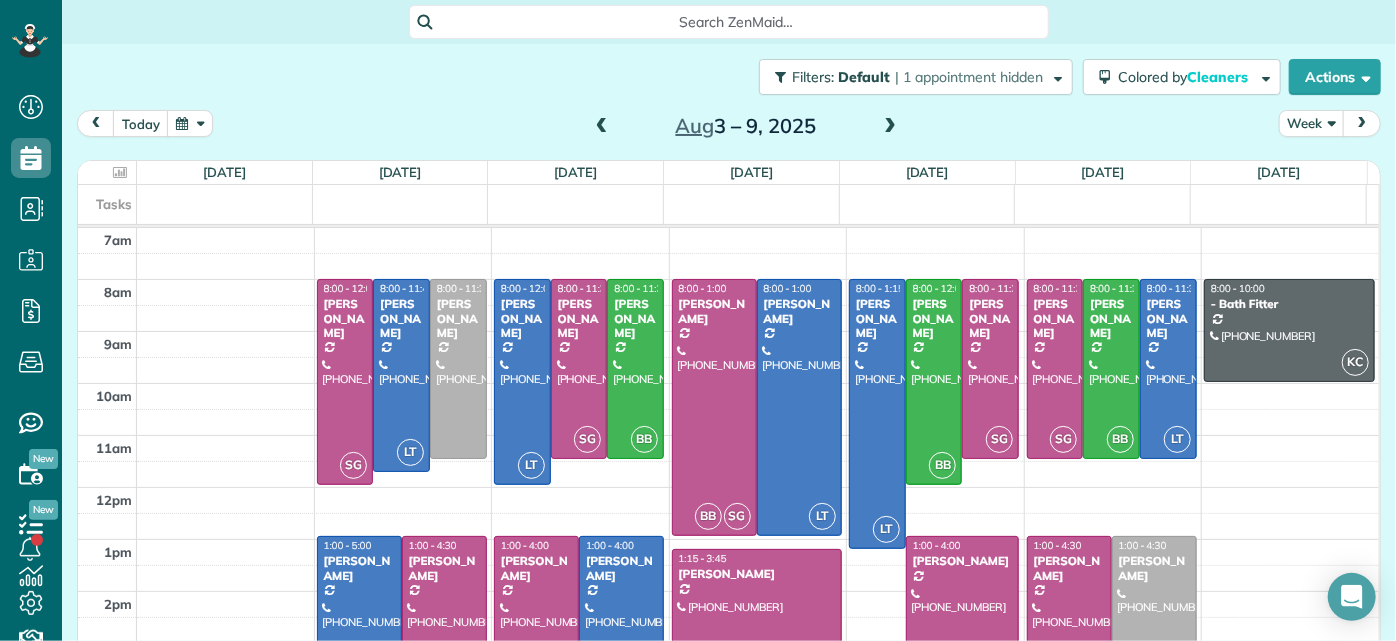 click at bounding box center [1154, 626] 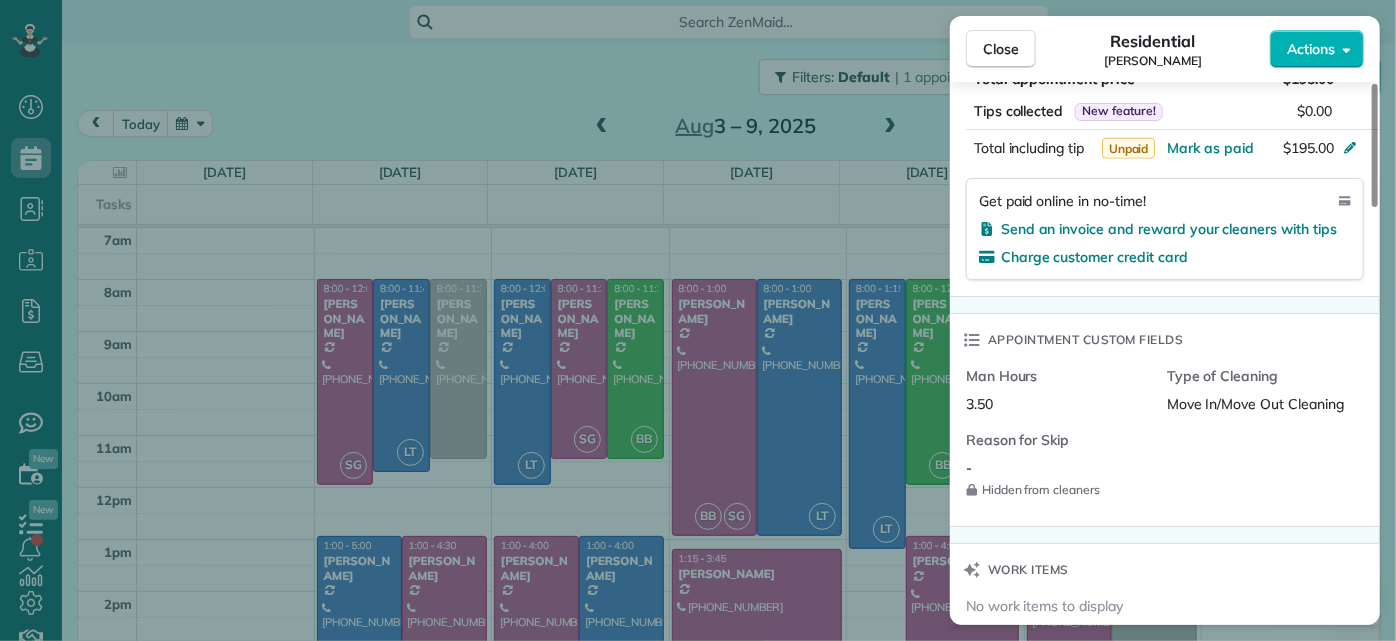 scroll, scrollTop: 1000, scrollLeft: 0, axis: vertical 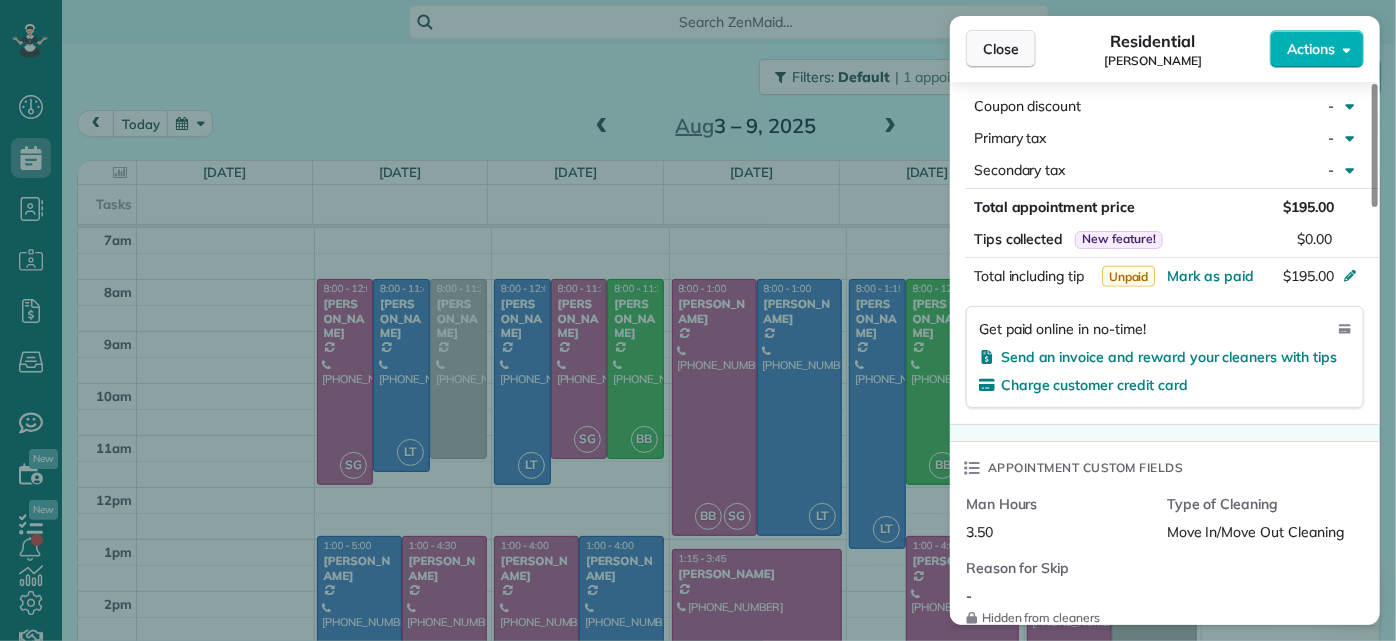 click on "Close" at bounding box center (1001, 49) 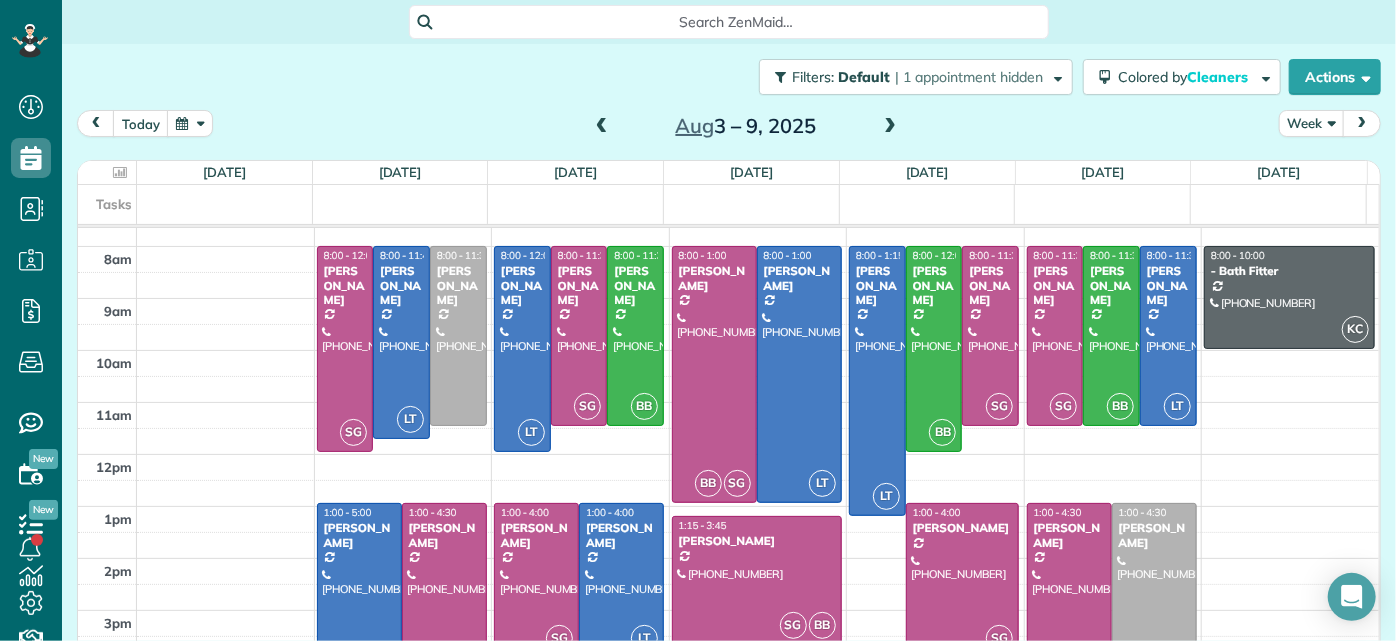 scroll, scrollTop: 124, scrollLeft: 0, axis: vertical 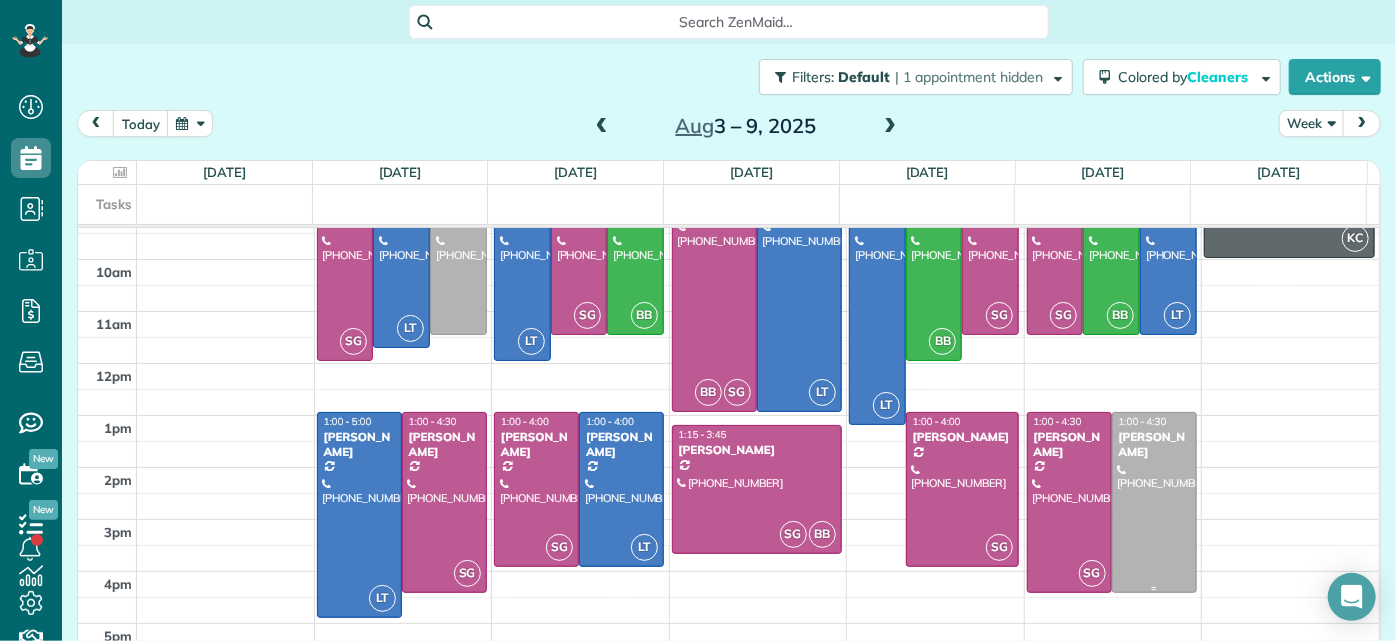 click at bounding box center (1154, 502) 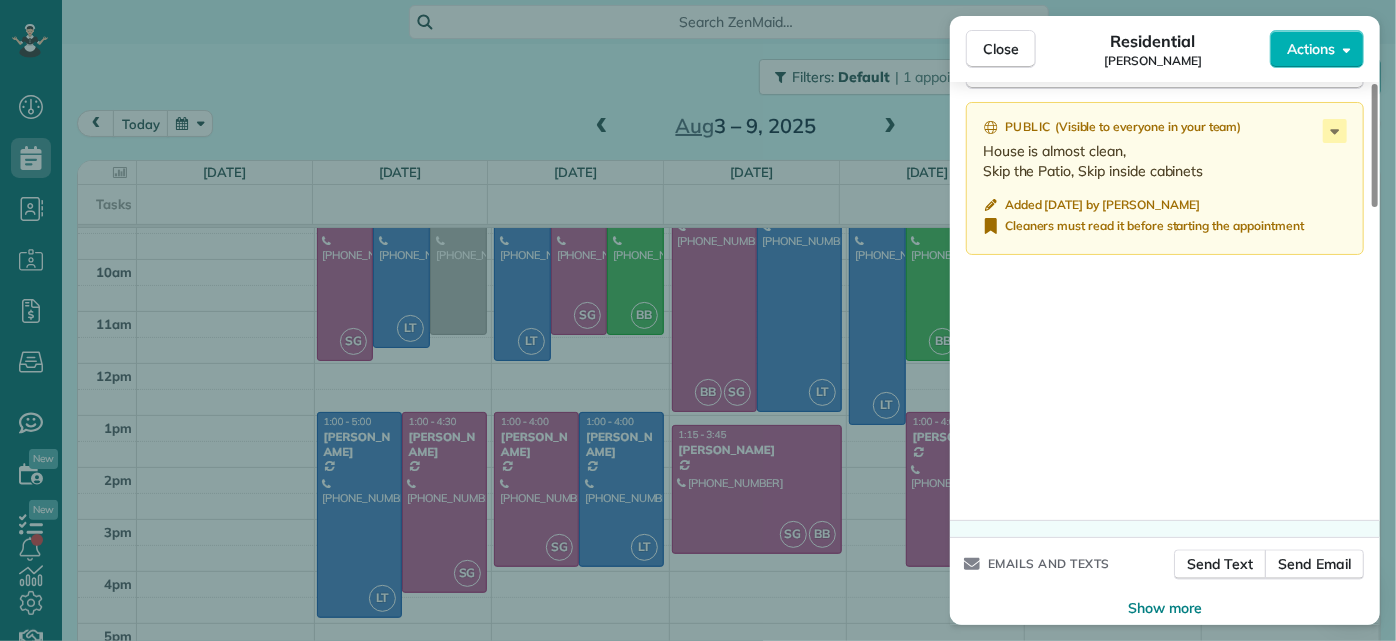 scroll, scrollTop: 1545, scrollLeft: 0, axis: vertical 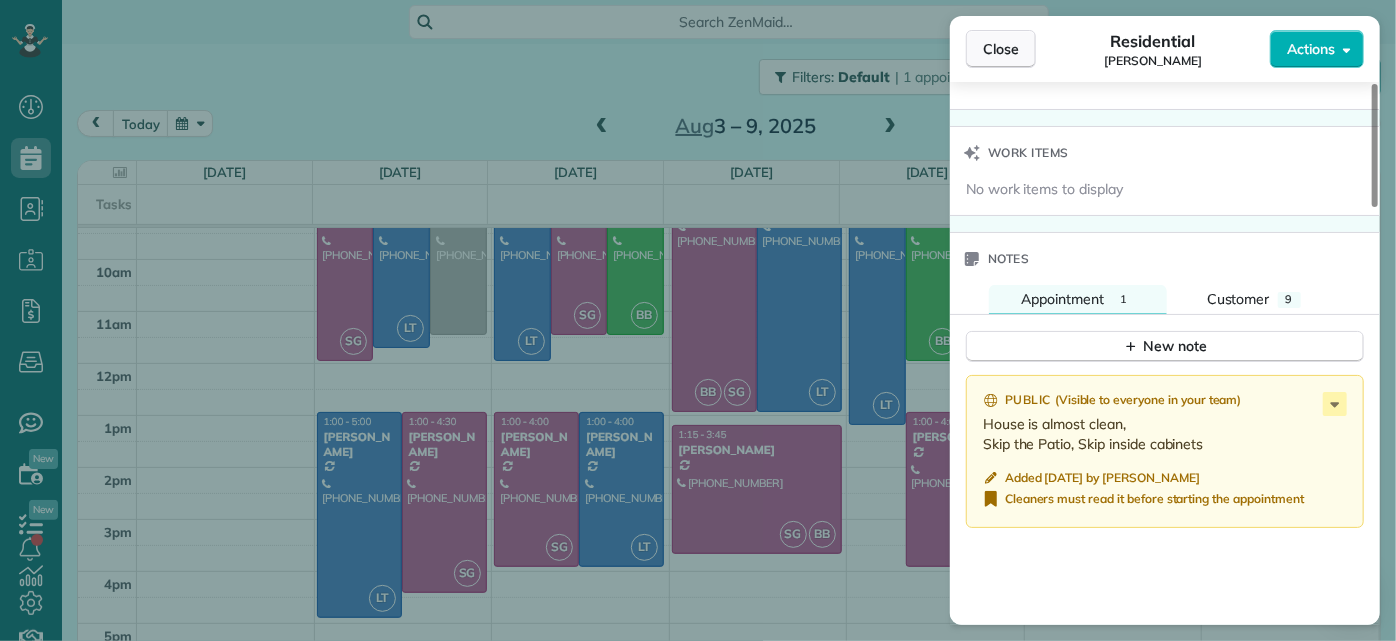 click on "Close" at bounding box center [1001, 49] 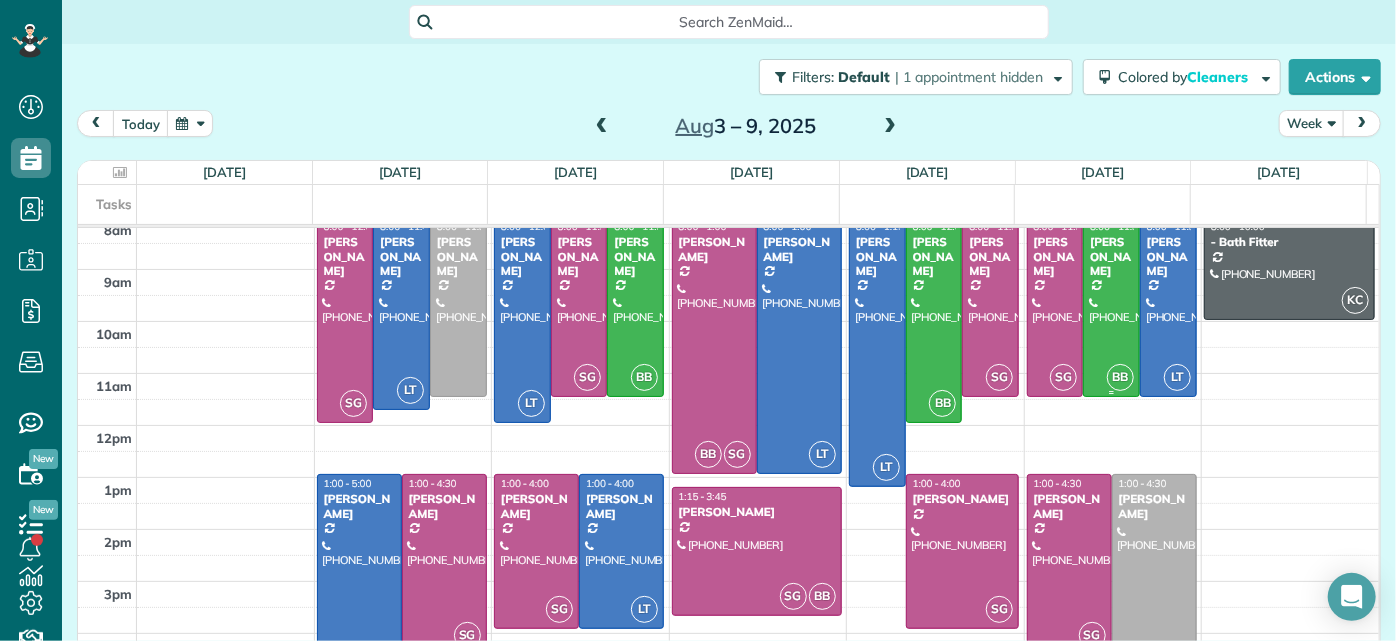 scroll, scrollTop: 0, scrollLeft: 0, axis: both 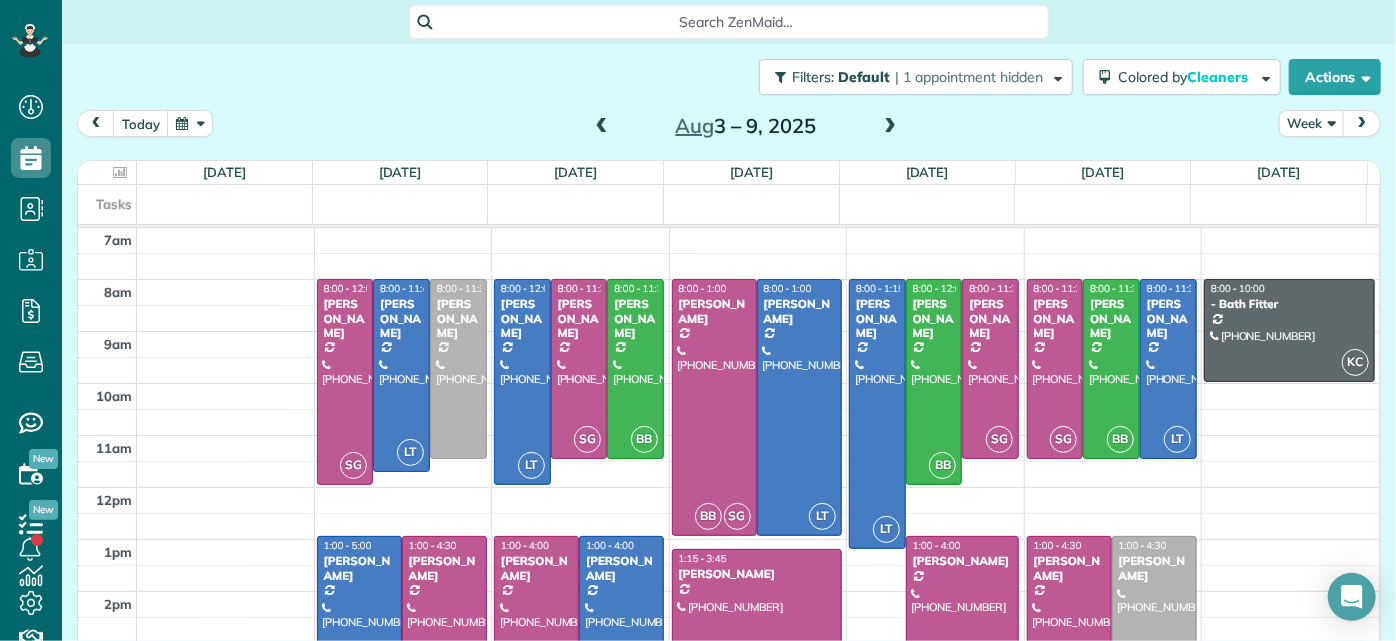 click at bounding box center [890, 127] 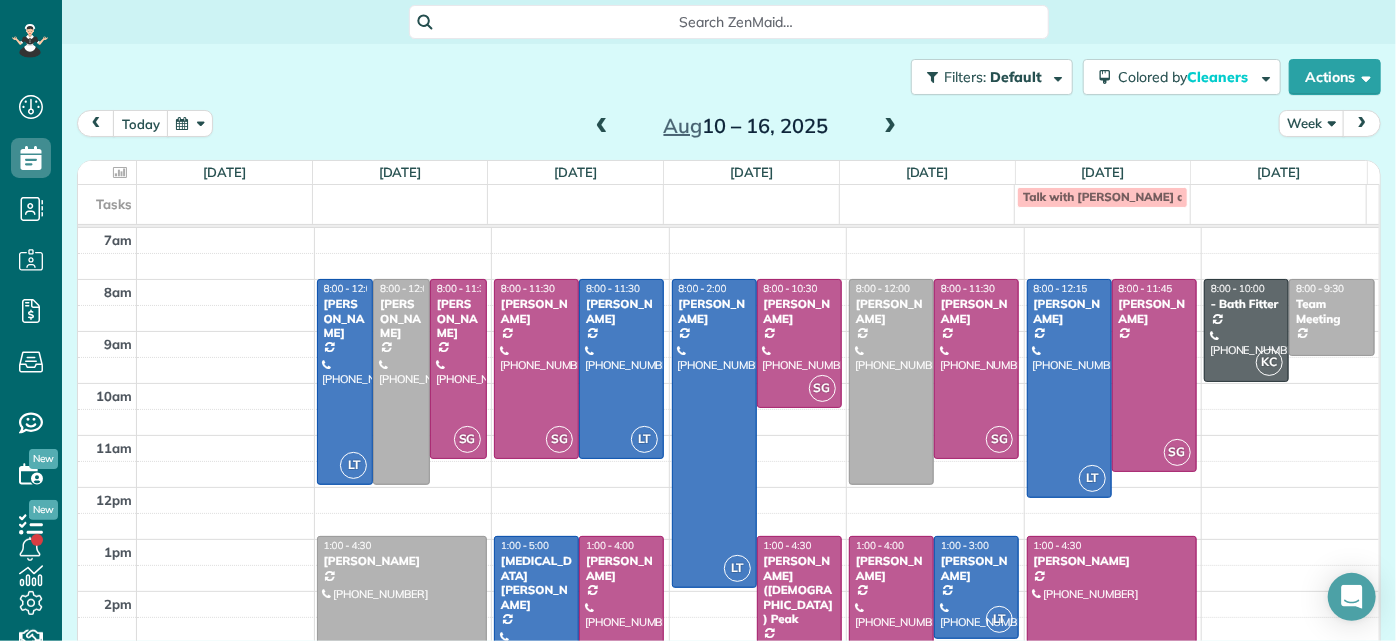 click at bounding box center (602, 127) 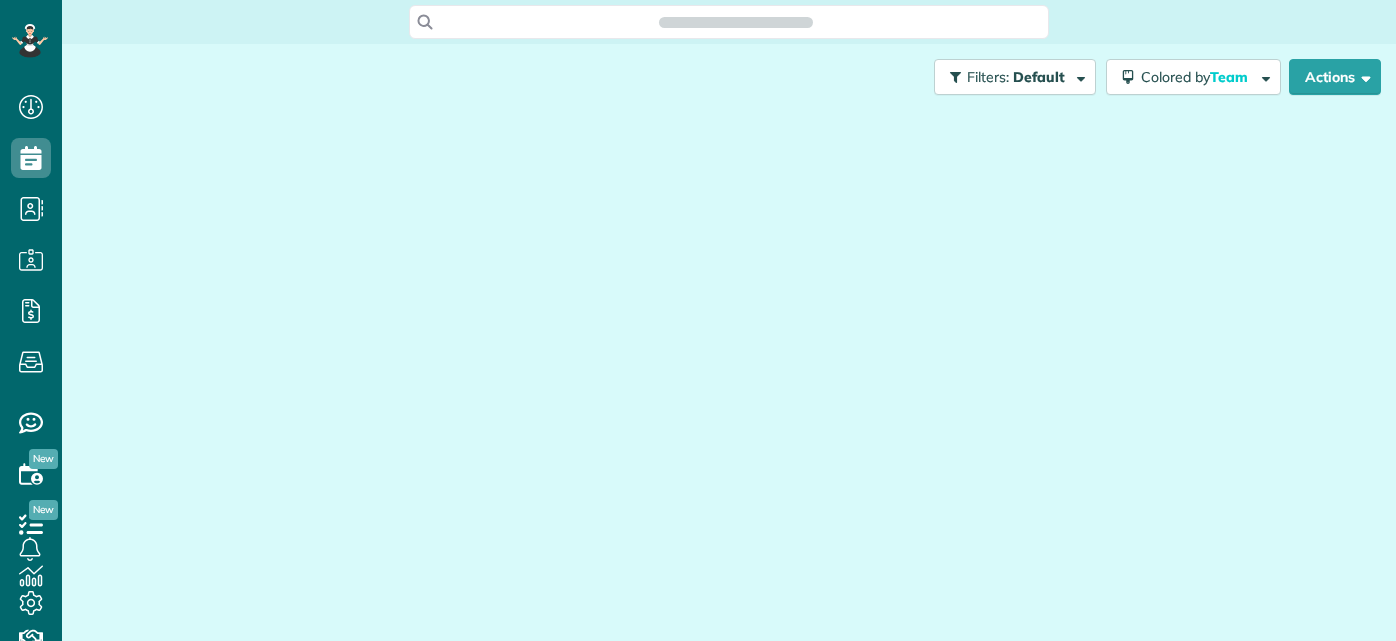 scroll, scrollTop: 0, scrollLeft: 0, axis: both 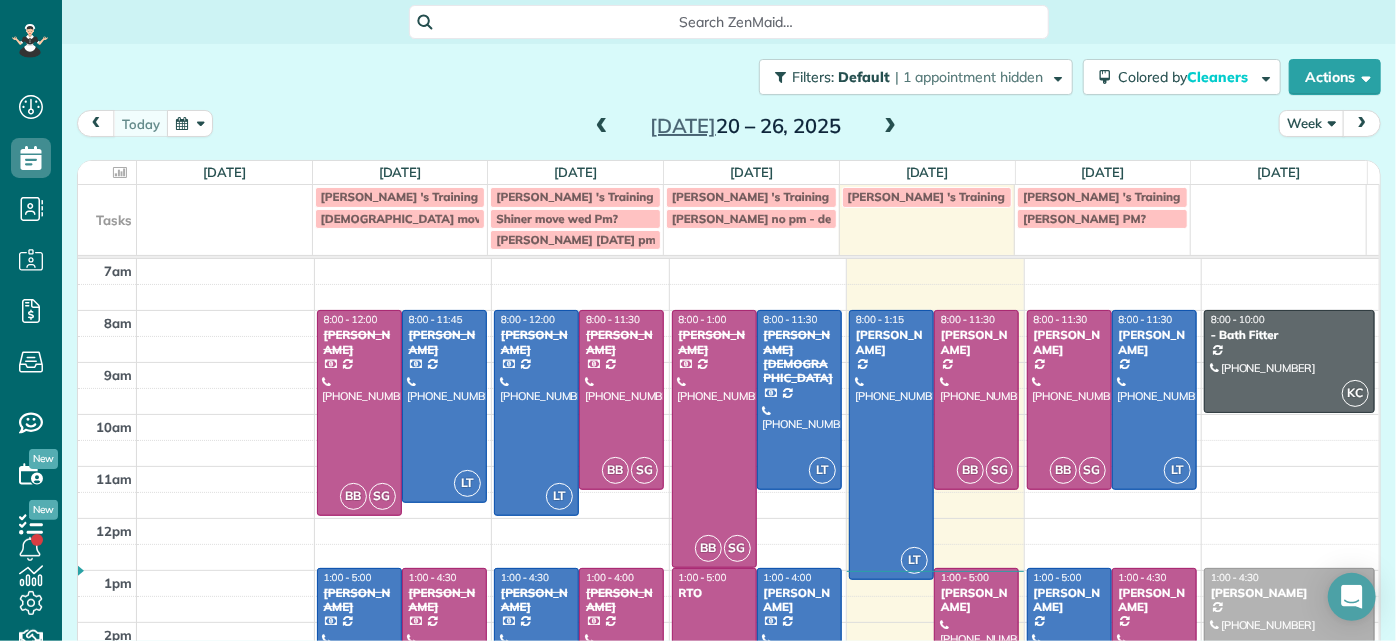 click at bounding box center (890, 127) 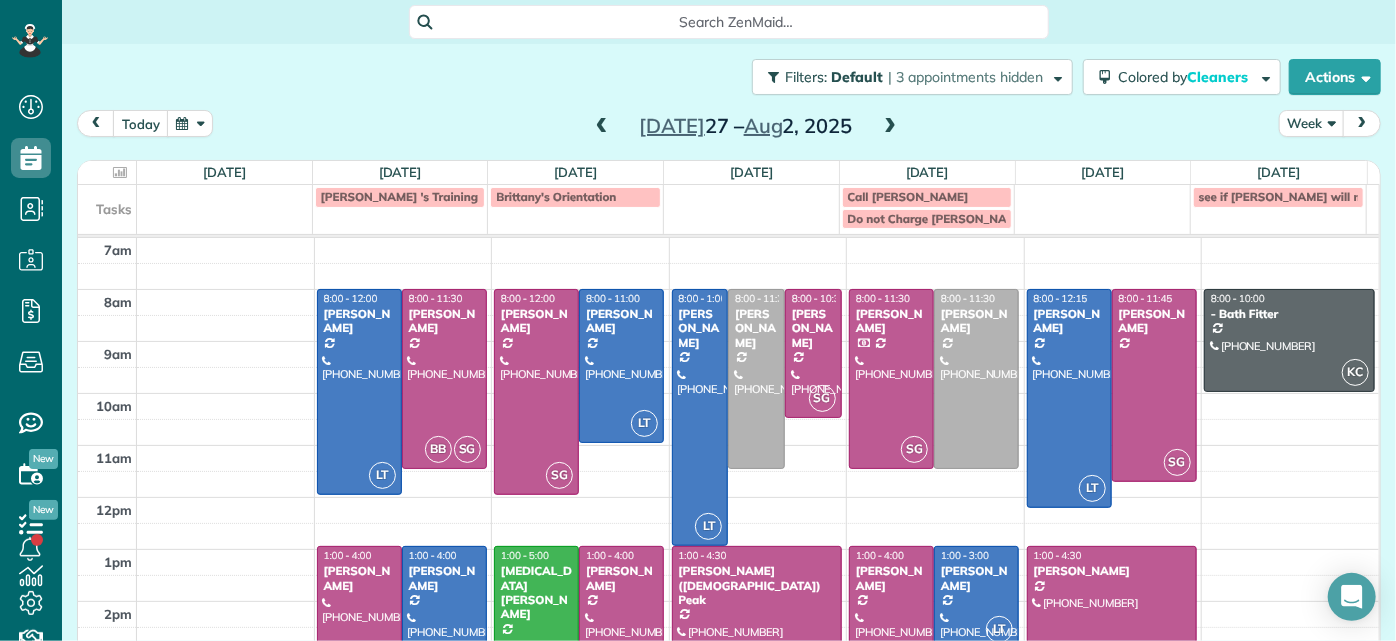 click at bounding box center [890, 127] 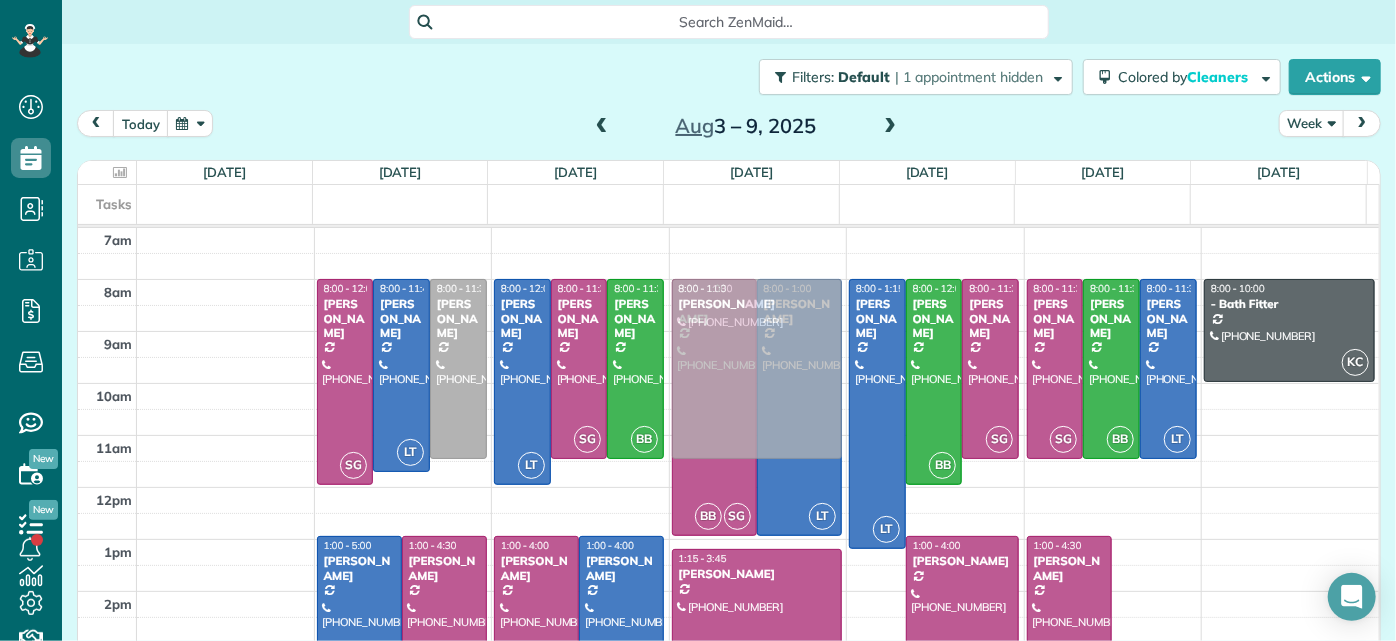 drag, startPoint x: 1130, startPoint y: 579, endPoint x: 799, endPoint y: 325, distance: 417.22537 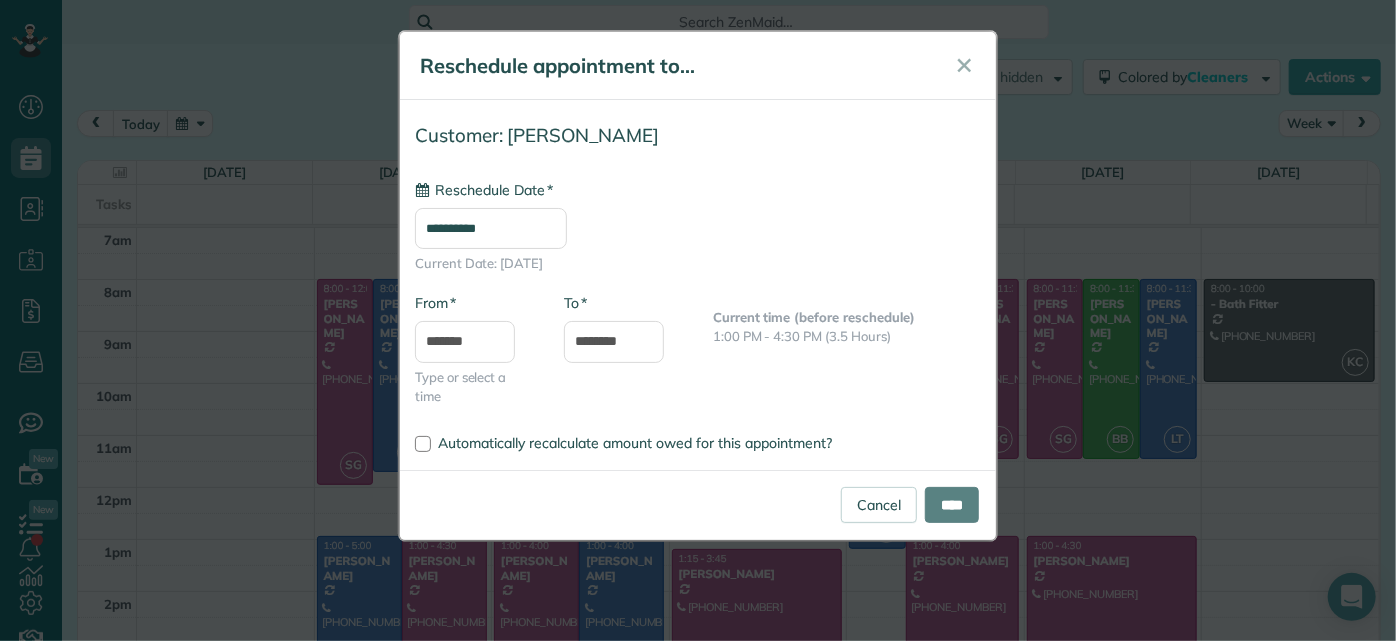 type on "**********" 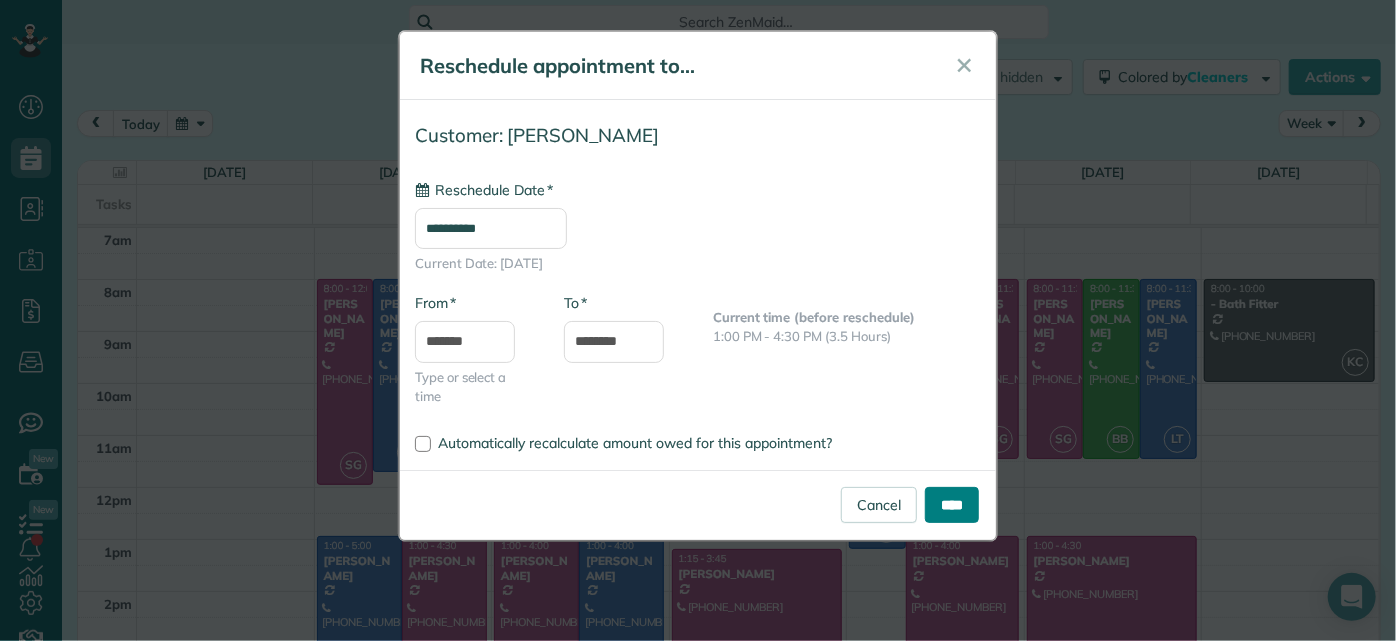 click on "****" at bounding box center (952, 505) 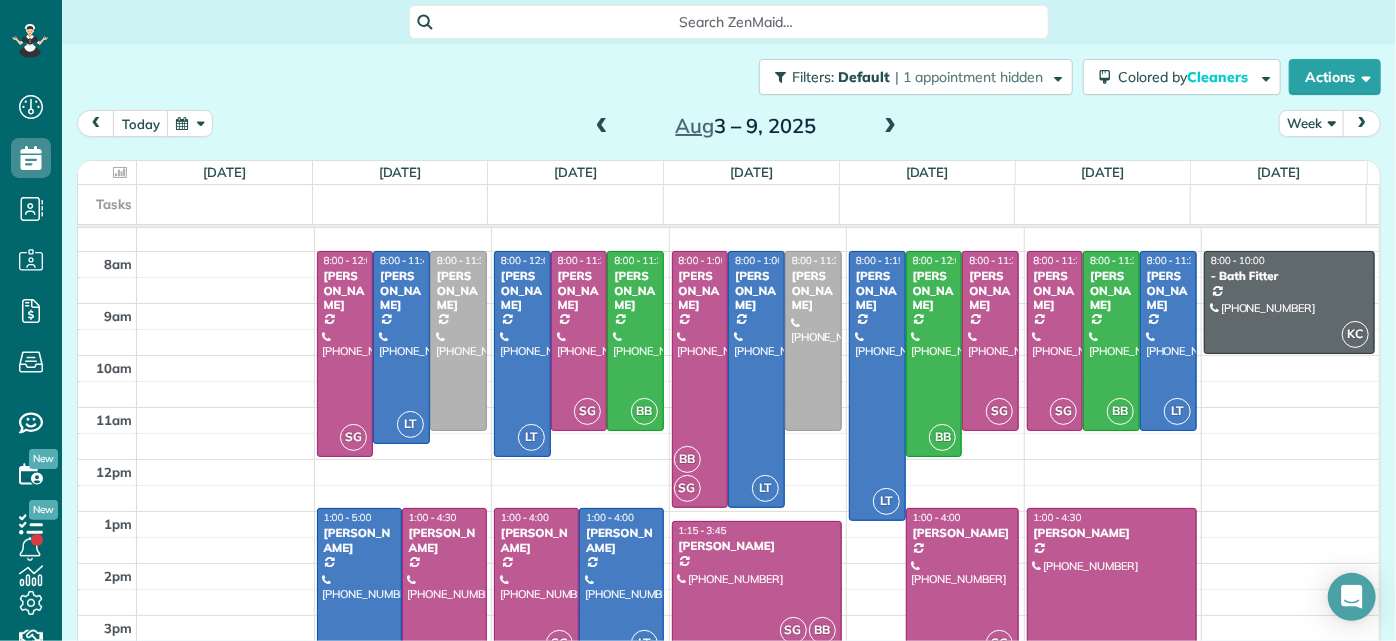 scroll, scrollTop: 0, scrollLeft: 0, axis: both 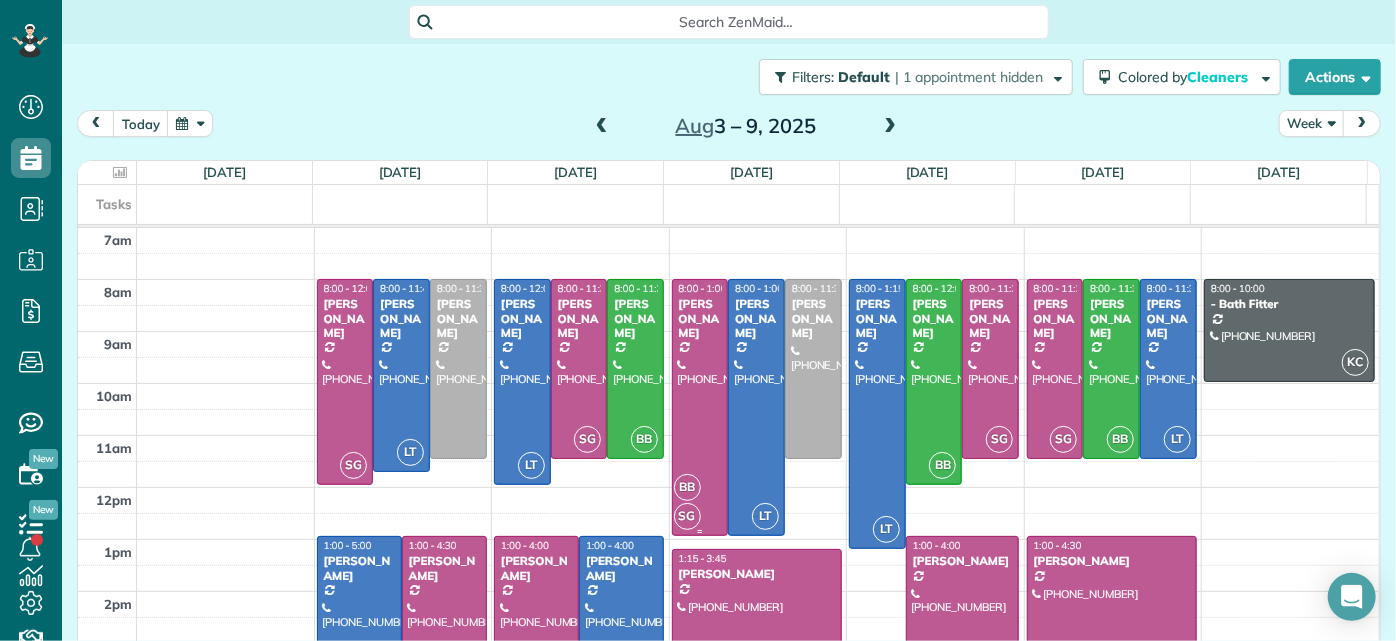 click at bounding box center (700, 407) 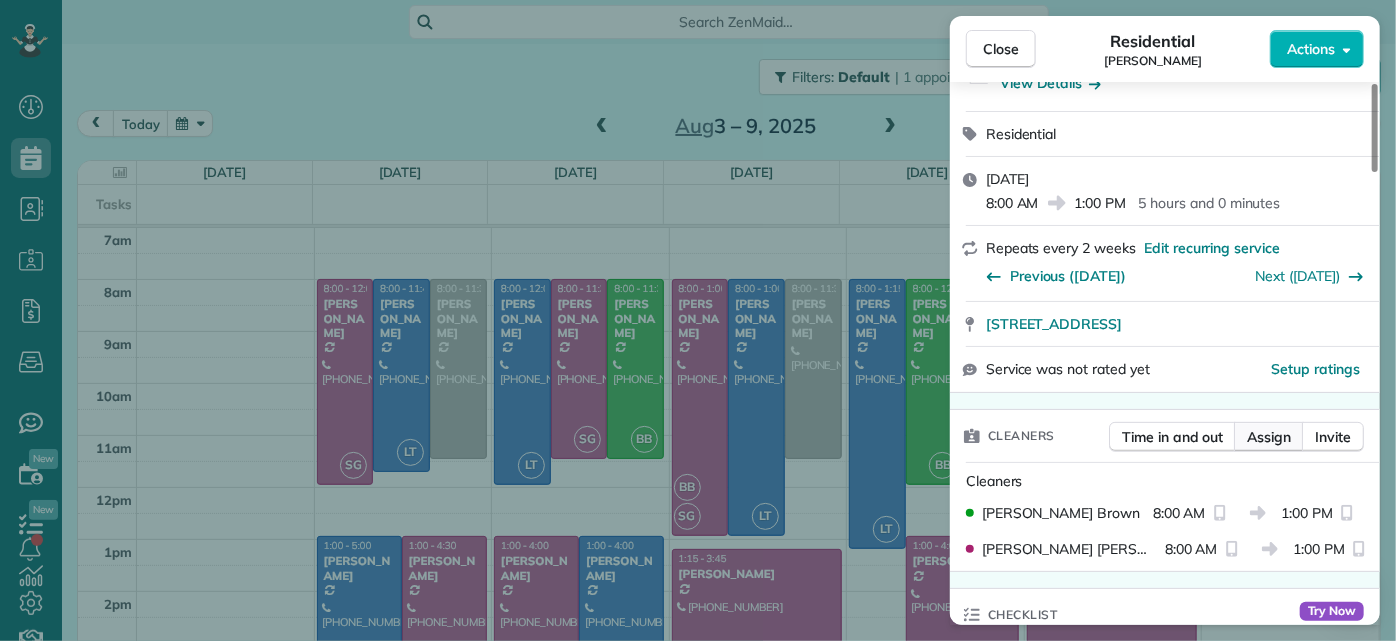 scroll, scrollTop: 454, scrollLeft: 0, axis: vertical 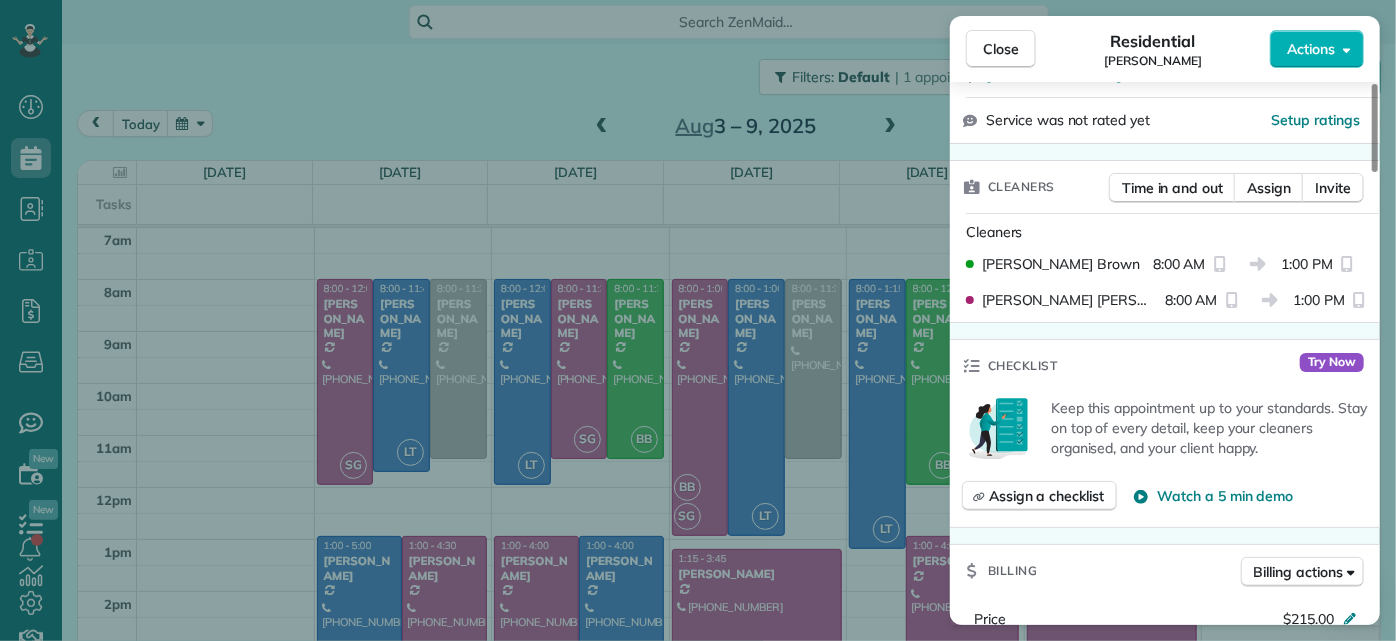 click on "Close Residential [PERSON_NAME] Actions Status Active [PERSON_NAME] · Open profile Mobile [PHONE_NUMBER] Copy [EMAIL_ADDRESS][DOMAIN_NAME] Copy View Details Residential [DATE] 8:00 AM 1:00 PM 5 hours and 0 minutes Repeats every 2 weeks Edit recurring service Previous ([DATE]) Next ([DATE]) [STREET_ADDRESS] Service was not rated yet Setup ratings Cleaners Time in and out Assign Invite Cleaners [PERSON_NAME] 8:00 AM 1:00 PM [PERSON_NAME] 8:00 AM 1:00 PM Checklist Try Now Keep this appointment up to your standards. Stay on top of every detail, keep your cleaners organised, and your client happy. Assign a checklist Watch a 5 min demo Billing Billing actions Price $215.00 Overcharge $0.00 Discount $0.00 Coupon discount - Primary tax - Secondary tax - Total appointment price $215.00 Tips collected New feature! $0.00 Unpaid Mark as paid Total including tip $215.00 Get paid online in no-time! Send an invoice and reward your cleaners with tips Charge customer credit card - 4" at bounding box center (698, 320) 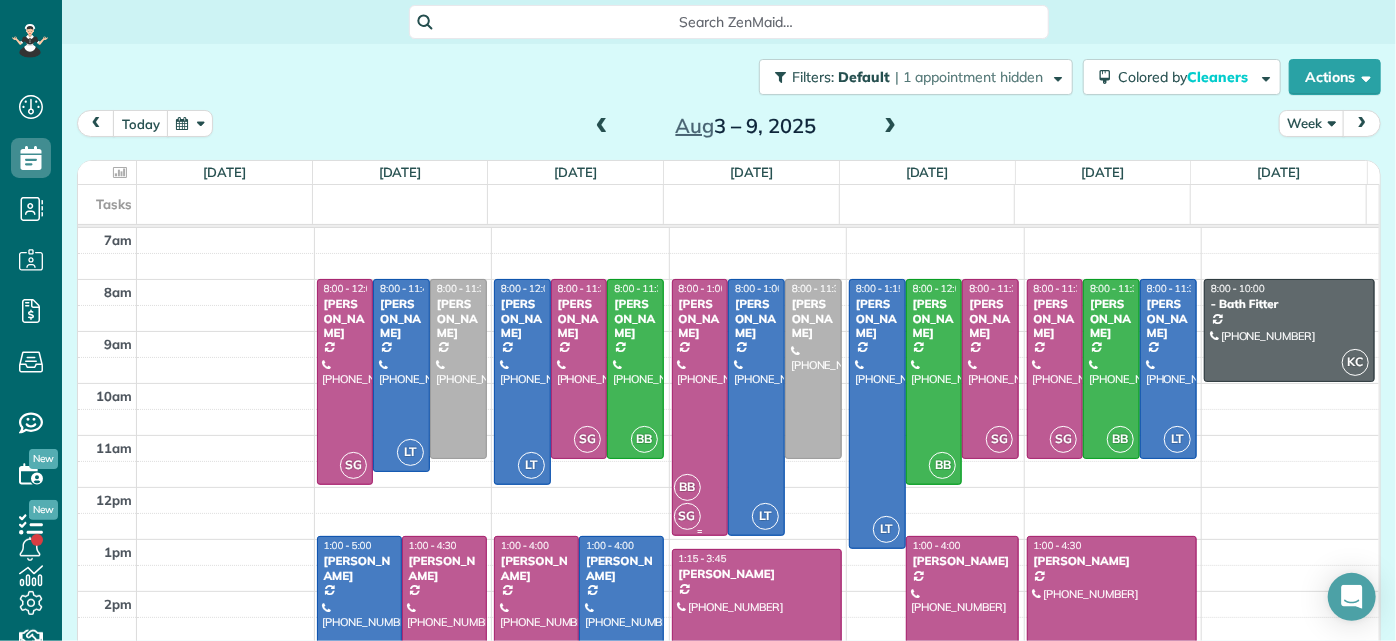 click at bounding box center (700, 407) 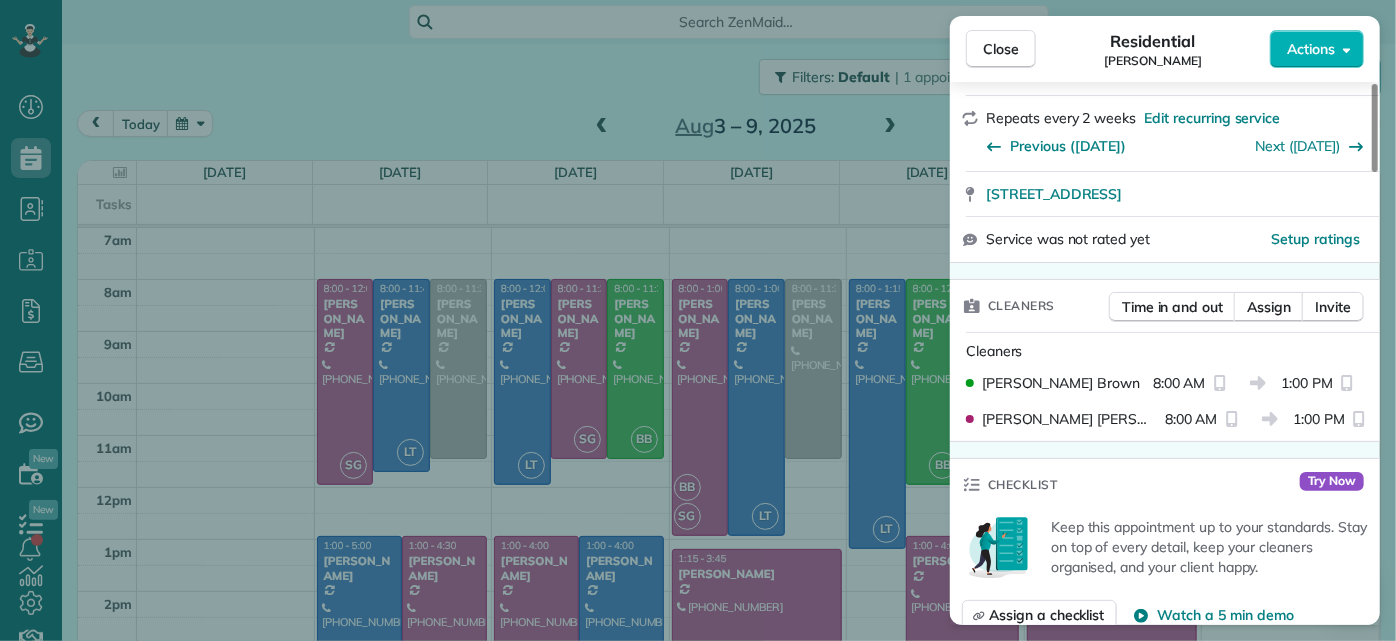scroll, scrollTop: 363, scrollLeft: 0, axis: vertical 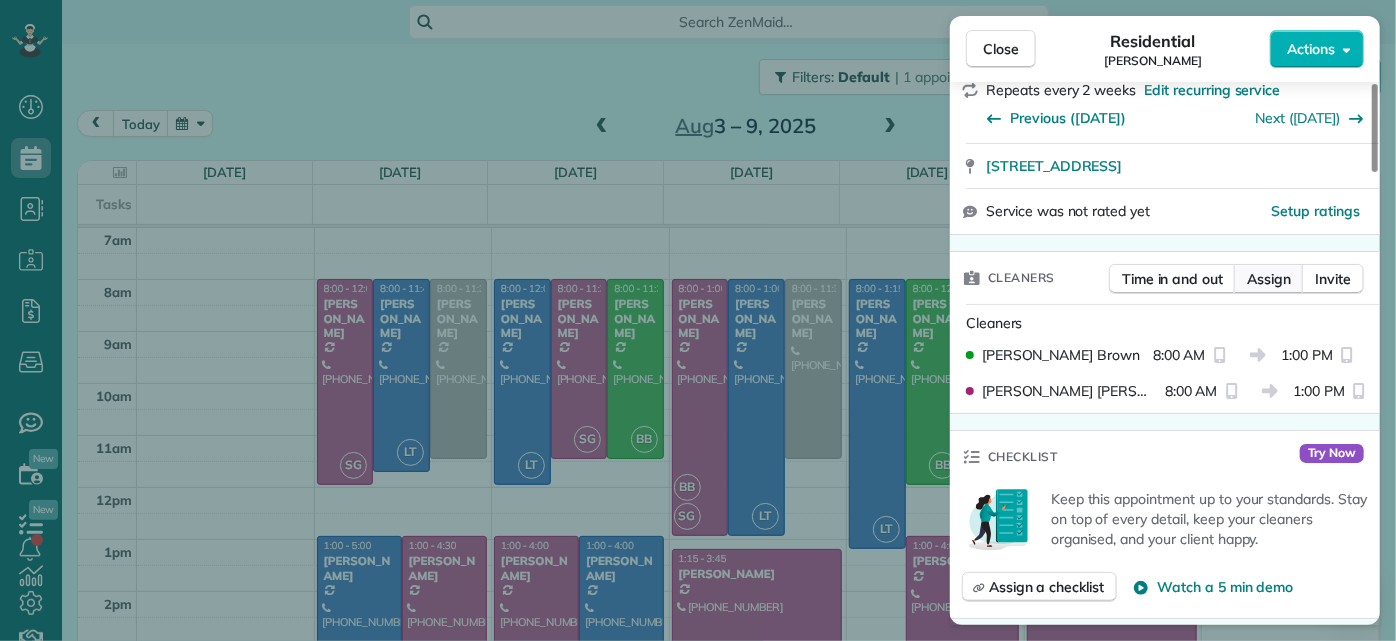 click on "Assign" at bounding box center (1269, 279) 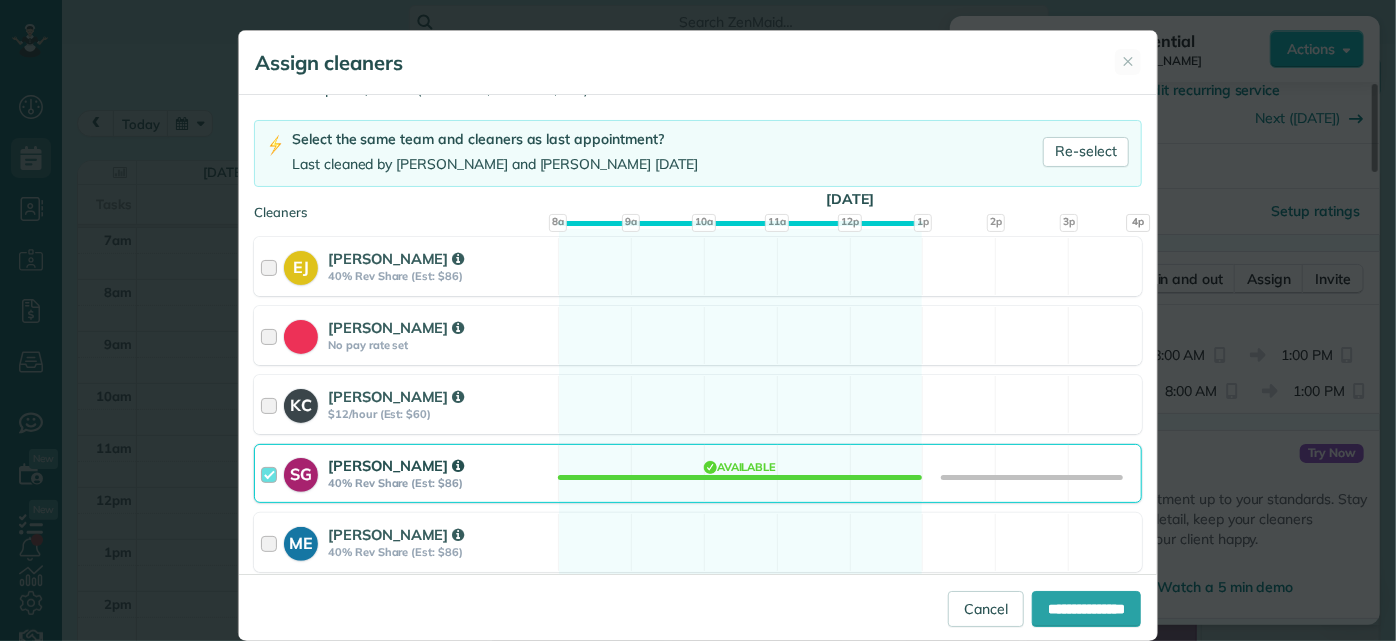 scroll, scrollTop: 363, scrollLeft: 0, axis: vertical 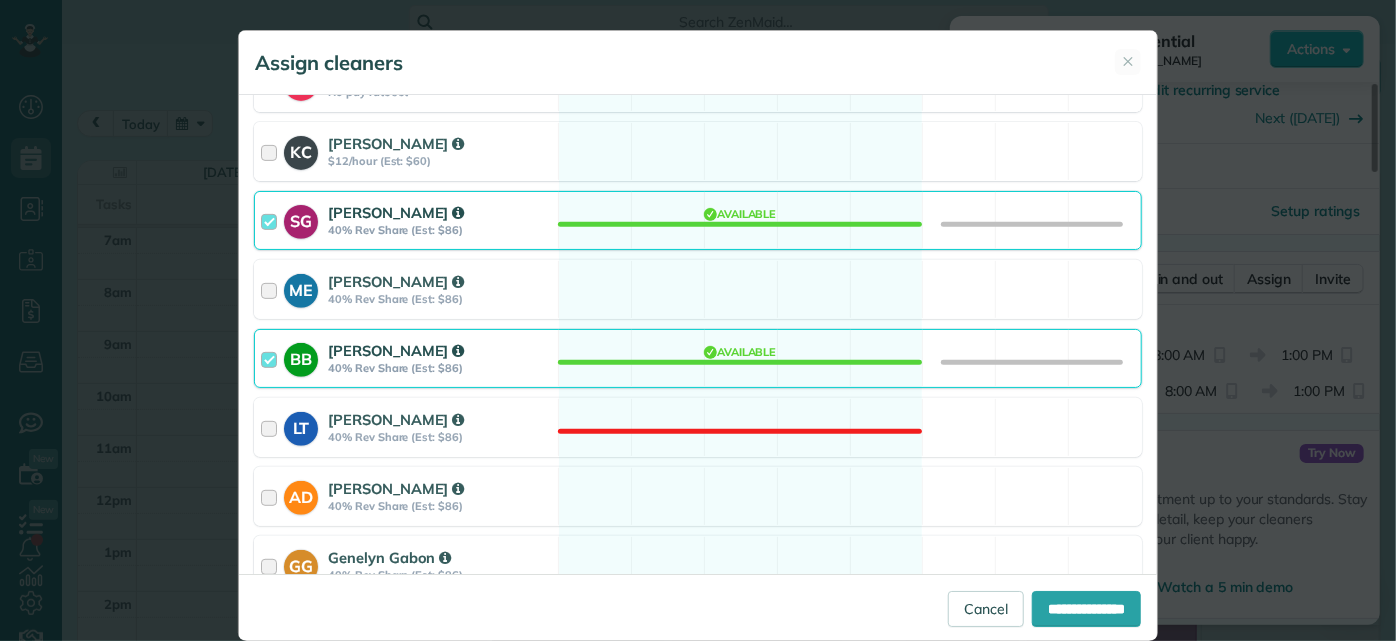 click on "BB
[PERSON_NAME]
40% Rev Share (Est: $86)
Available" at bounding box center (698, 358) 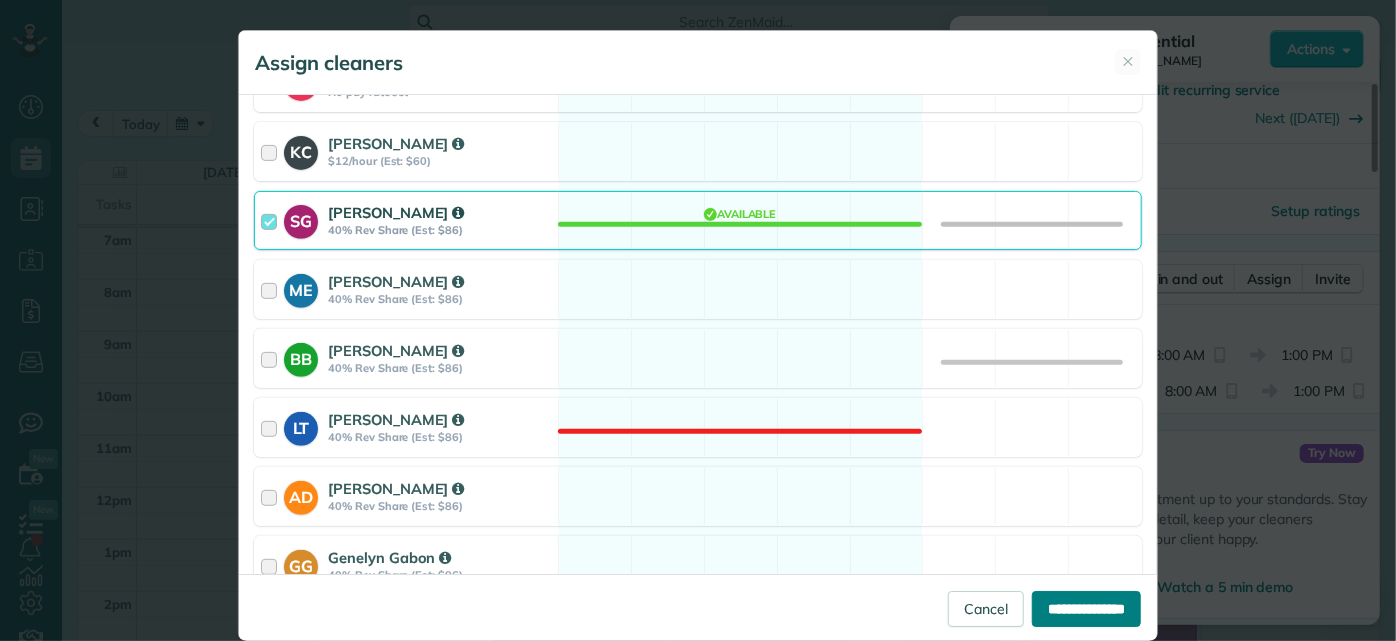 click on "**********" at bounding box center (1086, 609) 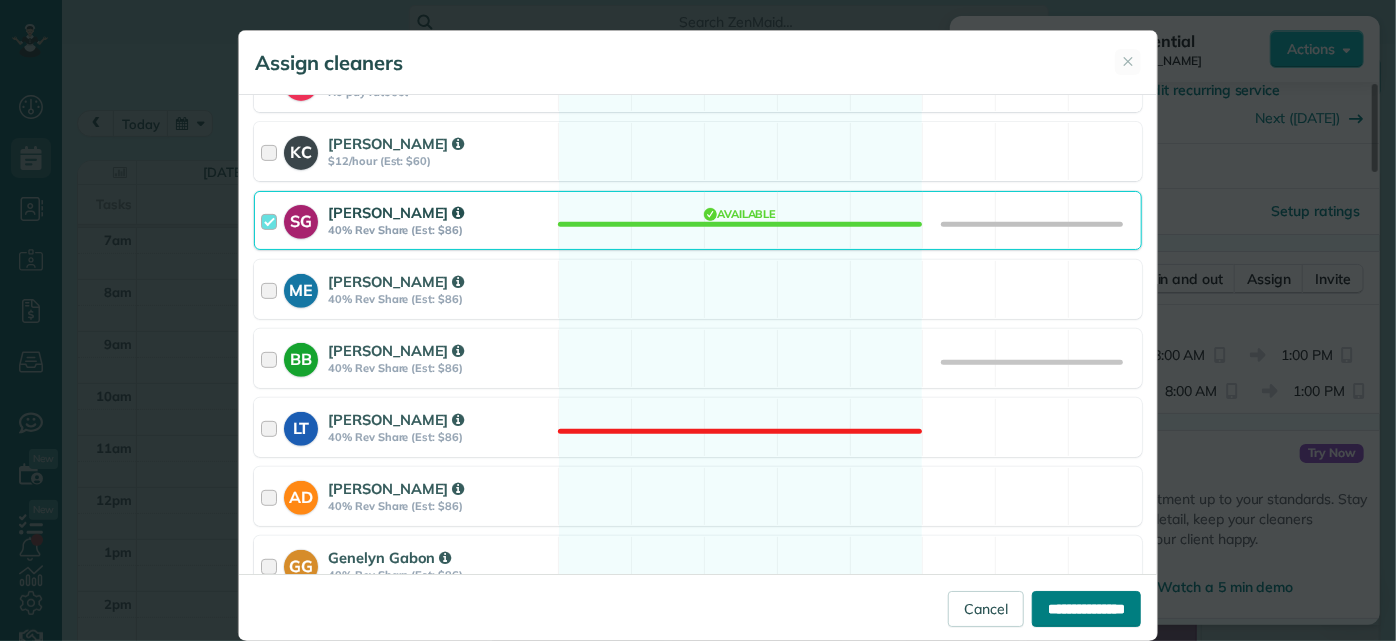 type on "**********" 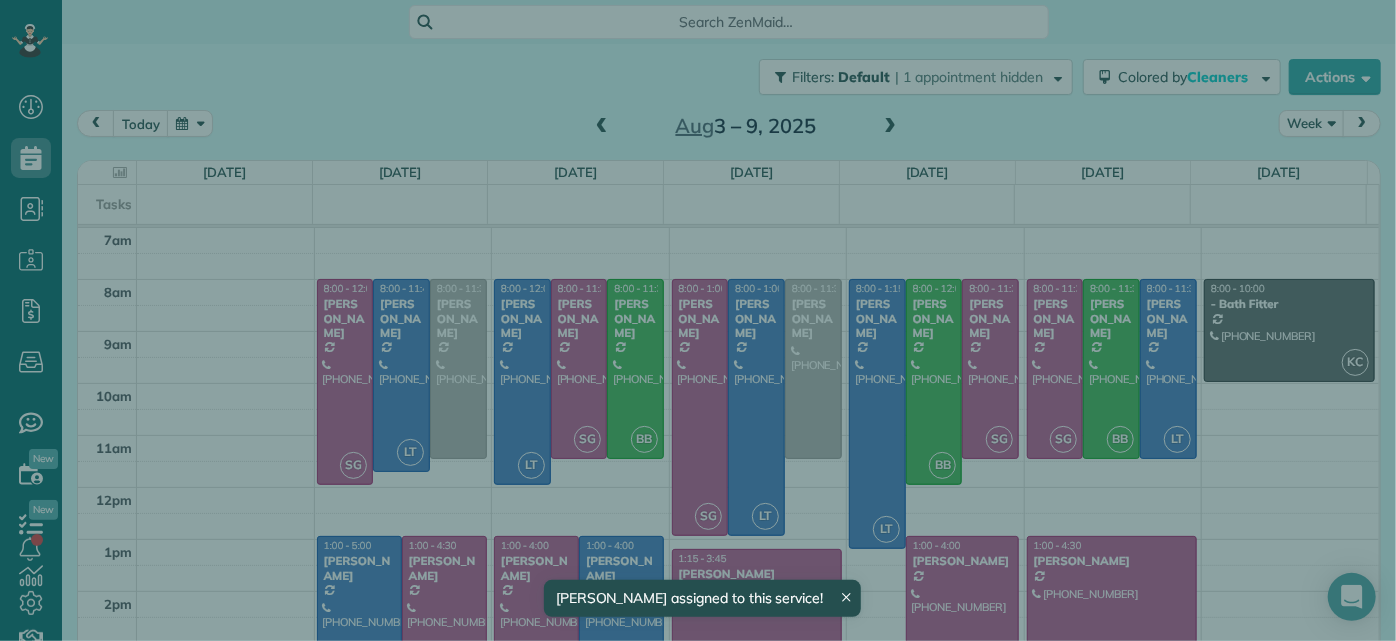 click on "Close Residential [PERSON_NAME] Actions Status Active [PERSON_NAME] · Open profile Mobile [PHONE_NUMBER] Copy [EMAIL_ADDRESS][DOMAIN_NAME] Copy View Details Residential [DATE] 8:00 AM 1:00 PM 5 hours and 0 minutes Repeats every 2 weeks Edit recurring service Previous ([DATE]) Next ([DATE]) [STREET_ADDRESS] Service was not rated yet Setup ratings Cleaners Time in and out Assign Invite Cleaners [PERSON_NAME] 8:00 AM 1:00 PM [PERSON_NAME] 8:00 AM 1:00 PM Checklist Try Now Keep this appointment up to your standards. Stay on top of every detail, keep your cleaners organised, and your client happy. Assign a checklist Watch a 5 min demo Billing Billing actions Price $215.00 Overcharge $0.00 Discount $0.00 Coupon discount - Primary tax - Secondary tax - Total appointment price $215.00 Tips collected New feature! $0.00 Unpaid Mark as paid Total including tip $215.00 Get paid online in no-time! Send an invoice and reward your cleaners with tips Charge customer credit card - 4" at bounding box center [698, 320] 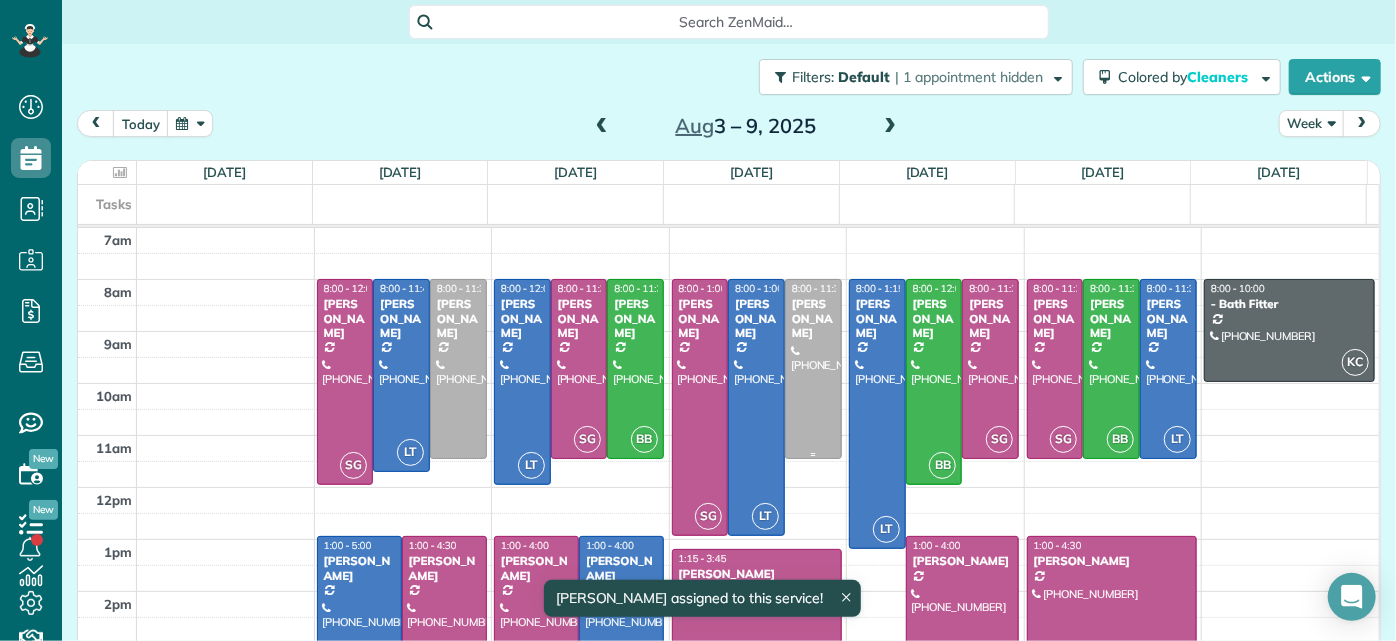click at bounding box center [813, 369] 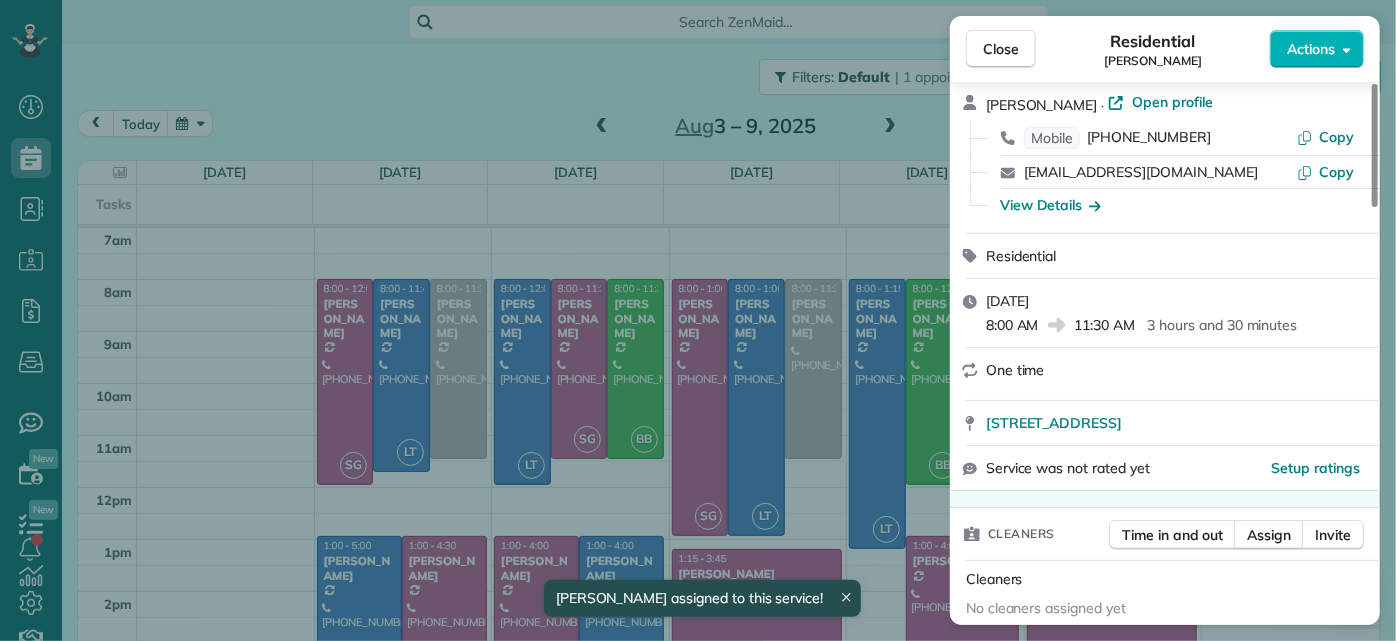 scroll, scrollTop: 181, scrollLeft: 0, axis: vertical 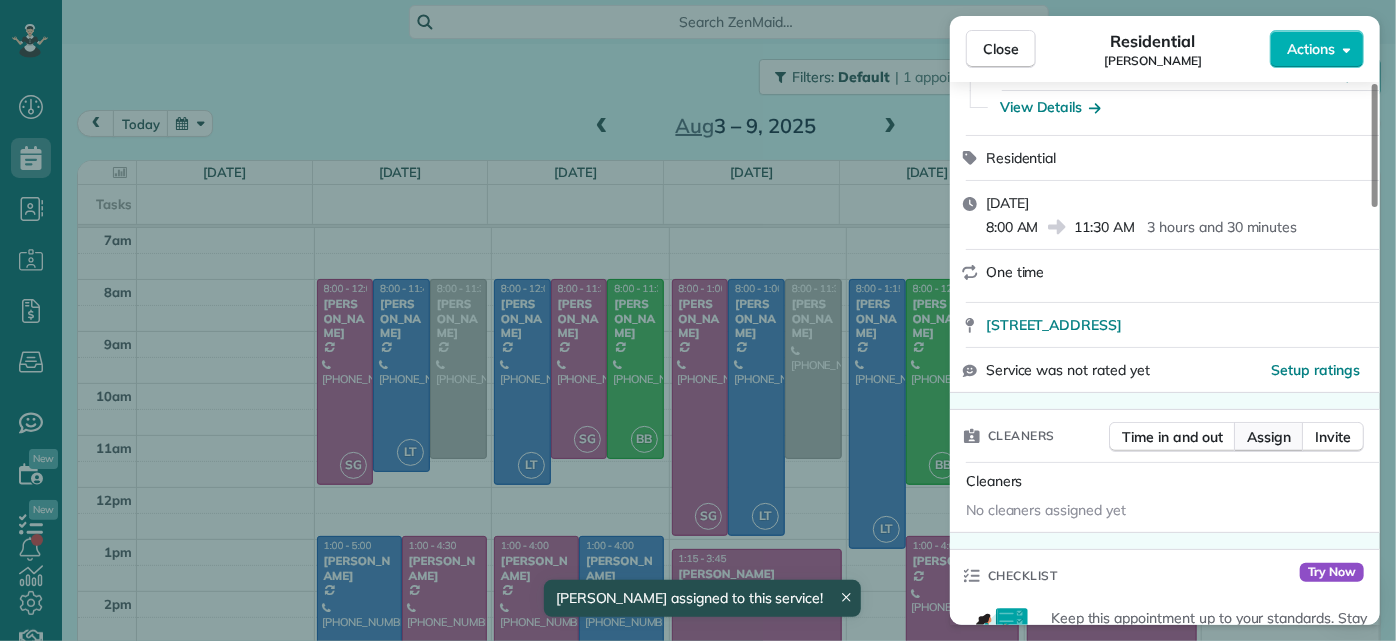 click on "Assign" at bounding box center [1269, 437] 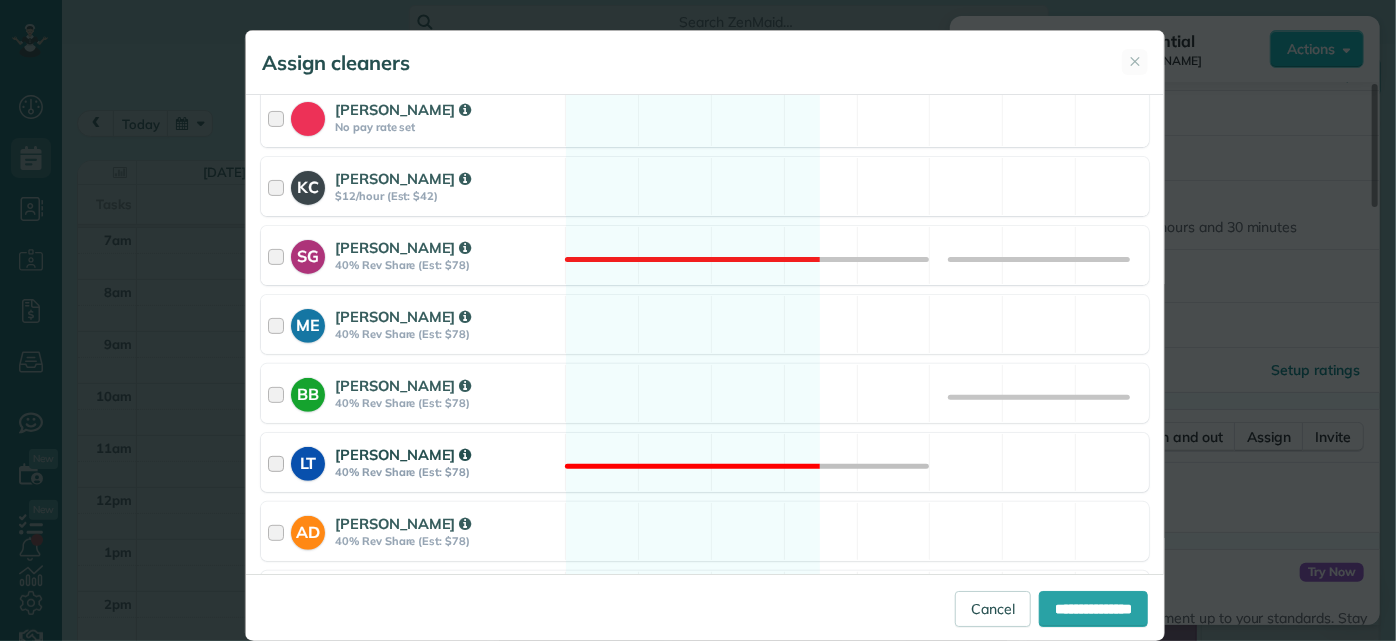 scroll, scrollTop: 342, scrollLeft: 0, axis: vertical 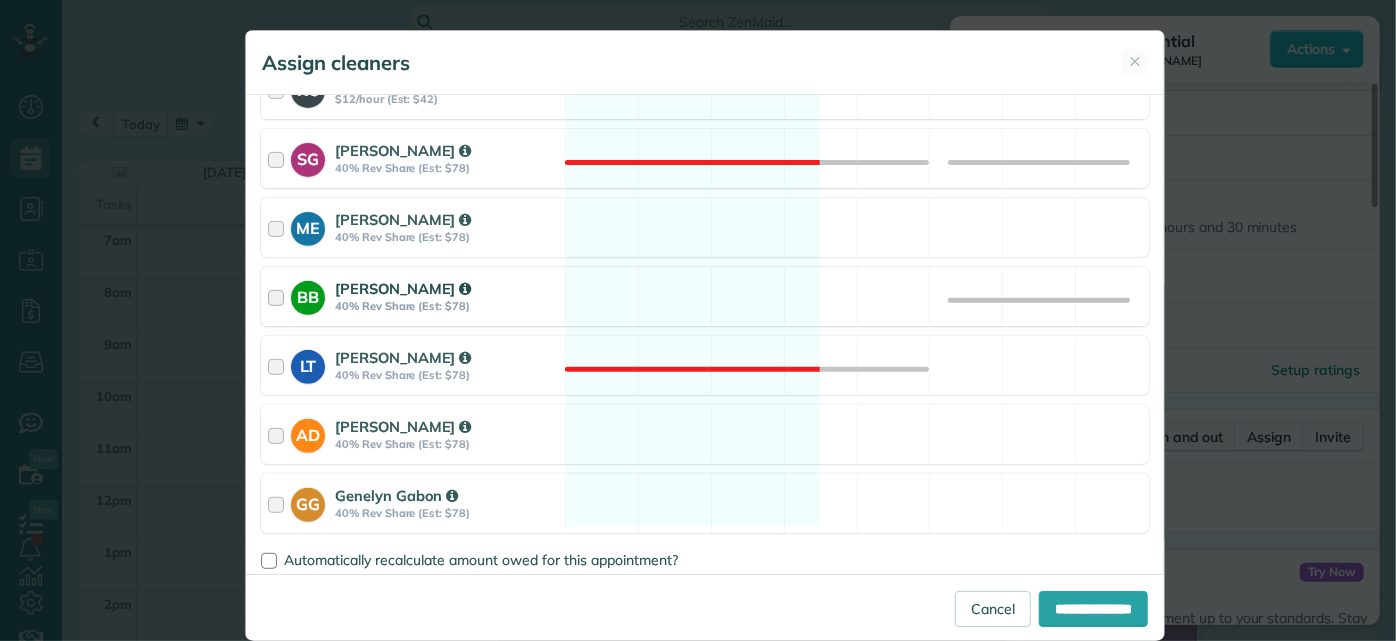 click on "BB
[PERSON_NAME]
40% Rev Share (Est: $78)
Available" at bounding box center [705, 296] 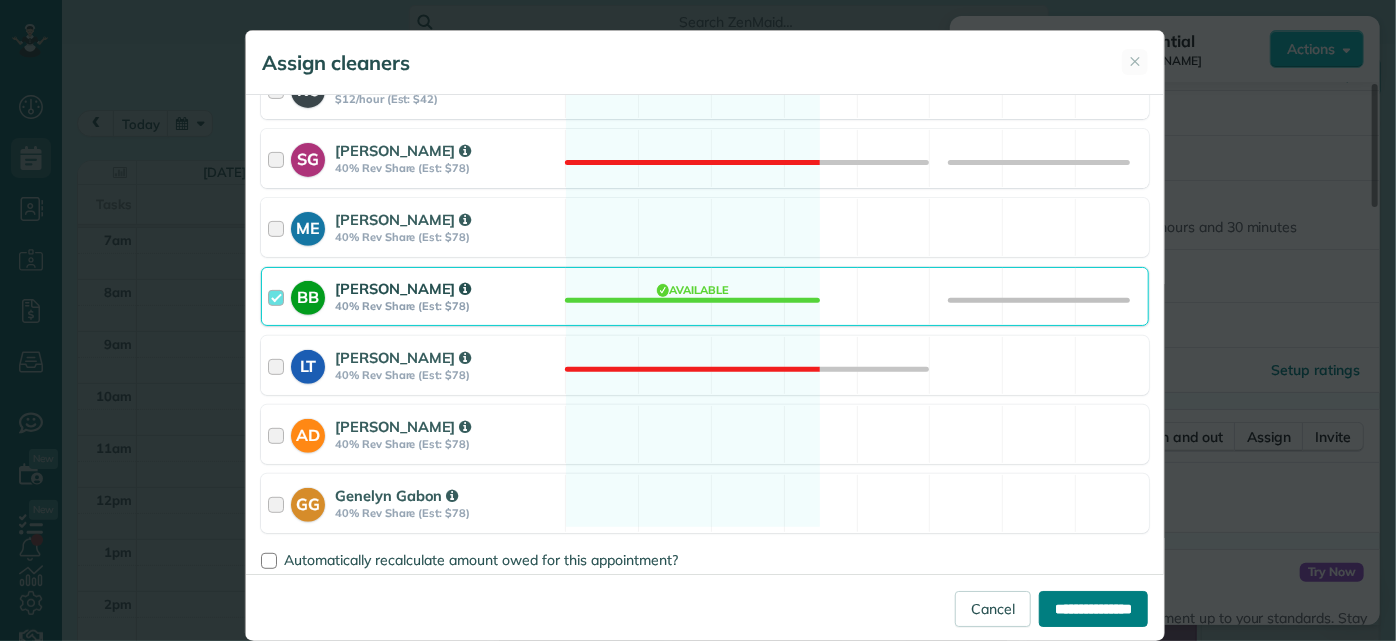 click on "**********" at bounding box center (1093, 609) 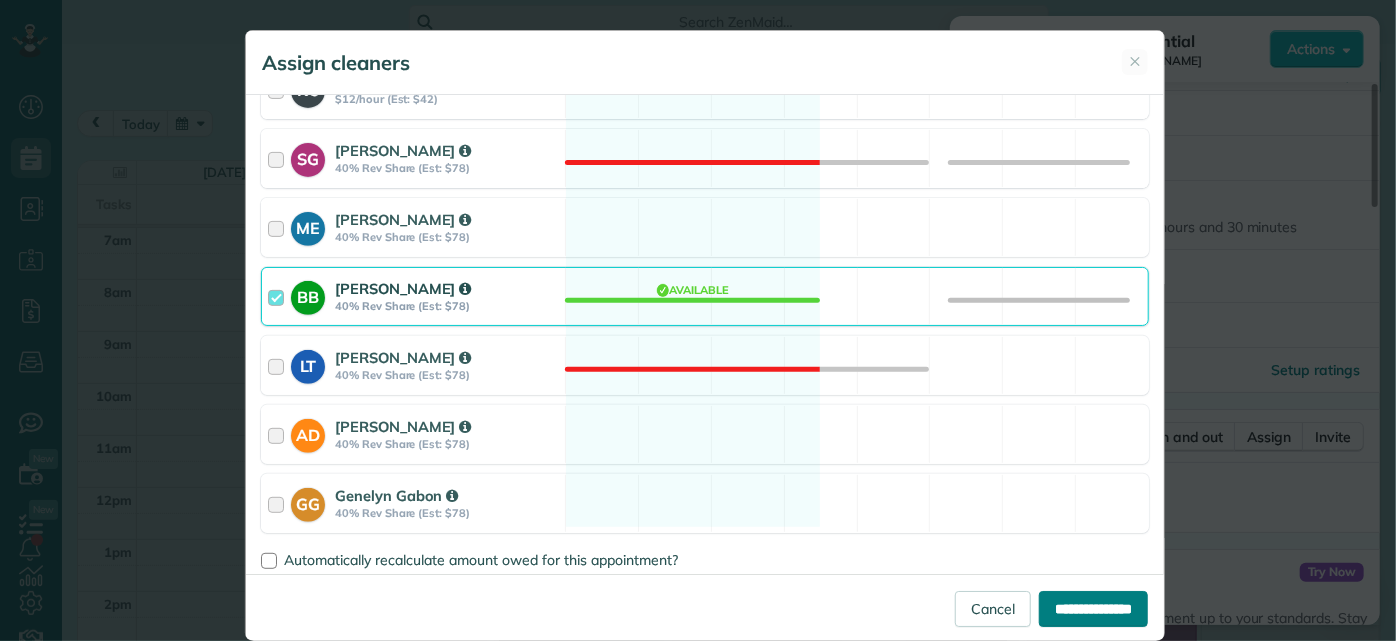 type on "**********" 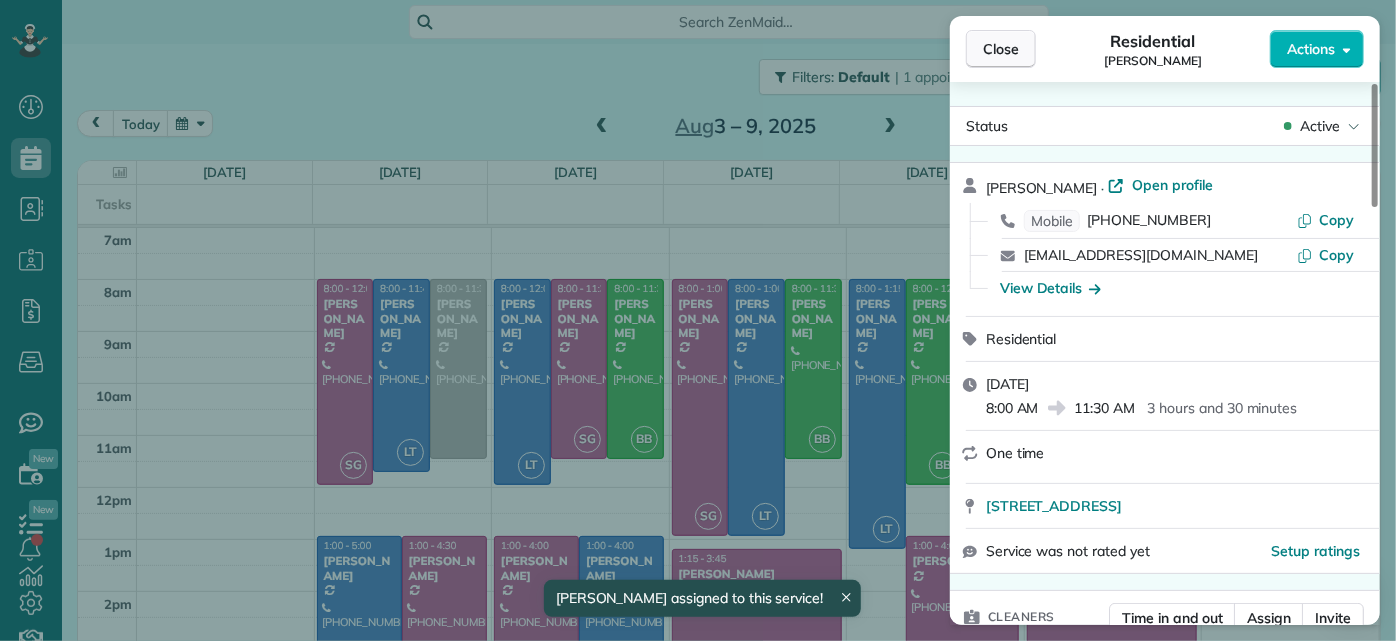 click on "Close" at bounding box center [1001, 49] 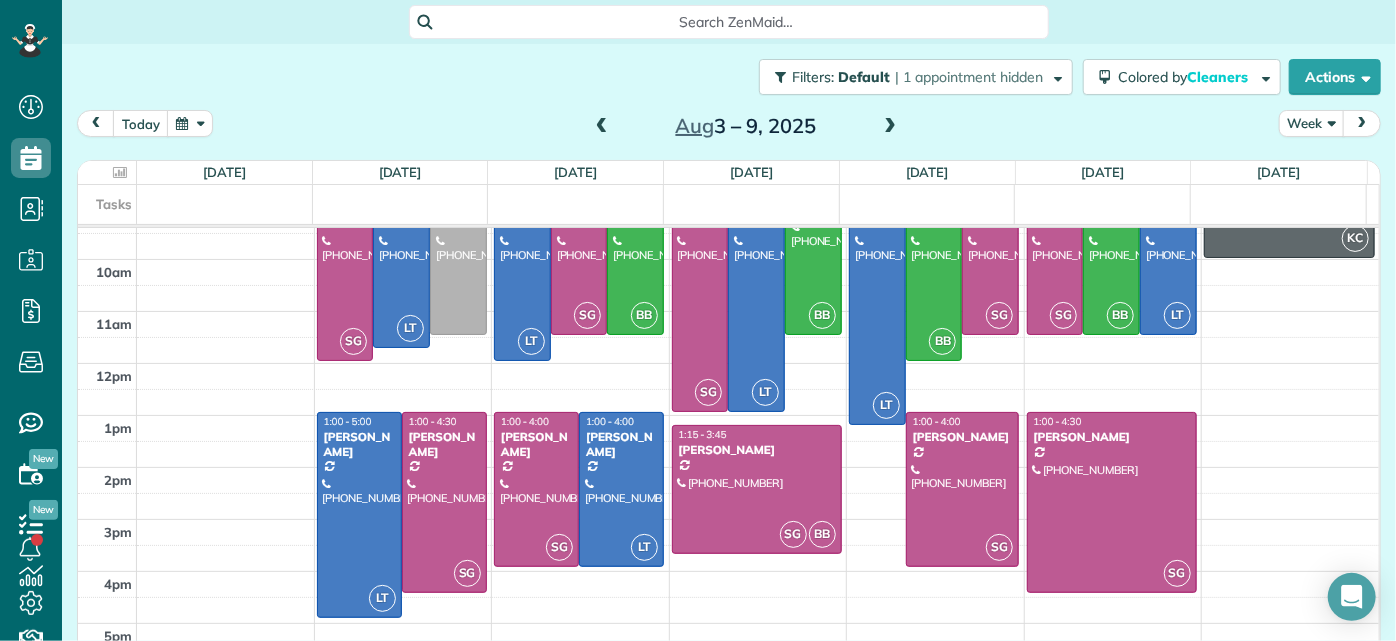 scroll, scrollTop: 33, scrollLeft: 0, axis: vertical 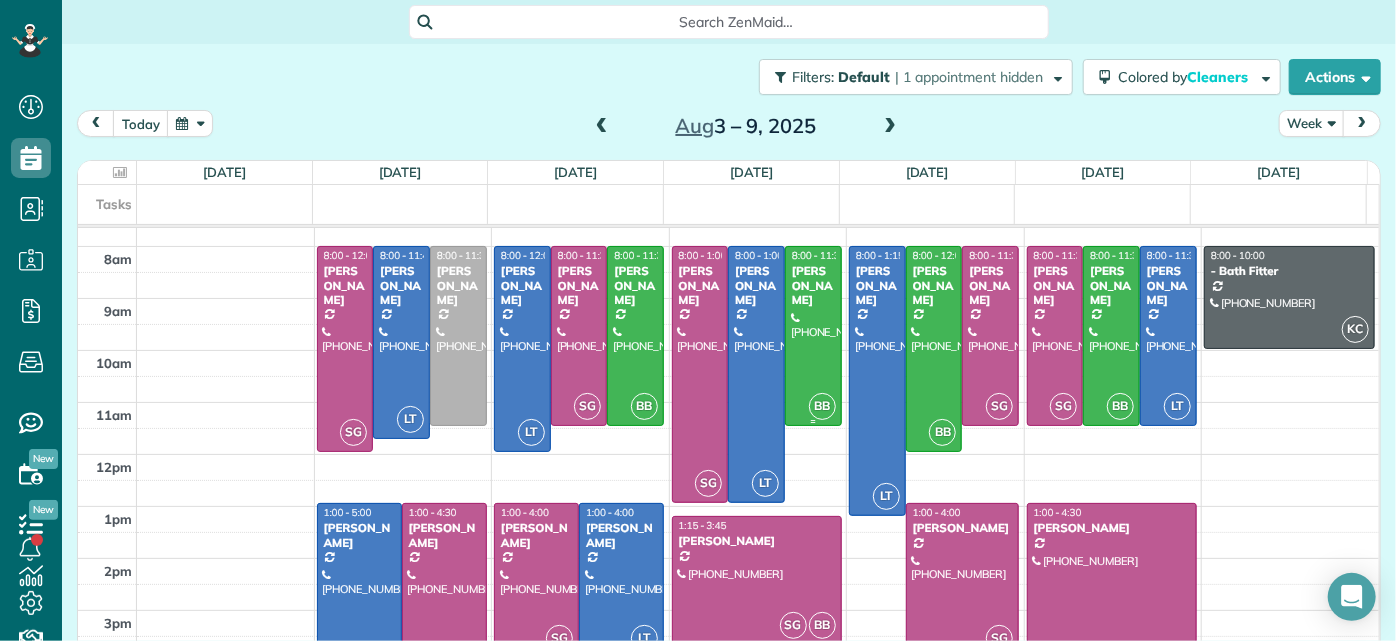 click at bounding box center [813, 336] 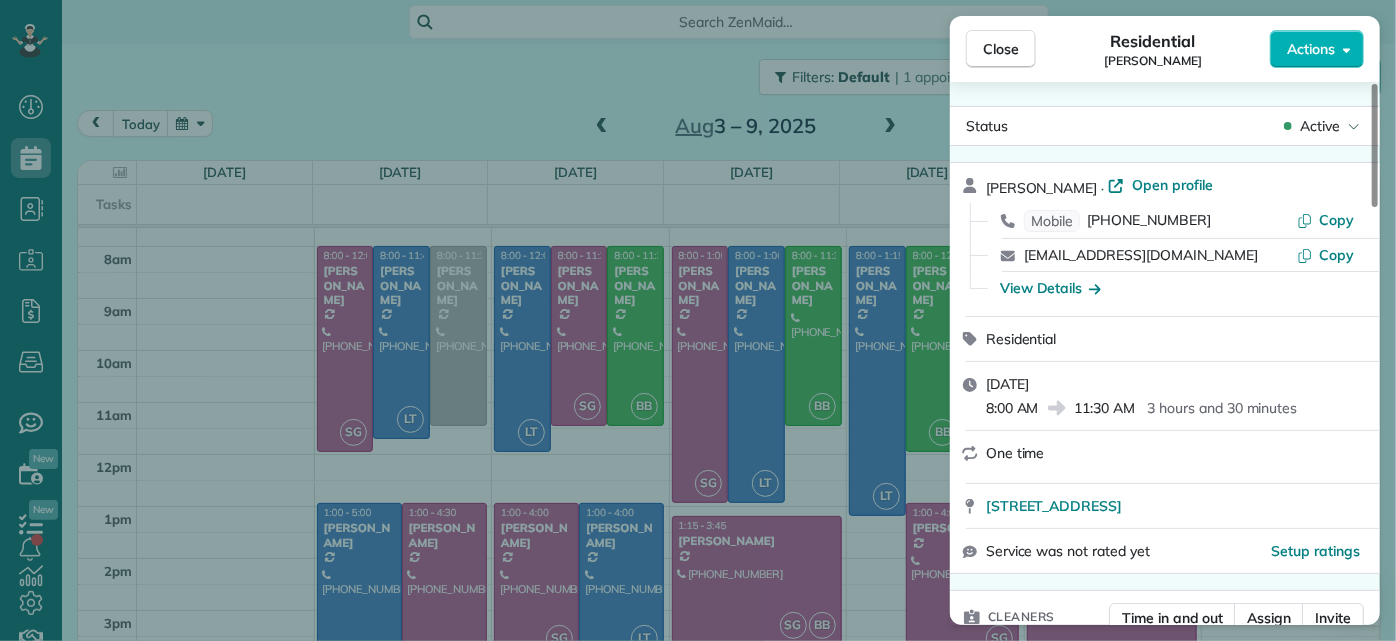 scroll, scrollTop: 181, scrollLeft: 0, axis: vertical 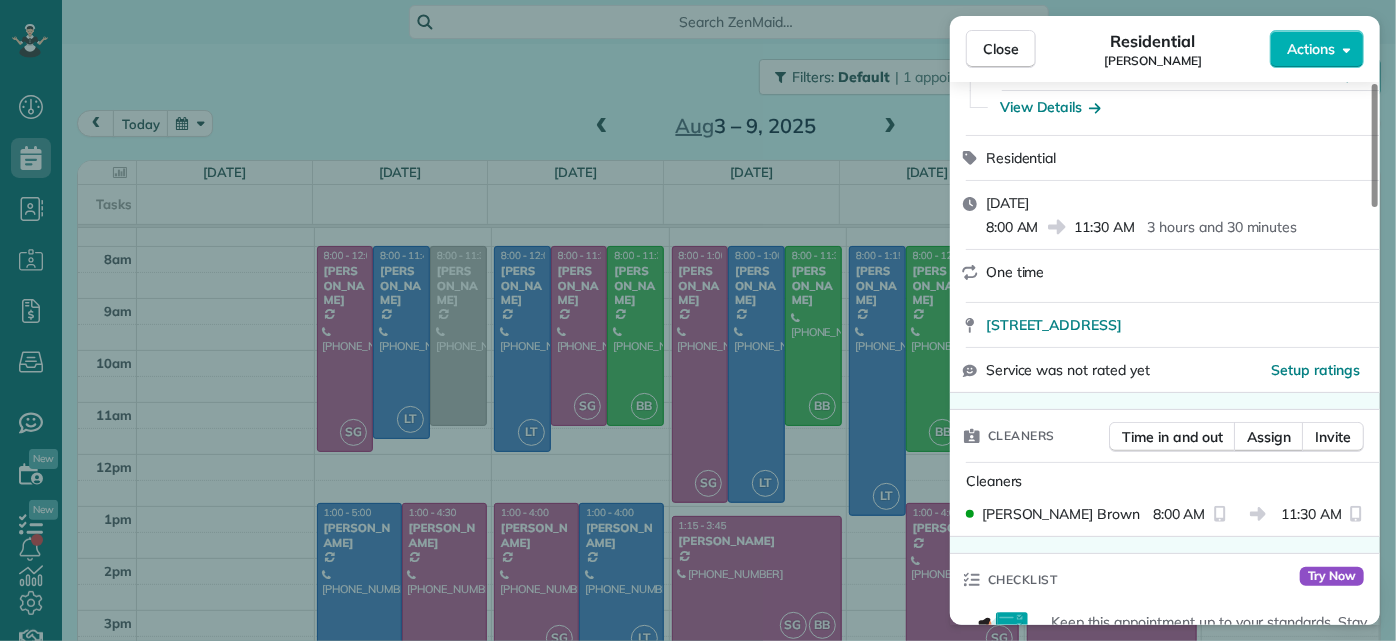 click on "Close Residential [PERSON_NAME] Actions Status Active [PERSON_NAME] · Open profile Mobile [PHONE_NUMBER] Copy [EMAIL_ADDRESS][DOMAIN_NAME] Copy View Details Residential [DATE] 8:00 AM 11:30 AM 3 hours and 30 minutes One time [STREET_ADDRESS] Service was not rated yet Setup ratings Cleaners Time in and out Assign Invite Cleaners [PERSON_NAME] 8:00 AM 11:30 AM Checklist Try Now Keep this appointment up to your standards. Stay on top of every detail, keep your cleaners organised, and your client happy. Assign a checklist Watch a 5 min demo Billing Billing actions Price $195.00 Overcharge $0.00 Discount $0.00 Coupon discount - Primary tax - Secondary tax - Total appointment price $195.00 Tips collected New feature! $0.00 Unpaid [PERSON_NAME] as paid Total including tip $195.00 Get paid online in no-time! Send an invoice and reward your cleaners with tips Charge customer credit card Appointment custom fields Man Hours 3.50 Type of Cleaning  Move In/Move Out Cleaning  Reason for Skip -" at bounding box center (698, 320) 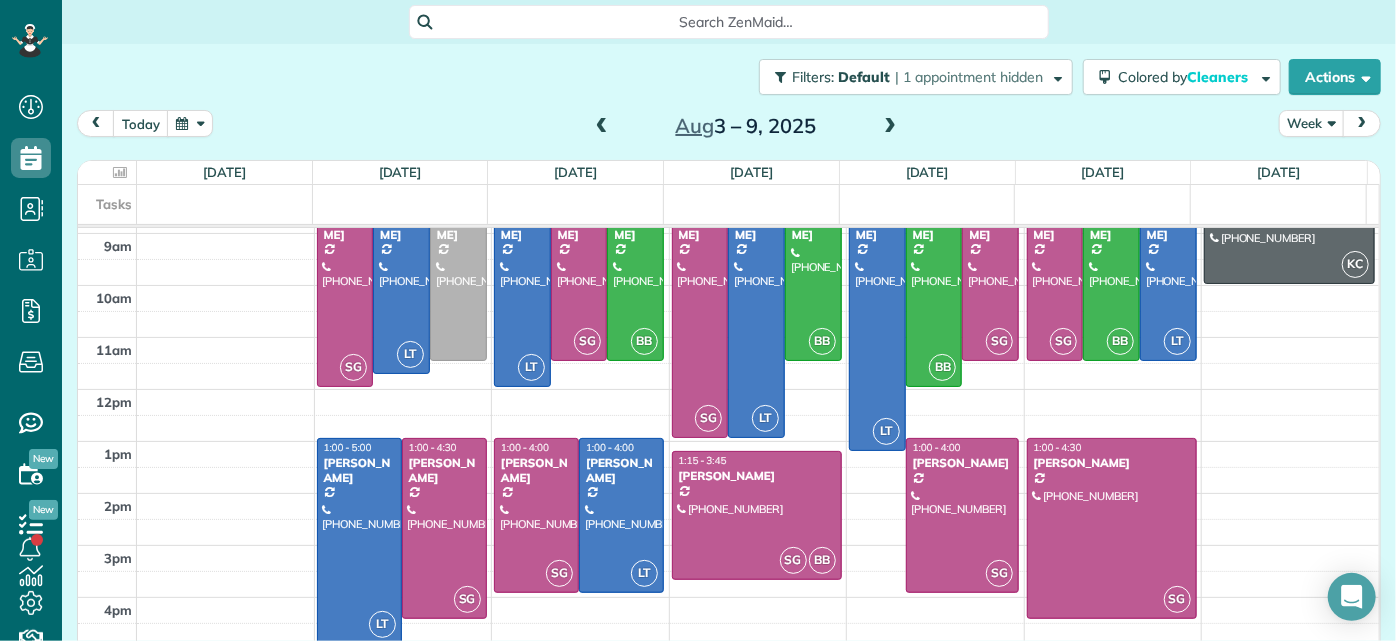 scroll, scrollTop: 124, scrollLeft: 0, axis: vertical 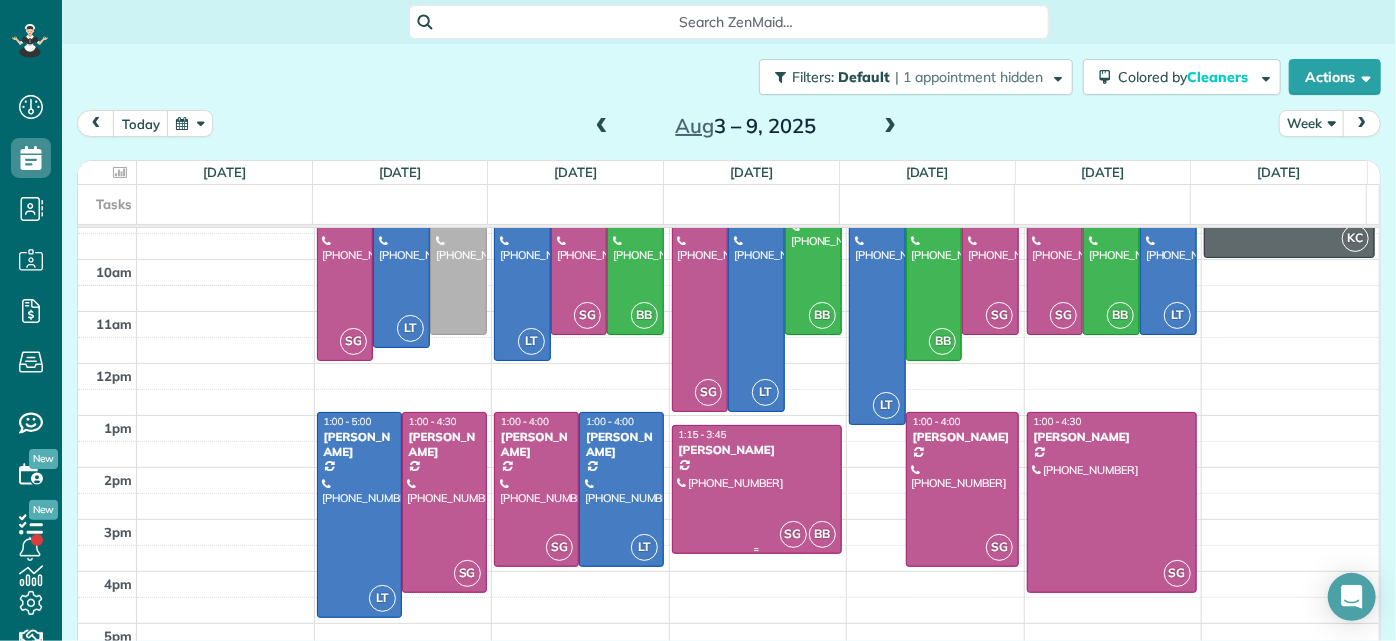 click at bounding box center (757, 489) 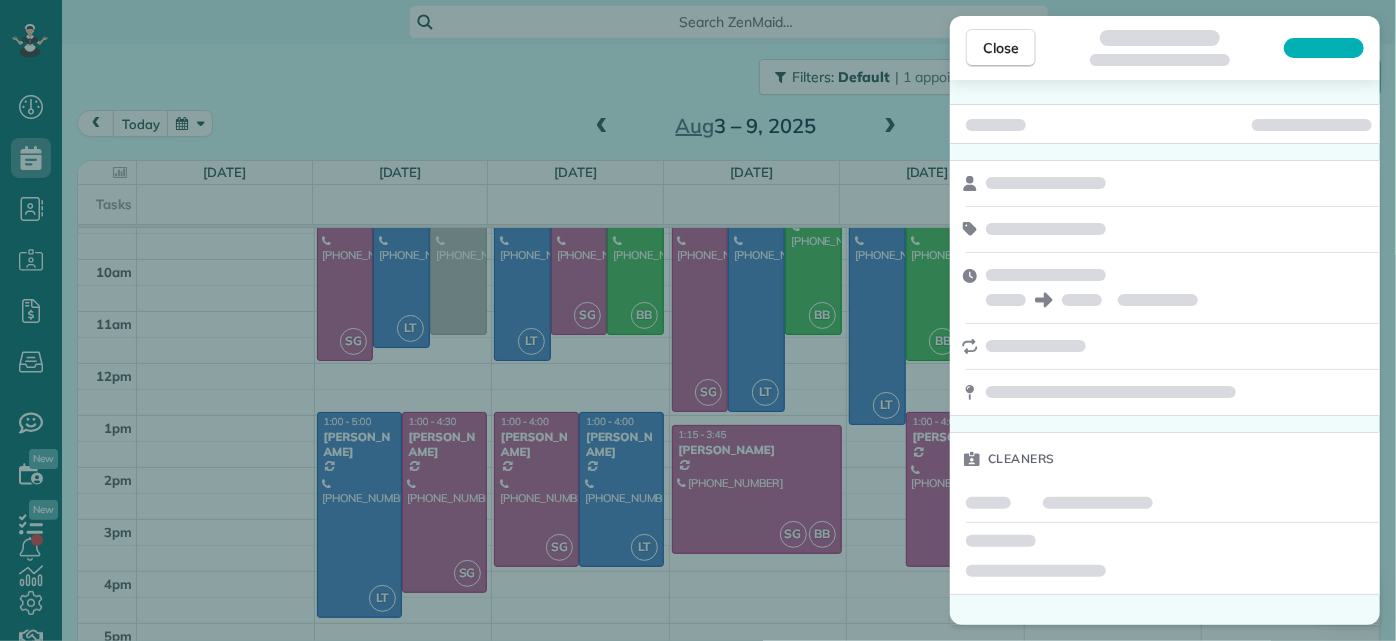 click on "Close   Cleaners" at bounding box center (698, 320) 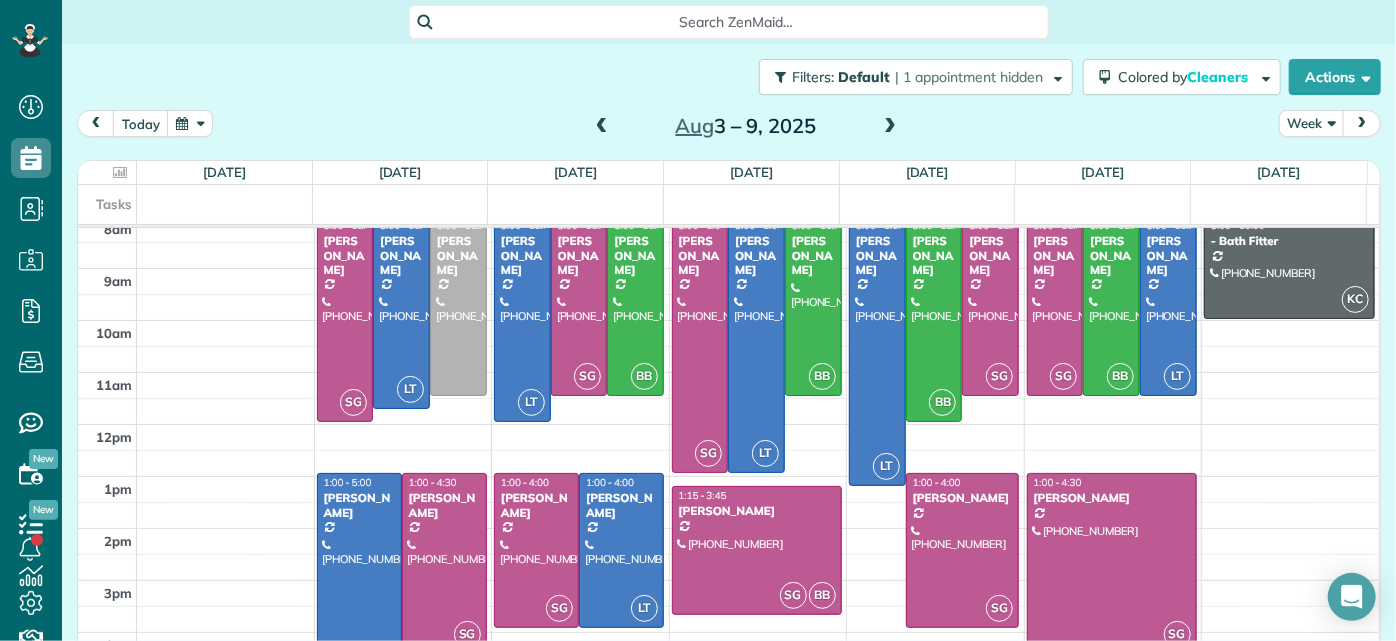 scroll, scrollTop: 0, scrollLeft: 0, axis: both 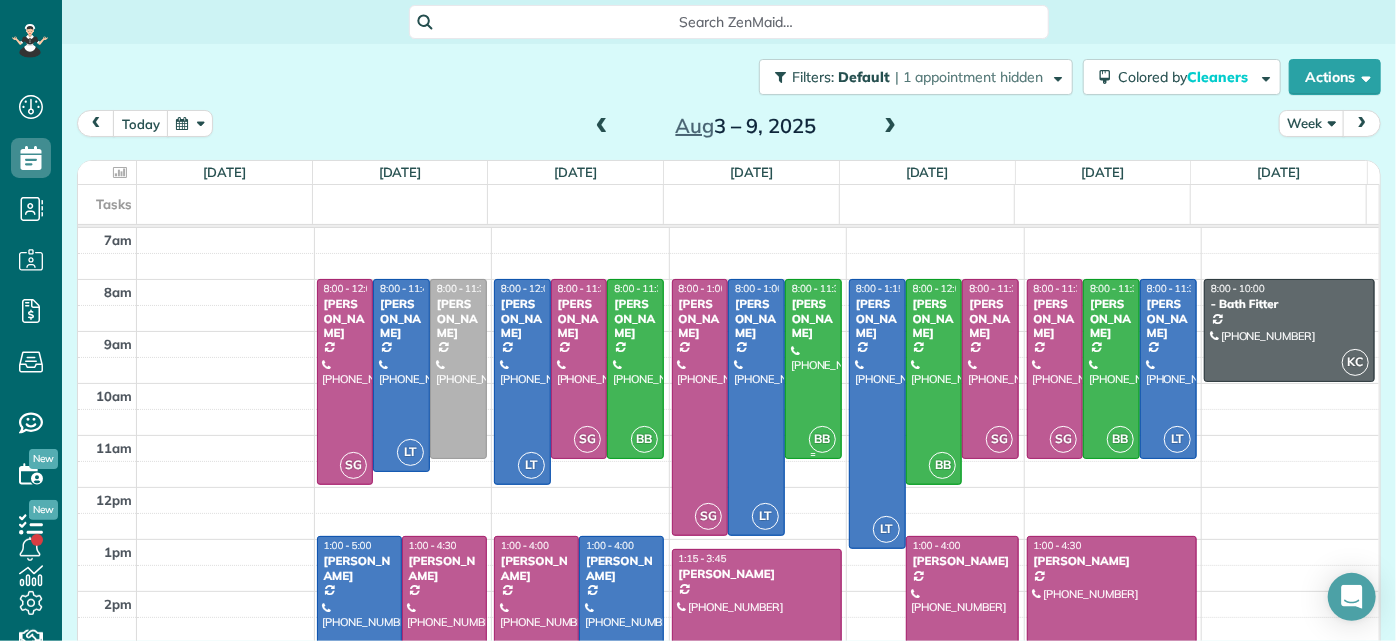 click at bounding box center (813, 369) 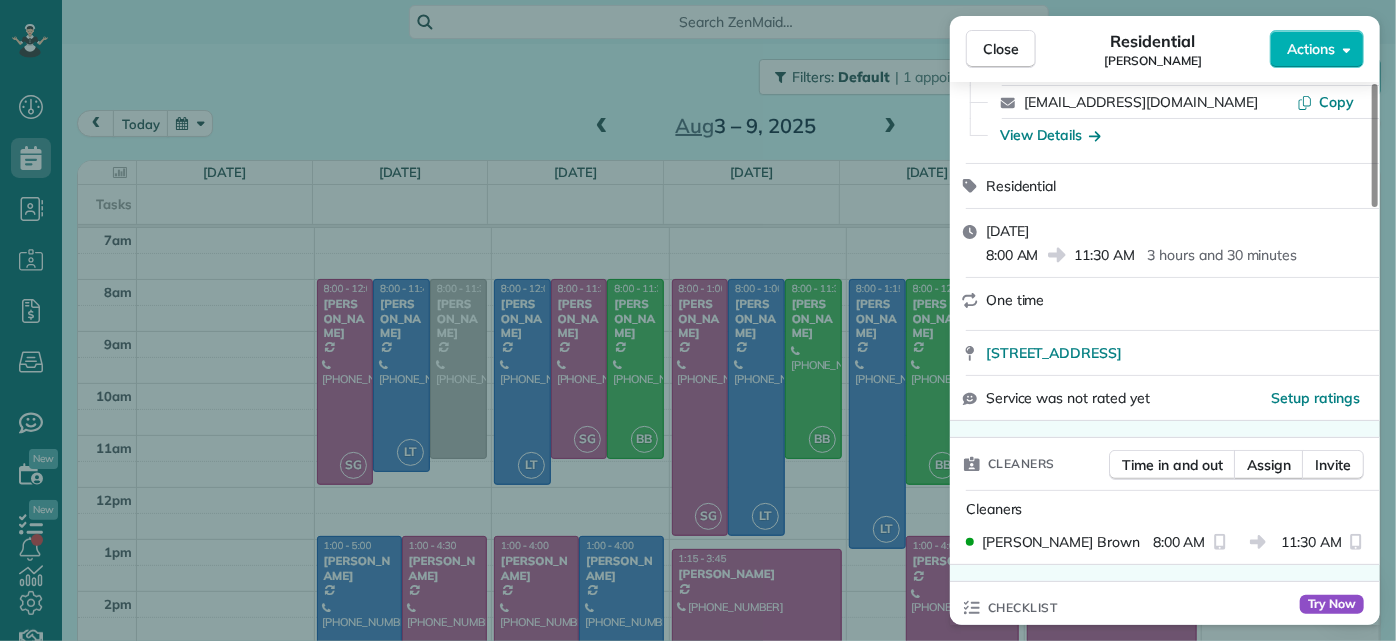 scroll, scrollTop: 181, scrollLeft: 0, axis: vertical 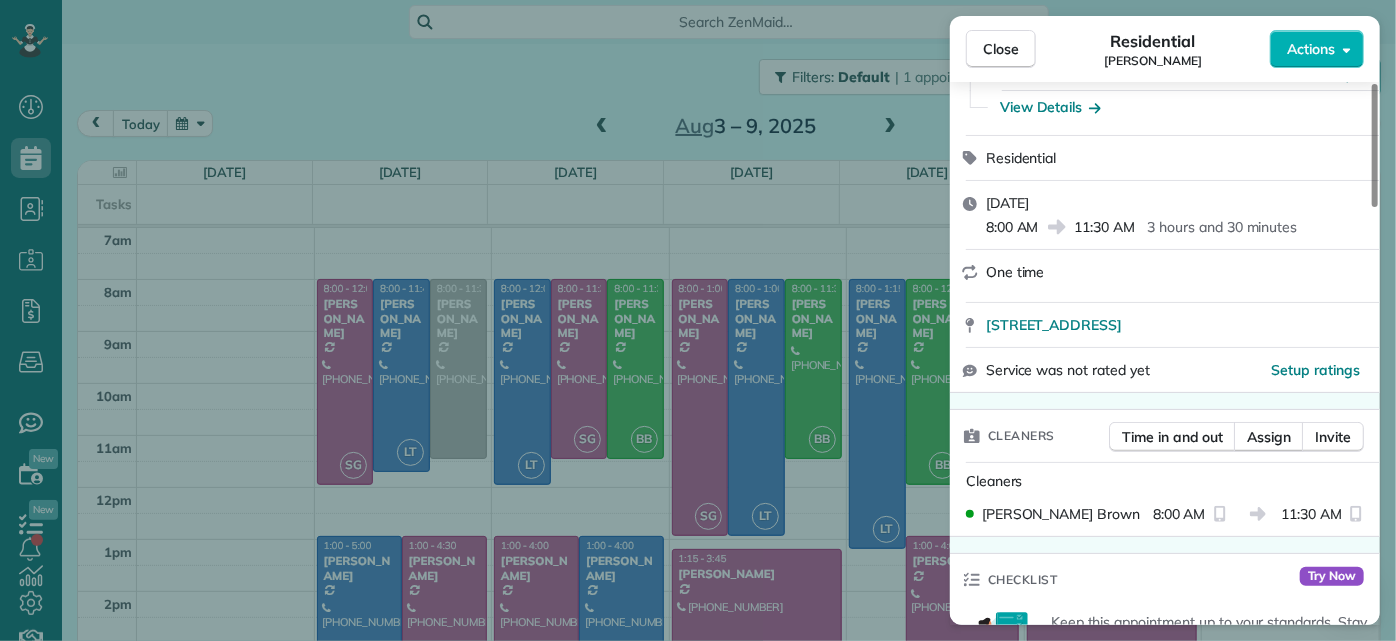 click on "Close Residential [PERSON_NAME] Actions Status Active [PERSON_NAME] · Open profile Mobile [PHONE_NUMBER] Copy [EMAIL_ADDRESS][DOMAIN_NAME] Copy View Details Residential [DATE] 8:00 AM 11:30 AM 3 hours and 30 minutes One time [STREET_ADDRESS] Service was not rated yet Setup ratings Cleaners Time in and out Assign Invite Cleaners [PERSON_NAME] 8:00 AM 11:30 AM Checklist Try Now Keep this appointment up to your standards. Stay on top of every detail, keep your cleaners organised, and your client happy. Assign a checklist Watch a 5 min demo Billing Billing actions Price $195.00 Overcharge $0.00 Discount $0.00 Coupon discount - Primary tax - Secondary tax - Total appointment price $195.00 Tips collected New feature! $0.00 Unpaid [PERSON_NAME] as paid Total including tip $195.00 Get paid online in no-time! Send an invoice and reward your cleaners with tips Charge customer credit card Appointment custom fields Man Hours 3.50 Type of Cleaning  Move In/Move Out Cleaning  Reason for Skip -" at bounding box center (698, 320) 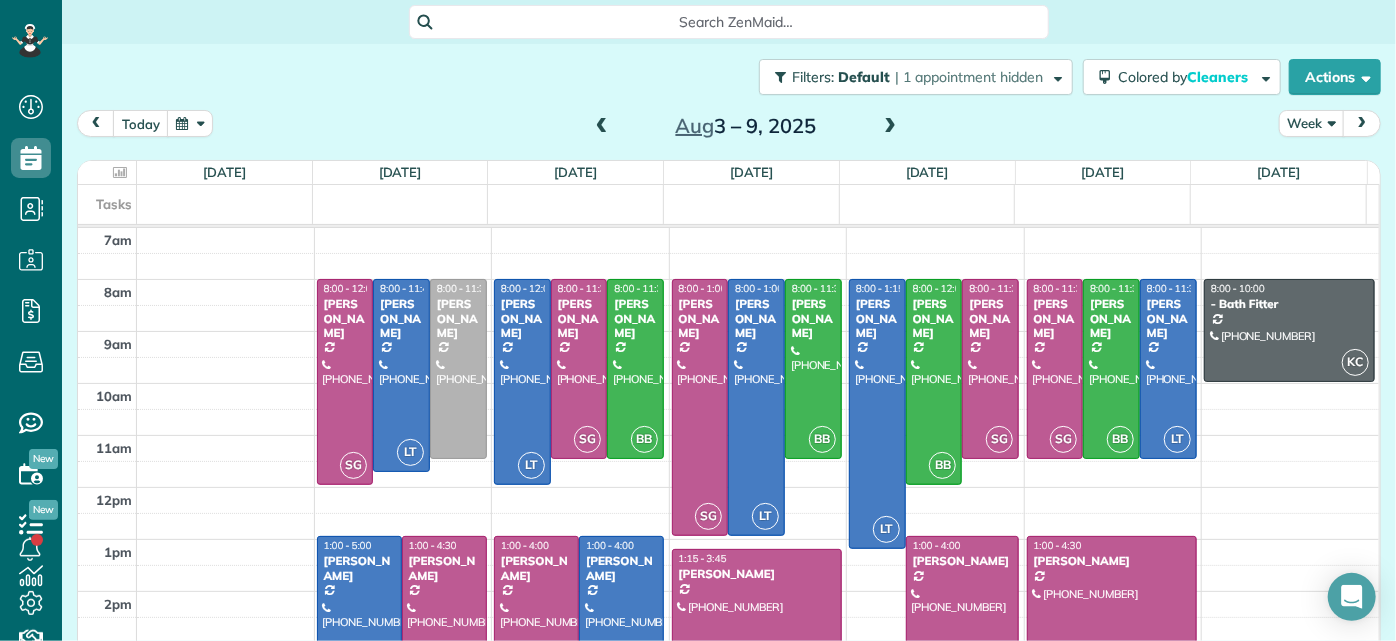 click on "Tasks" at bounding box center (722, 204) 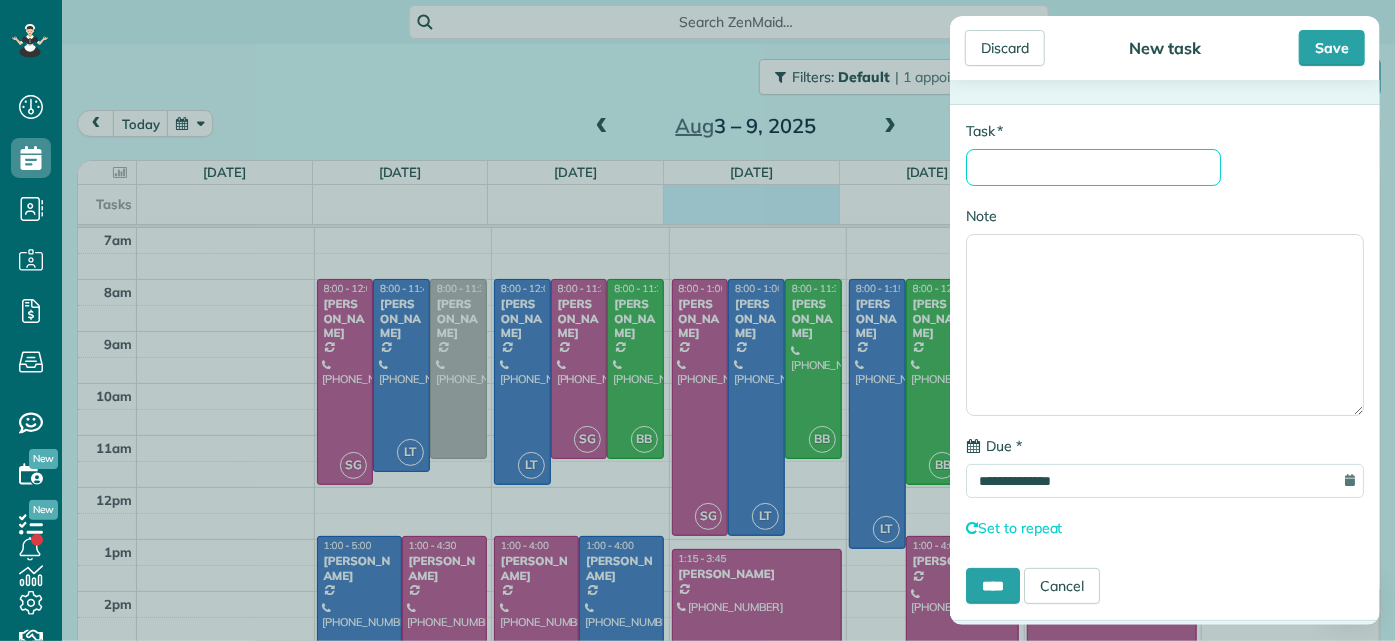 click on "*  Task" at bounding box center (1093, 167) 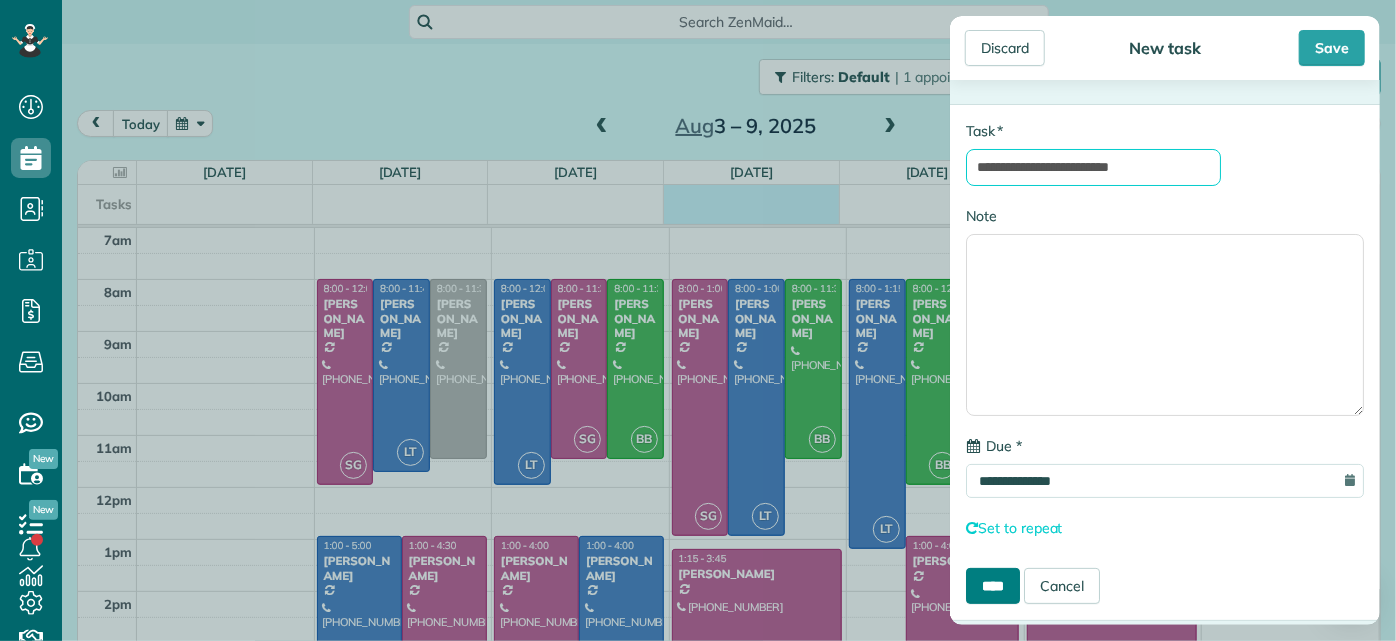 type on "**********" 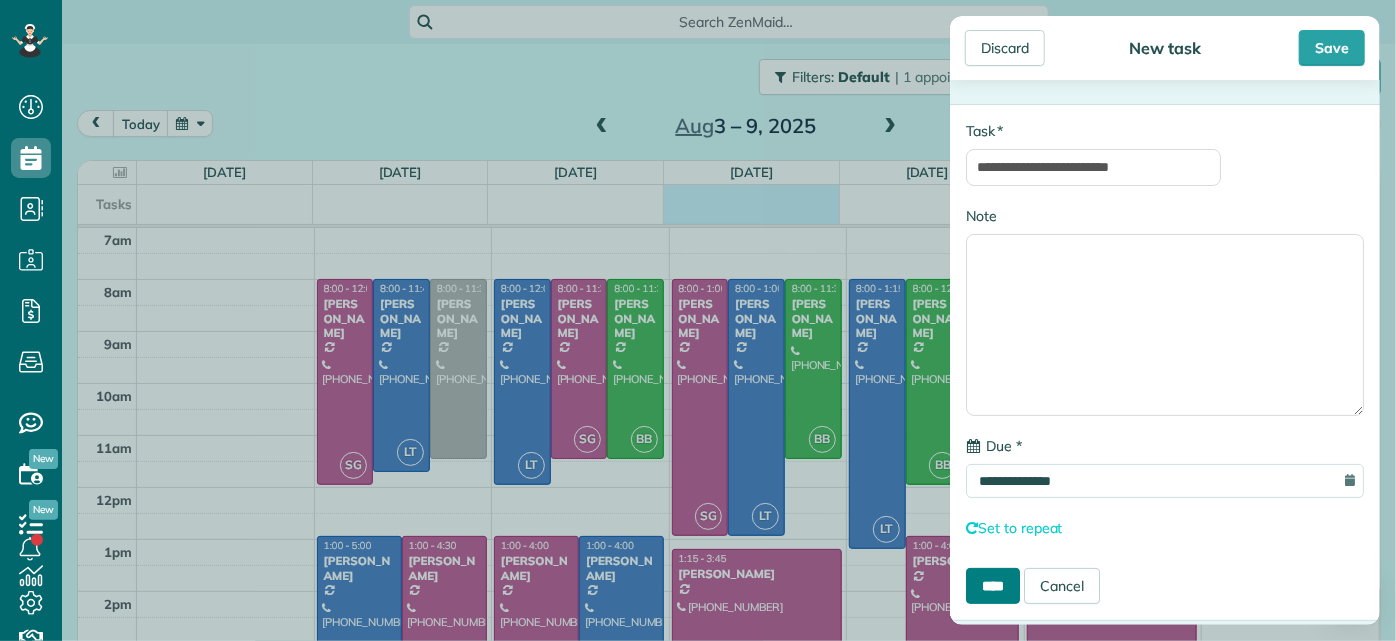 click on "****" at bounding box center [993, 586] 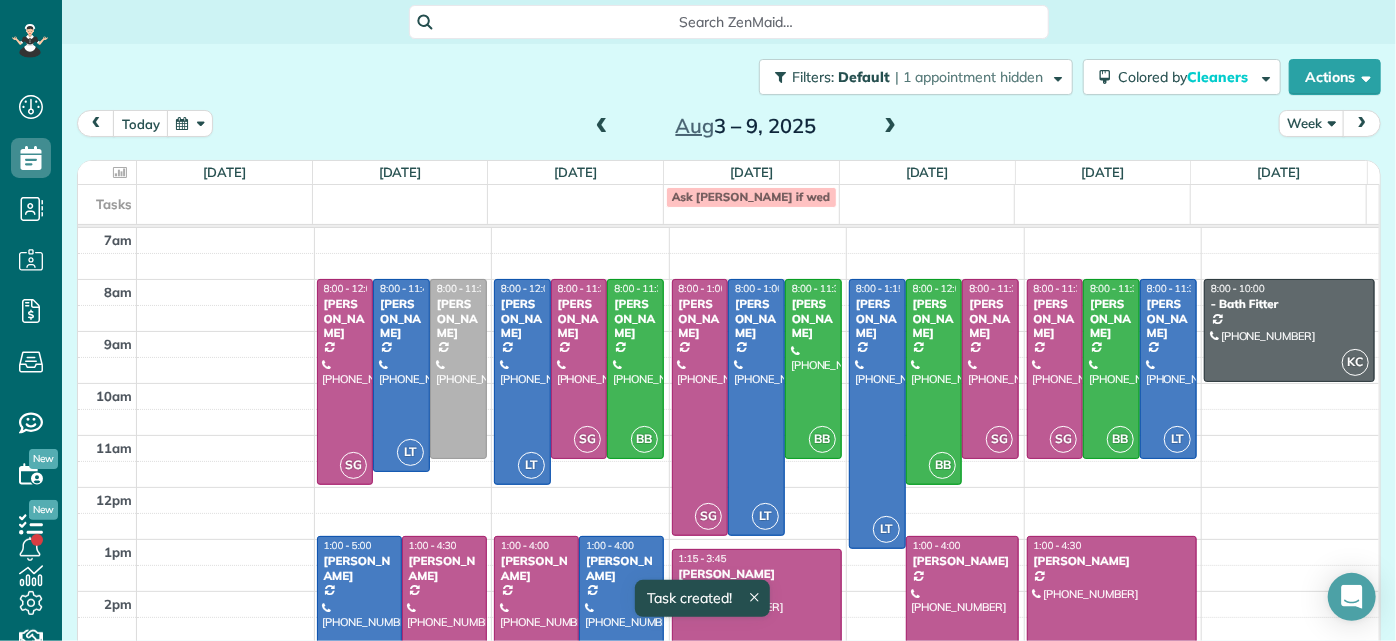 click on "[PERSON_NAME]" at bounding box center [757, 574] 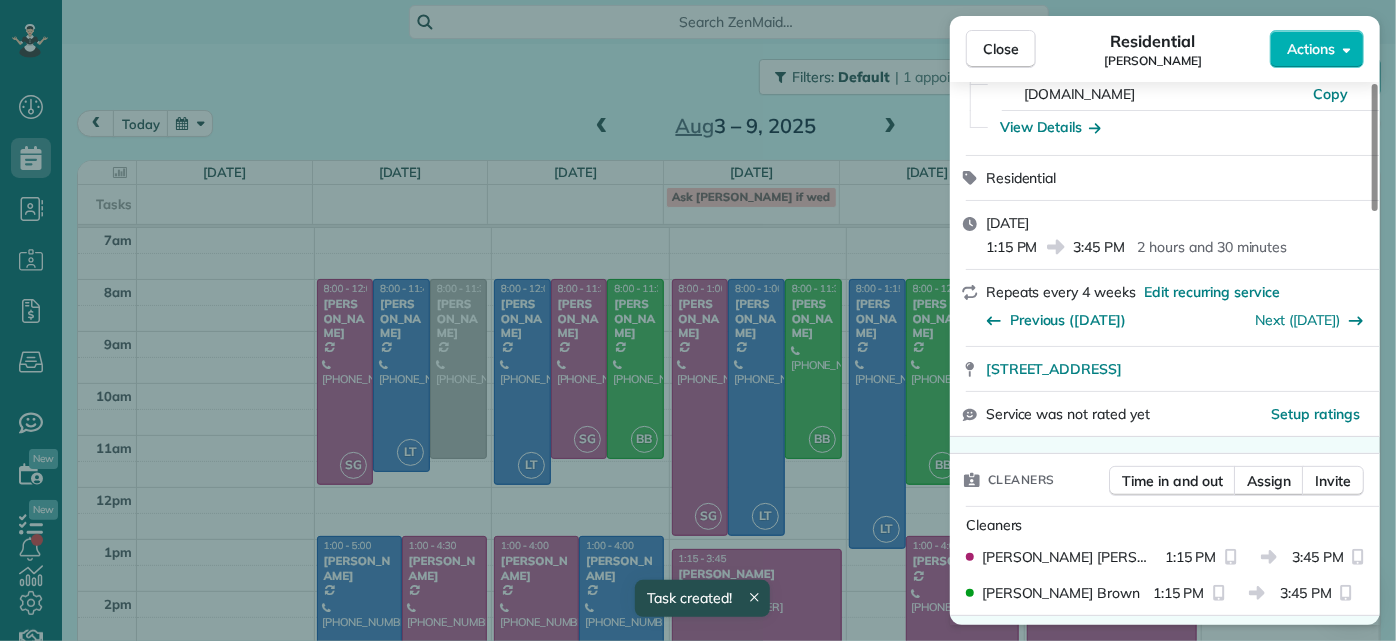 scroll, scrollTop: 363, scrollLeft: 0, axis: vertical 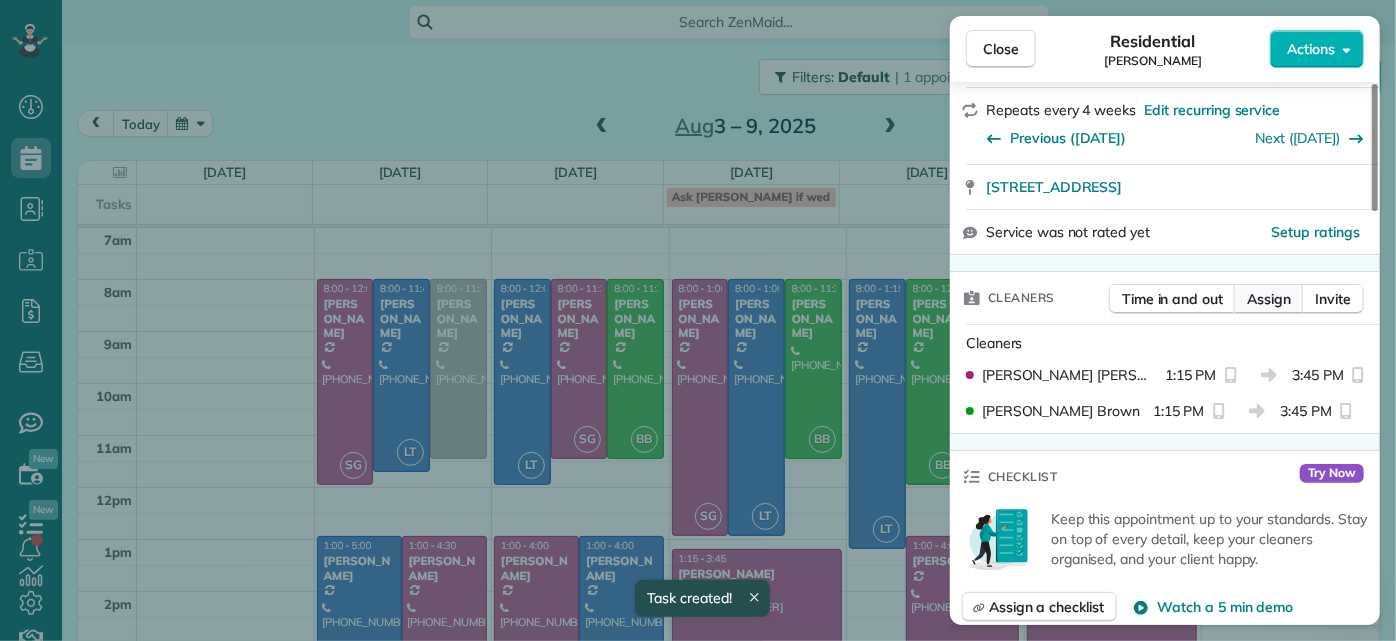 click on "Assign" at bounding box center [1269, 299] 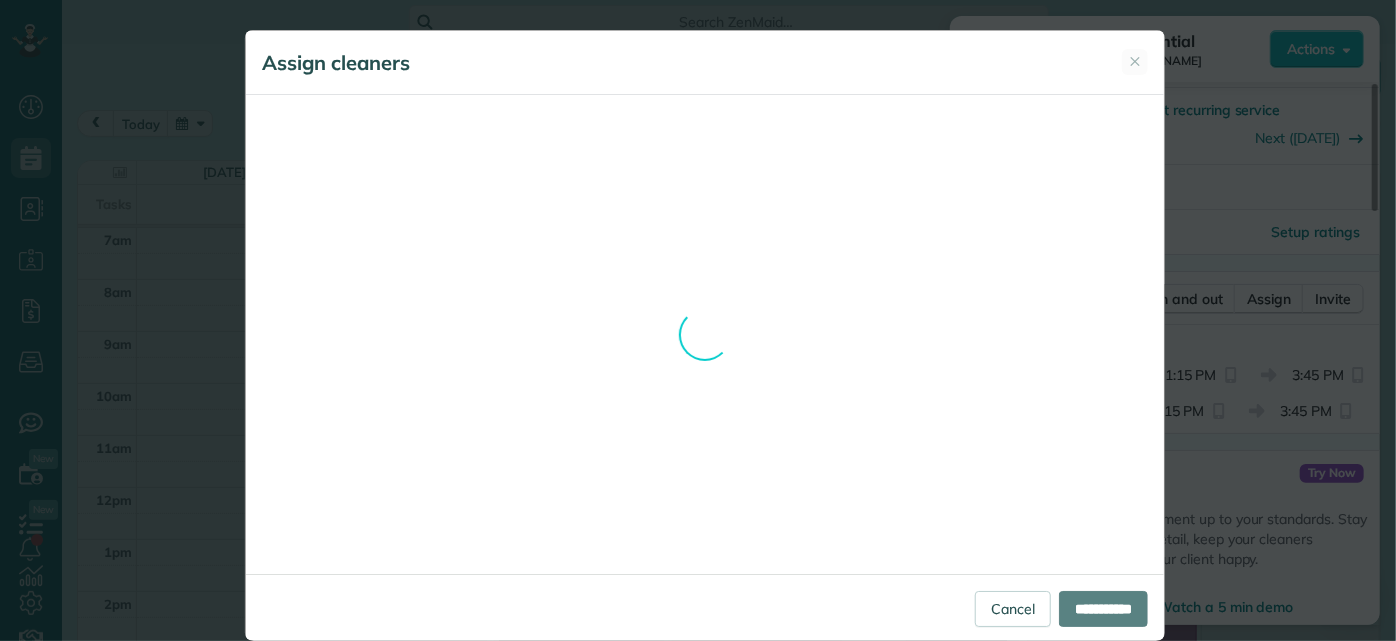scroll, scrollTop: 29, scrollLeft: 0, axis: vertical 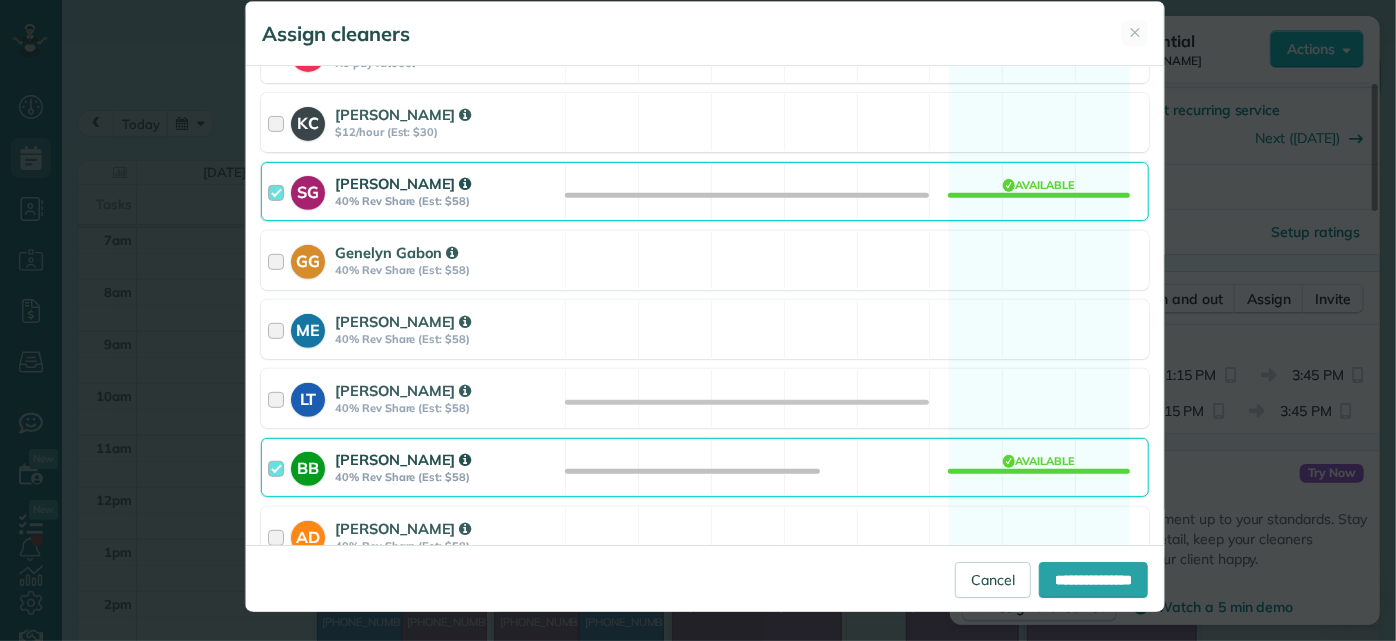 click on "BB
[PERSON_NAME]
40% Rev Share (Est: $58)
Available" at bounding box center [705, 467] 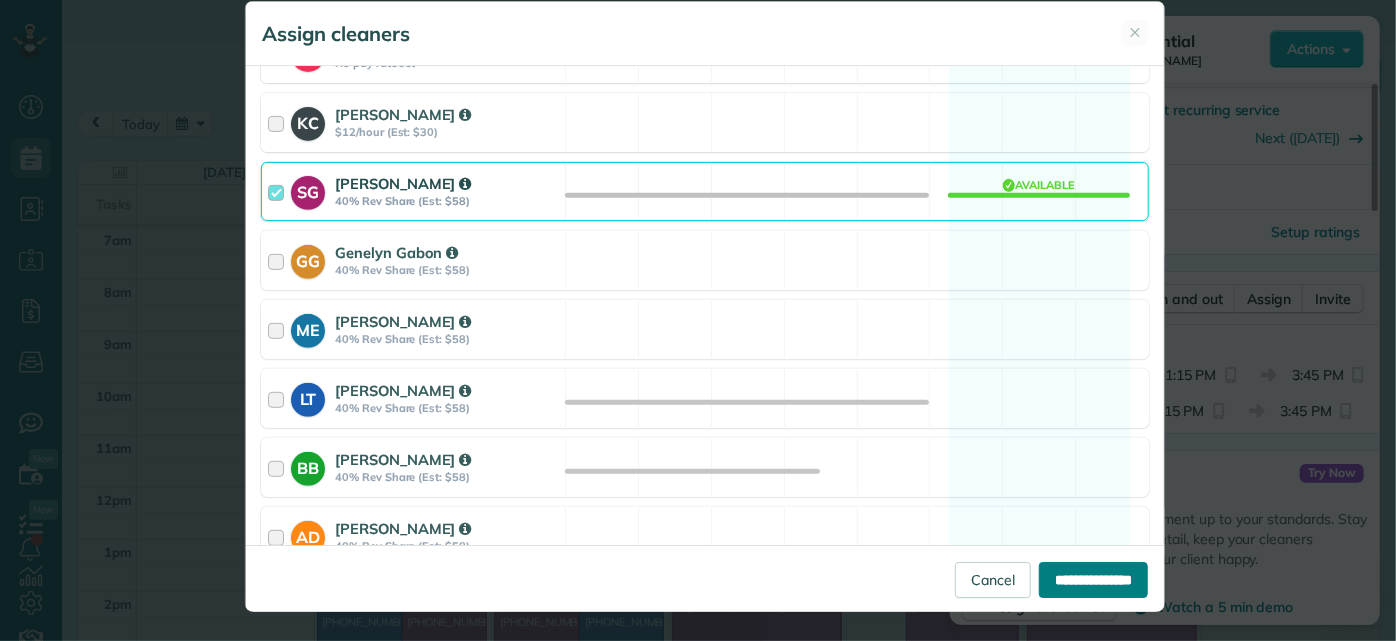 click on "**********" at bounding box center [1093, 580] 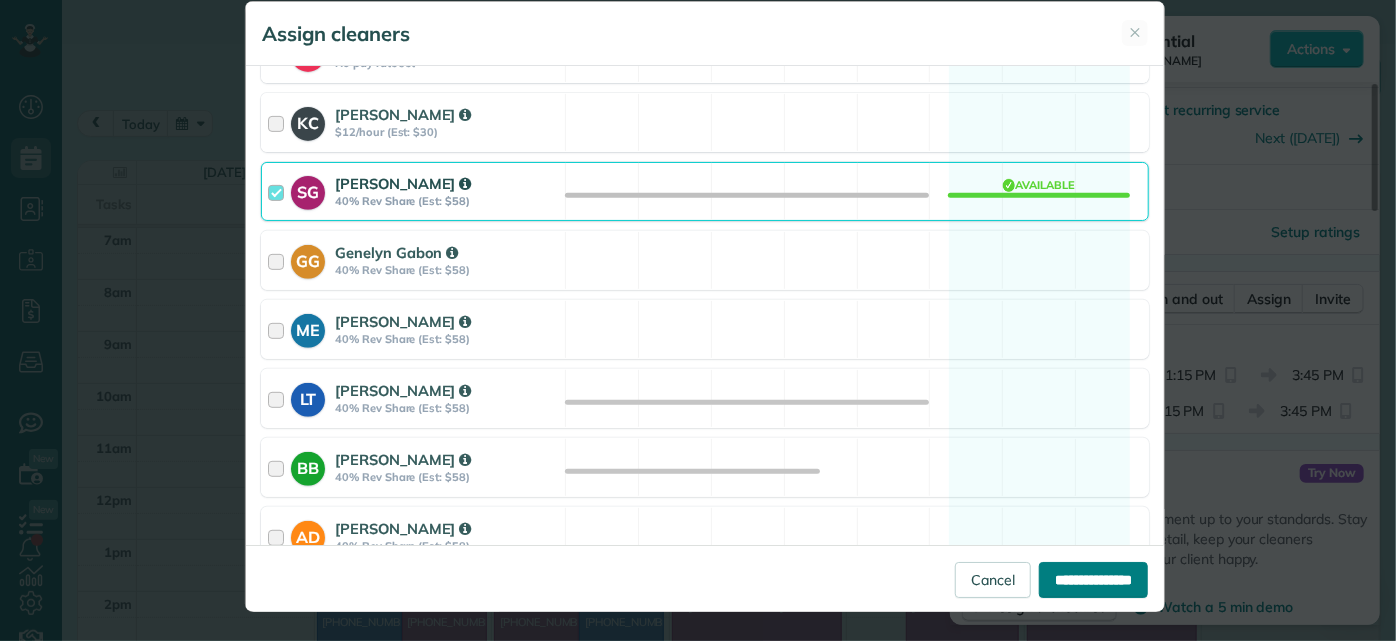 type on "**********" 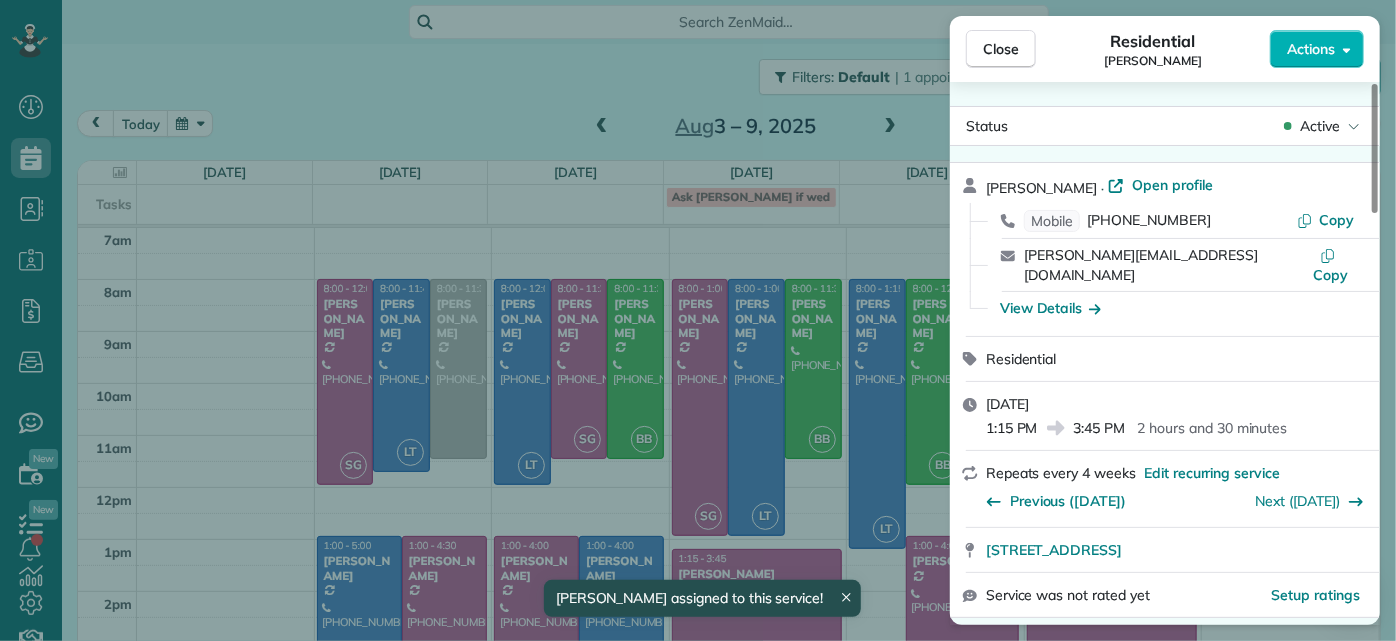 drag, startPoint x: 683, startPoint y: 103, endPoint x: 1028, endPoint y: 15, distance: 356.04636 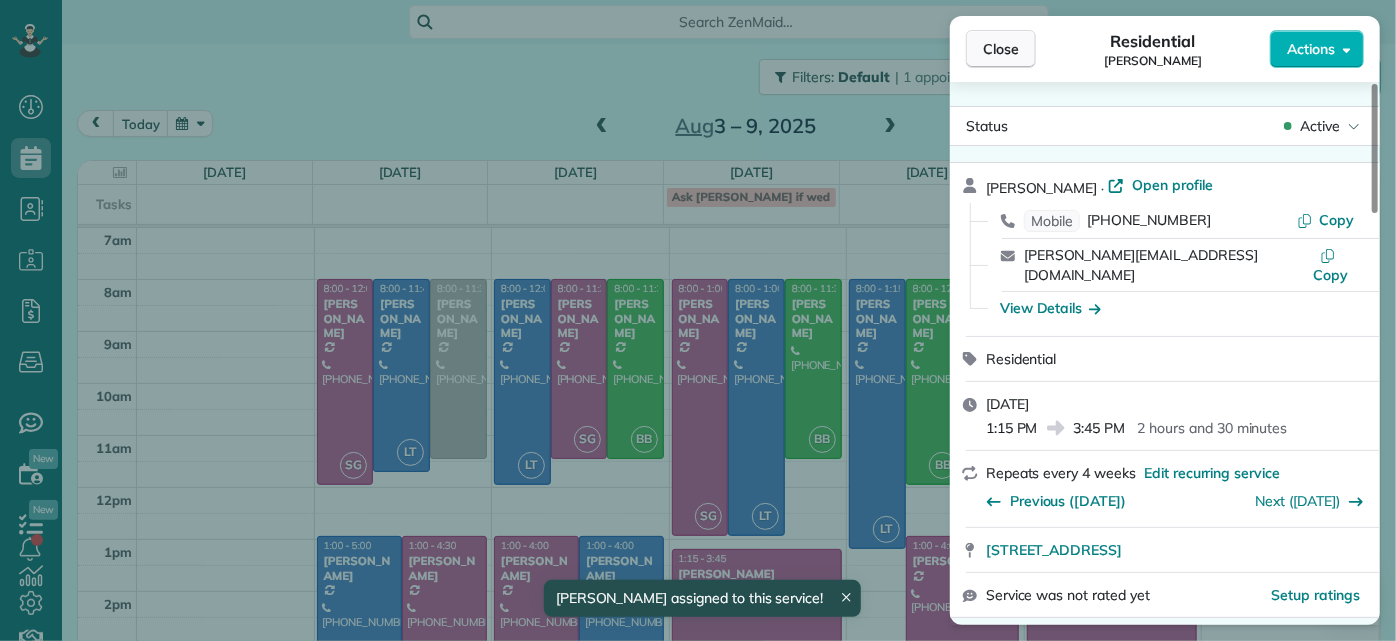 click on "Close" at bounding box center [1001, 49] 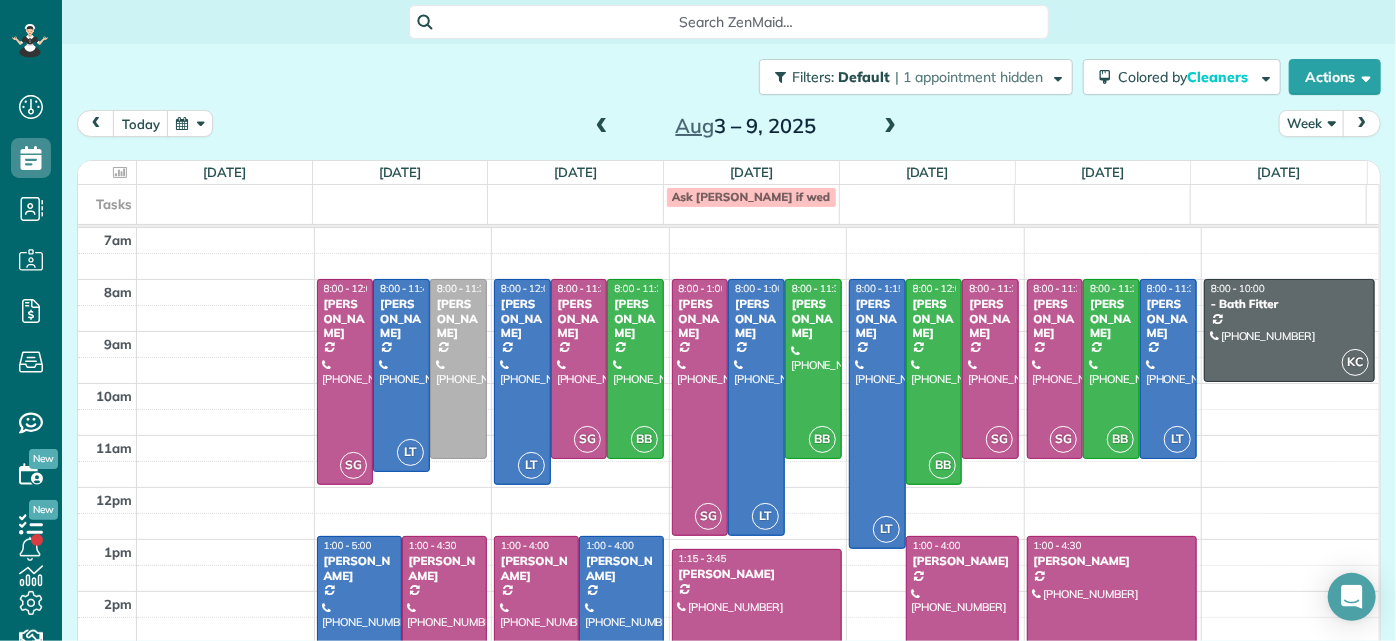 drag, startPoint x: 971, startPoint y: 359, endPoint x: 562, endPoint y: 84, distance: 492.85495 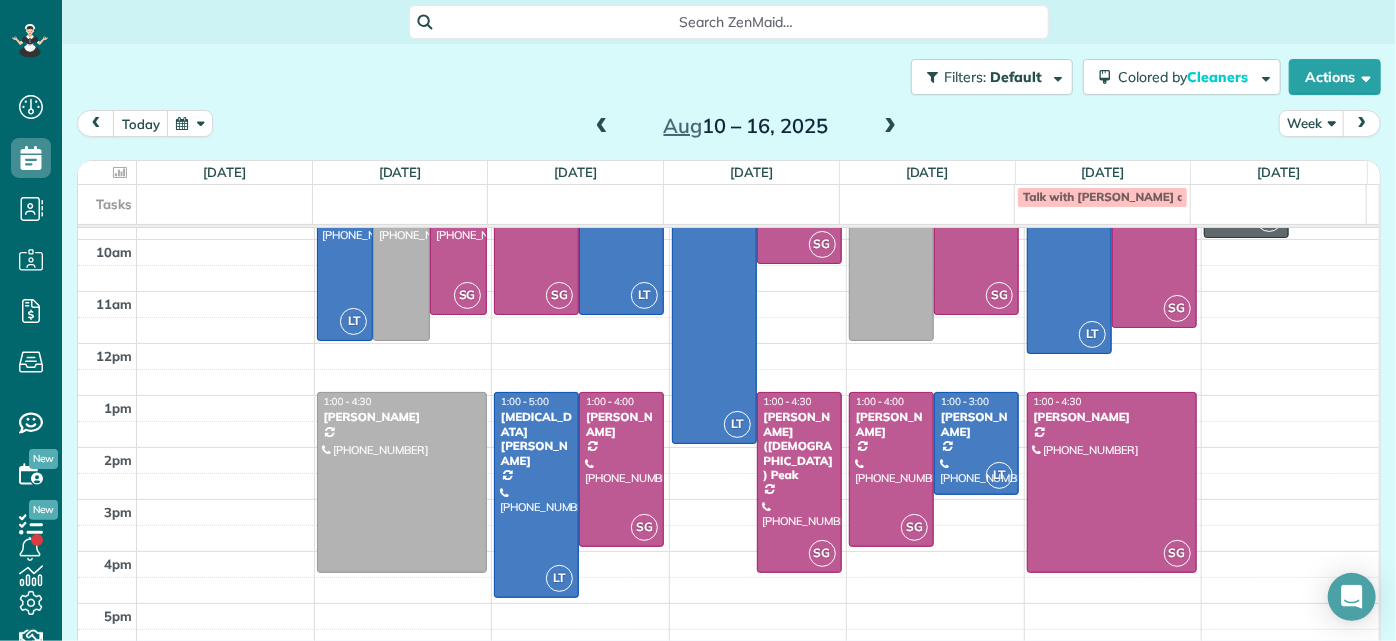 scroll, scrollTop: 0, scrollLeft: 0, axis: both 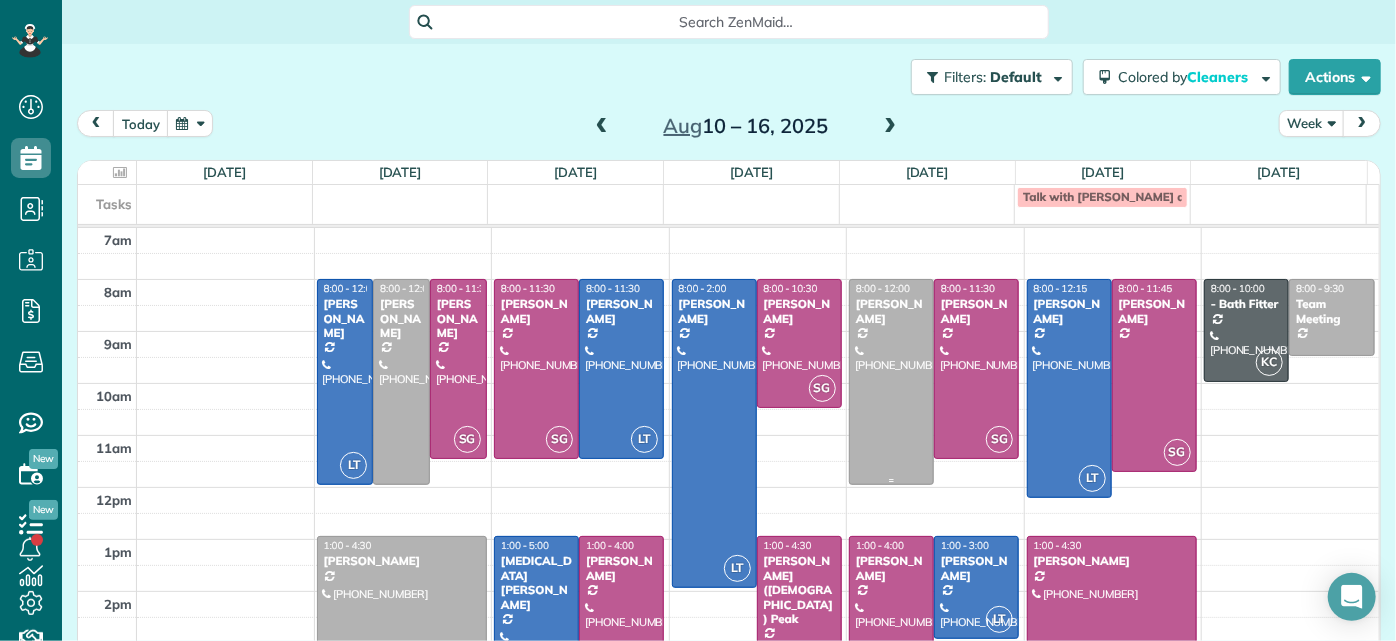 click at bounding box center [891, 382] 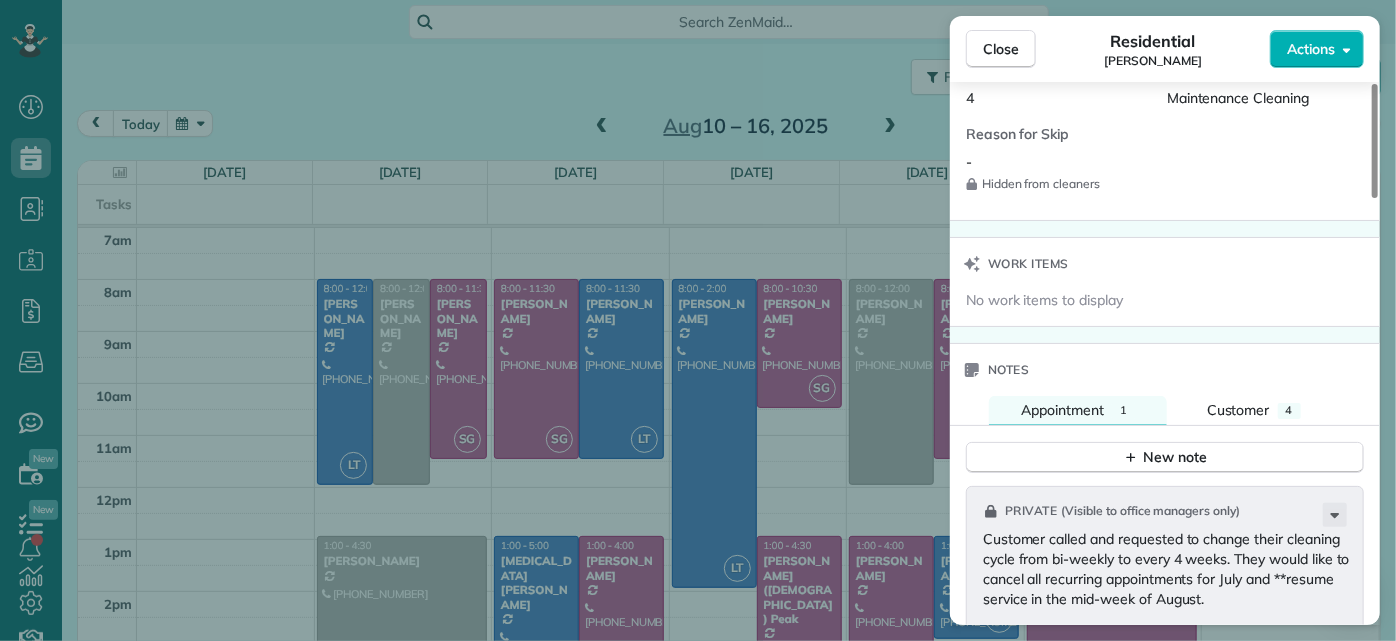 scroll, scrollTop: 1727, scrollLeft: 0, axis: vertical 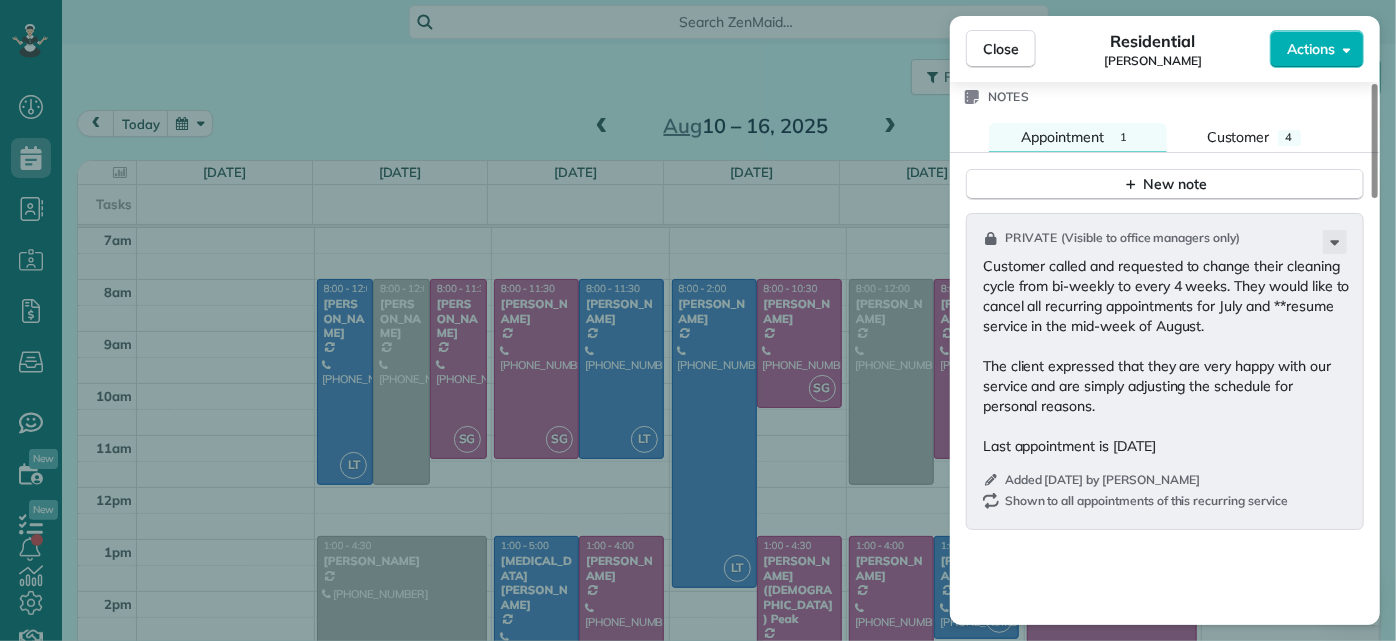 drag, startPoint x: 892, startPoint y: 232, endPoint x: 882, endPoint y: 210, distance: 24.166092 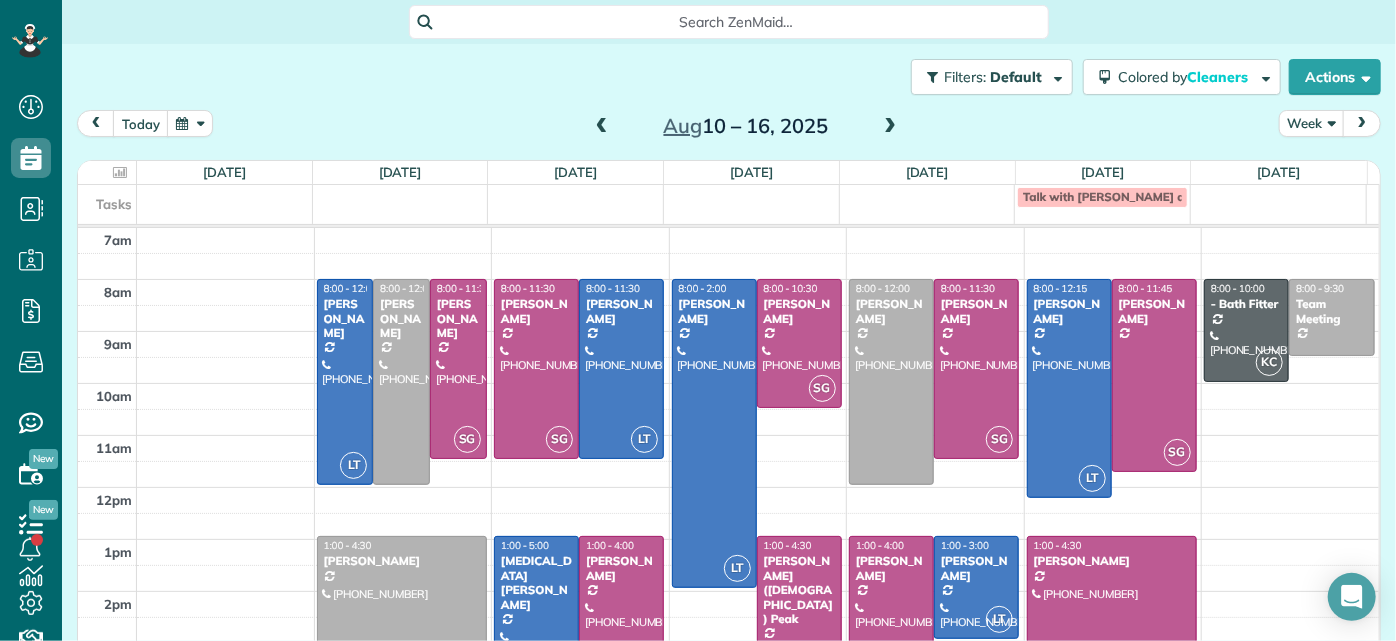 click on "Talk with [PERSON_NAME] about her new address" at bounding box center [722, 198] 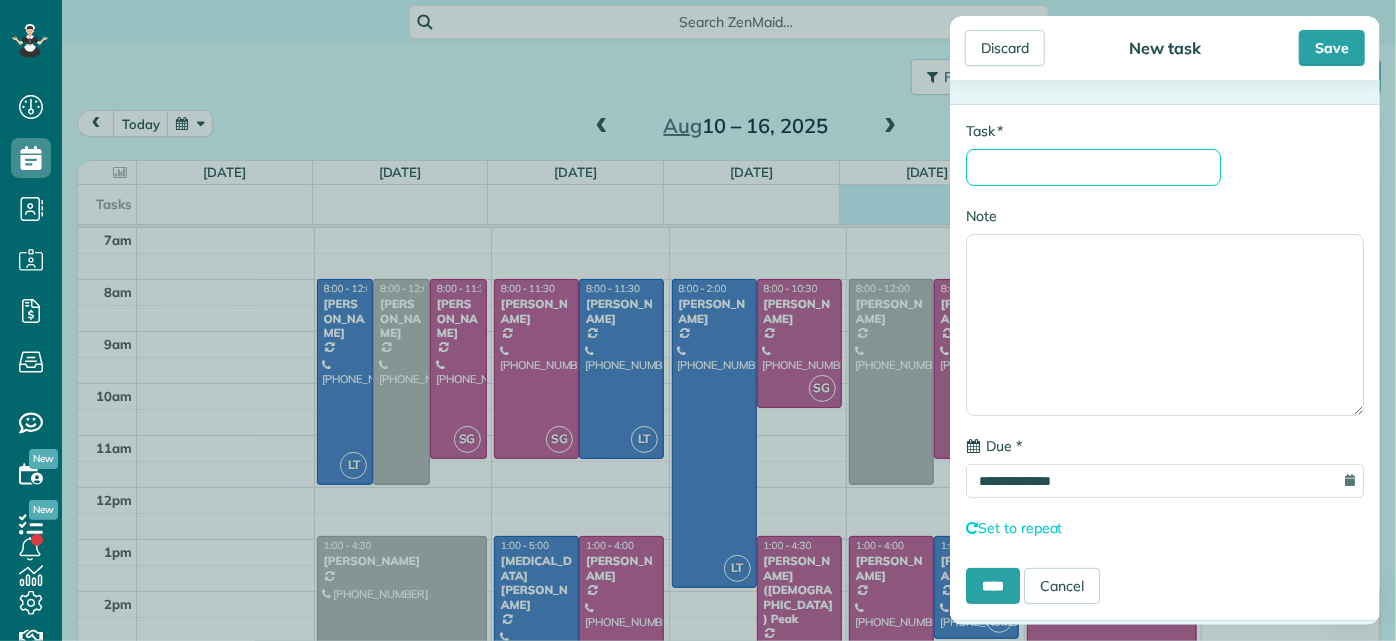 click on "*  Task" at bounding box center [1093, 167] 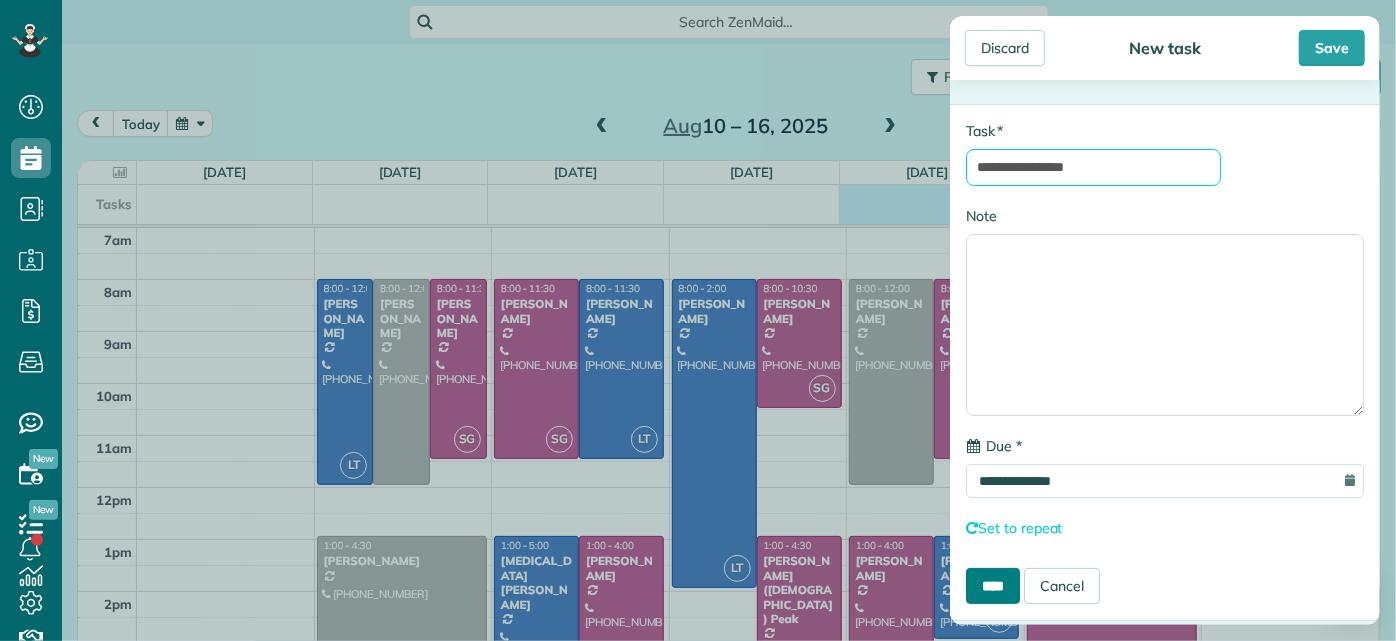 type on "**********" 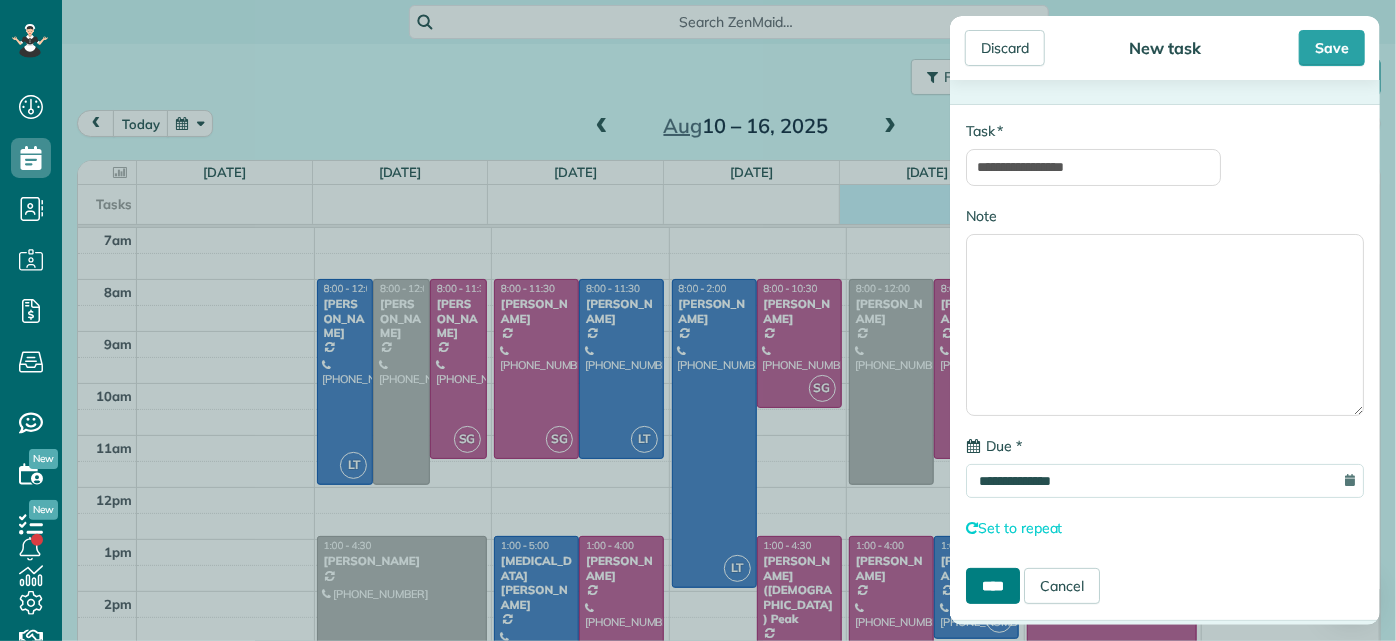 click on "****" at bounding box center [993, 586] 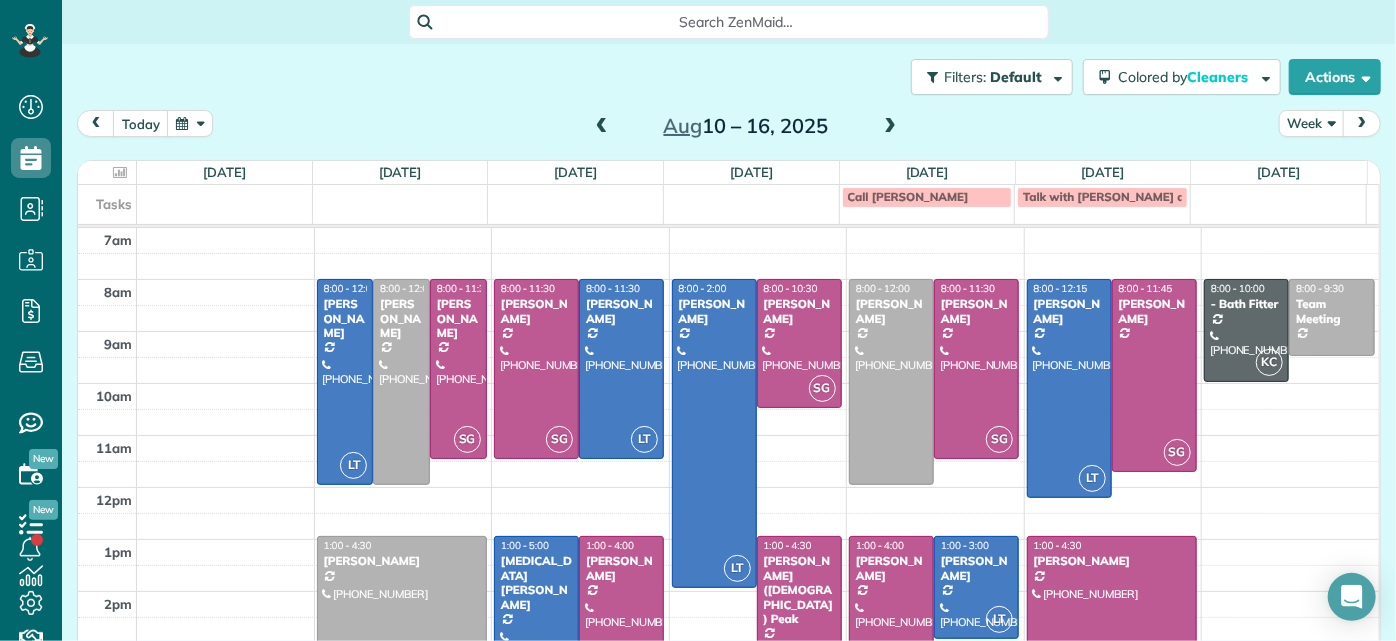 click at bounding box center (602, 127) 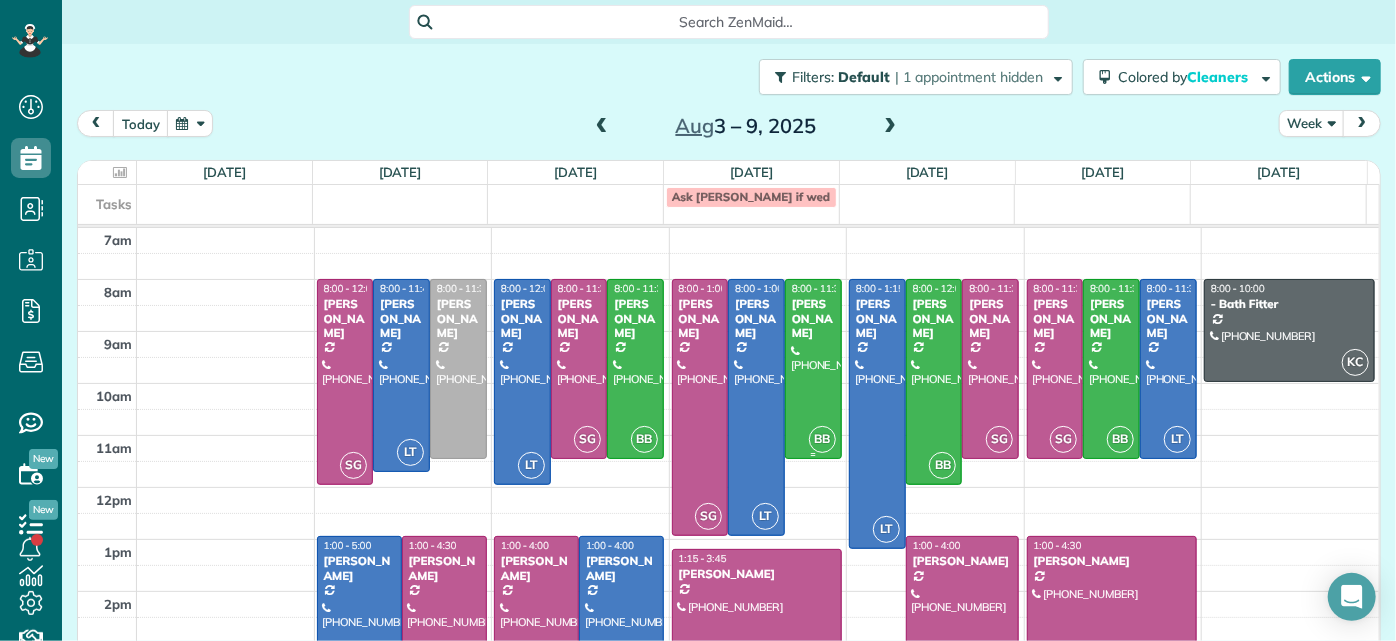 click at bounding box center (813, 369) 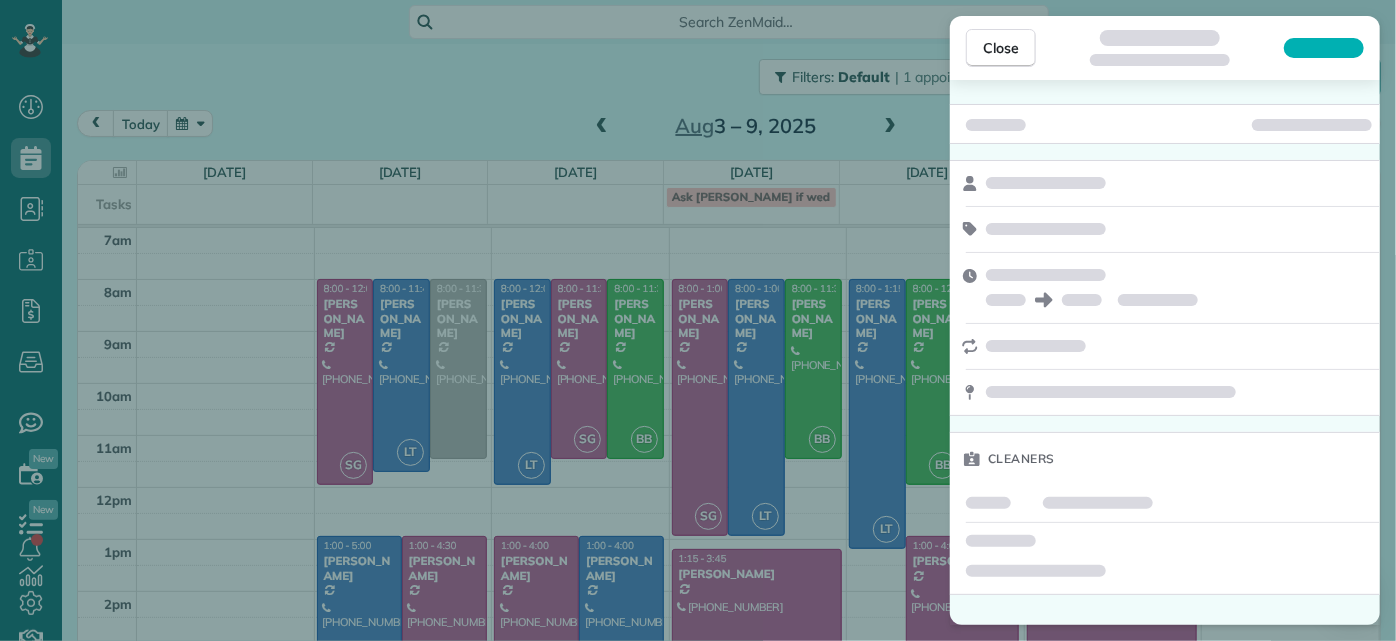 click on "Close   Cleaners" at bounding box center (698, 320) 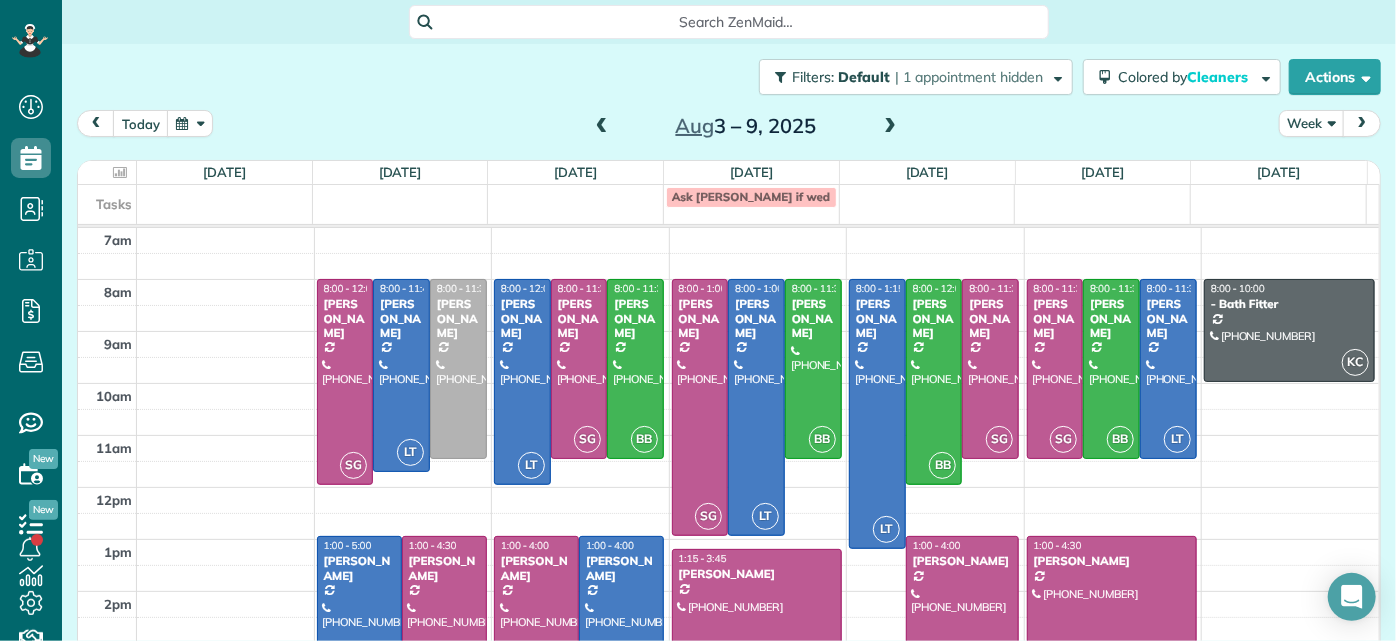 click at bounding box center (602, 127) 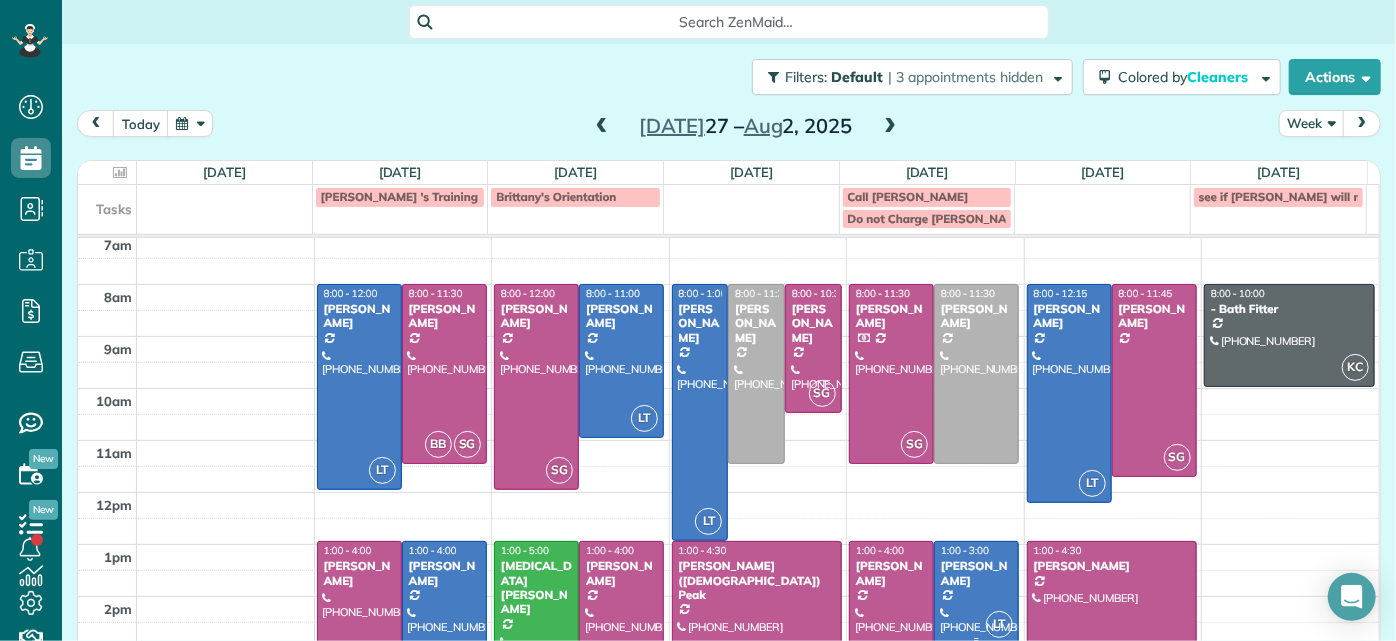 scroll, scrollTop: 0, scrollLeft: 0, axis: both 